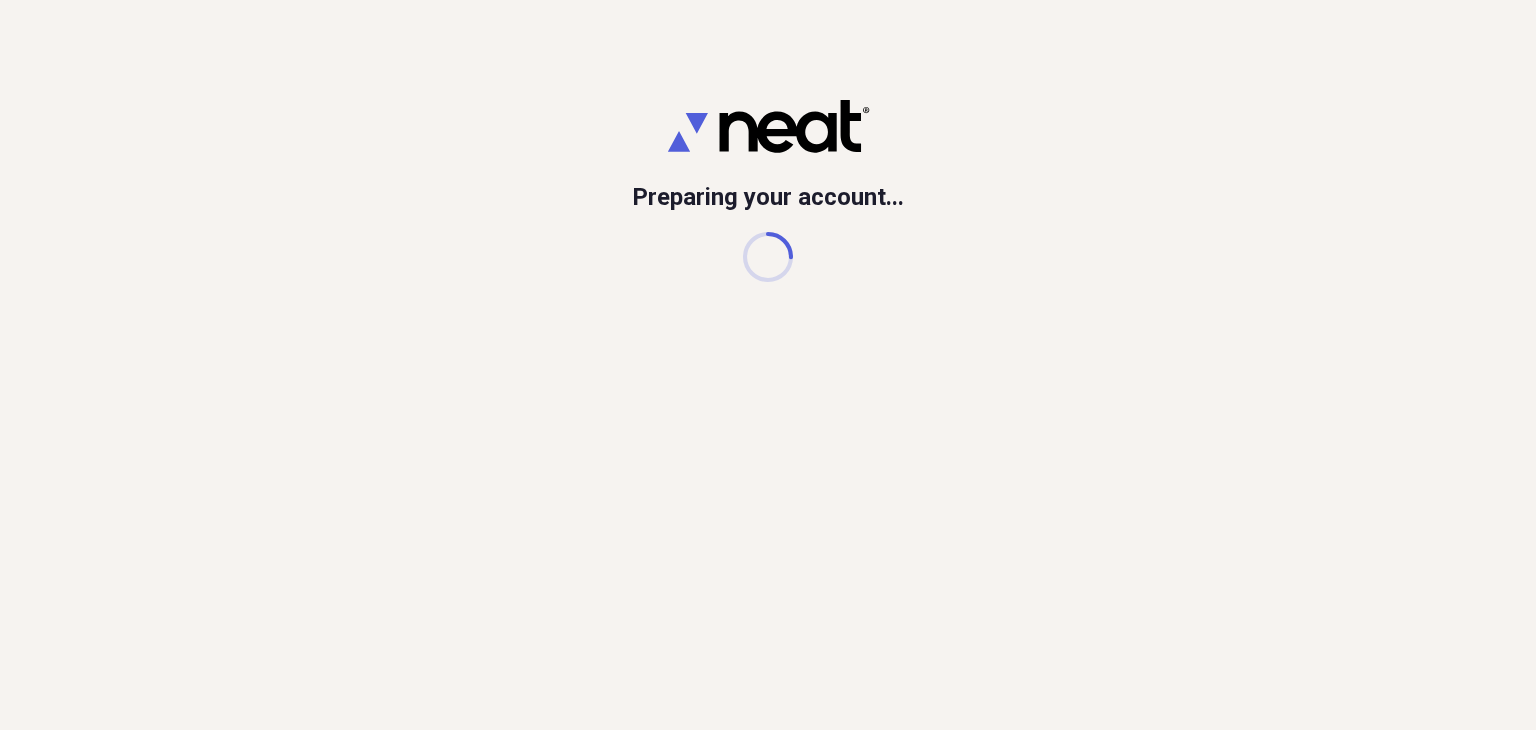 scroll, scrollTop: 0, scrollLeft: 0, axis: both 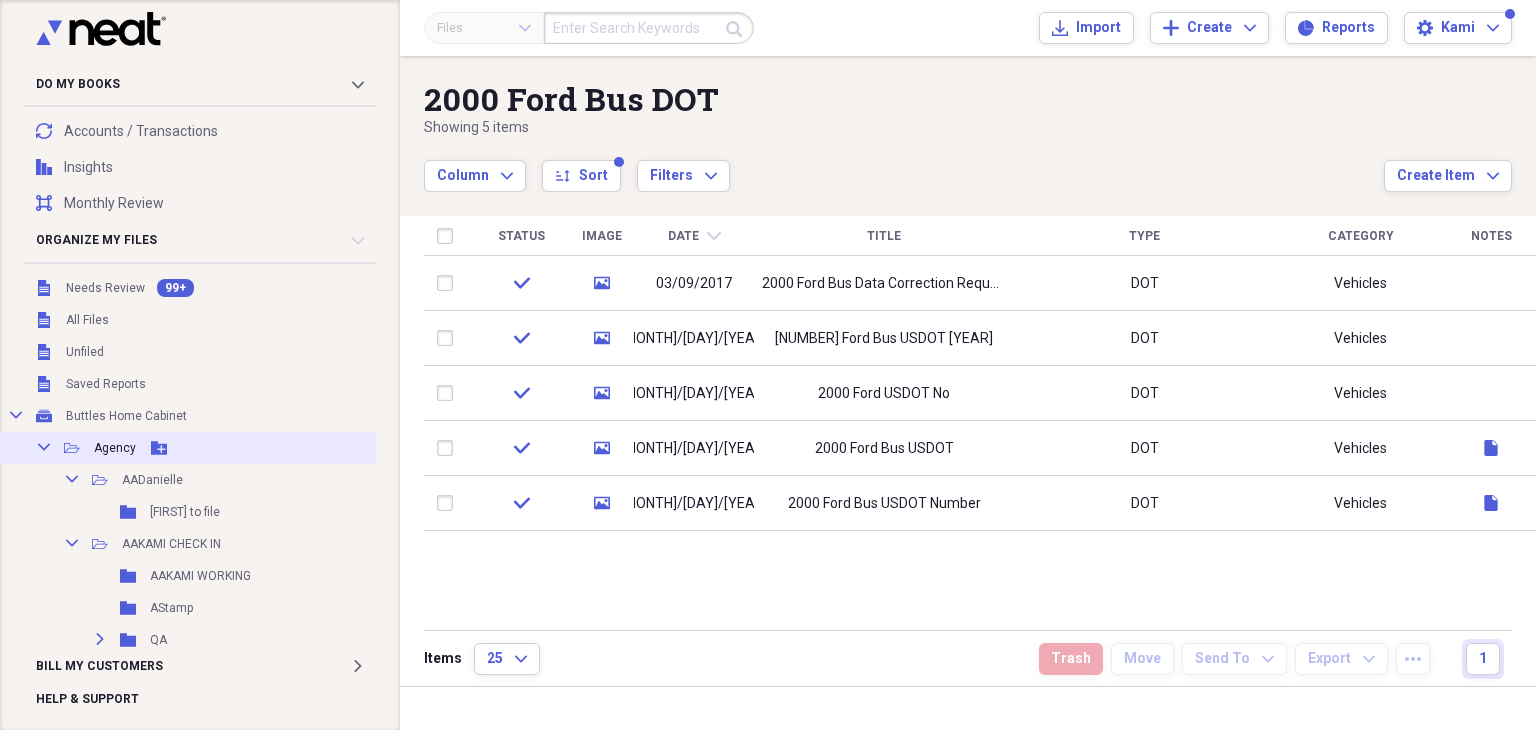 click on "Collapse" 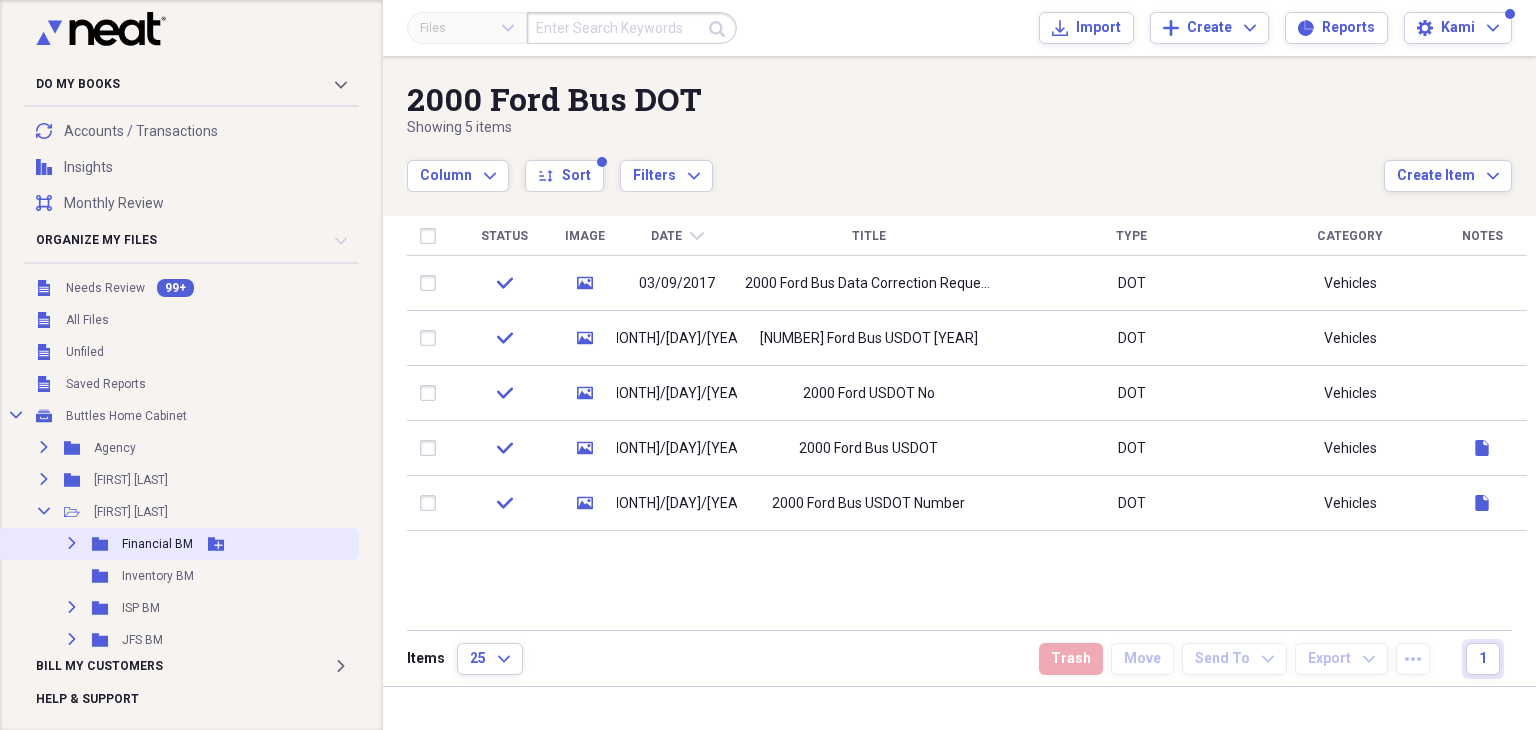 click on "Expand" 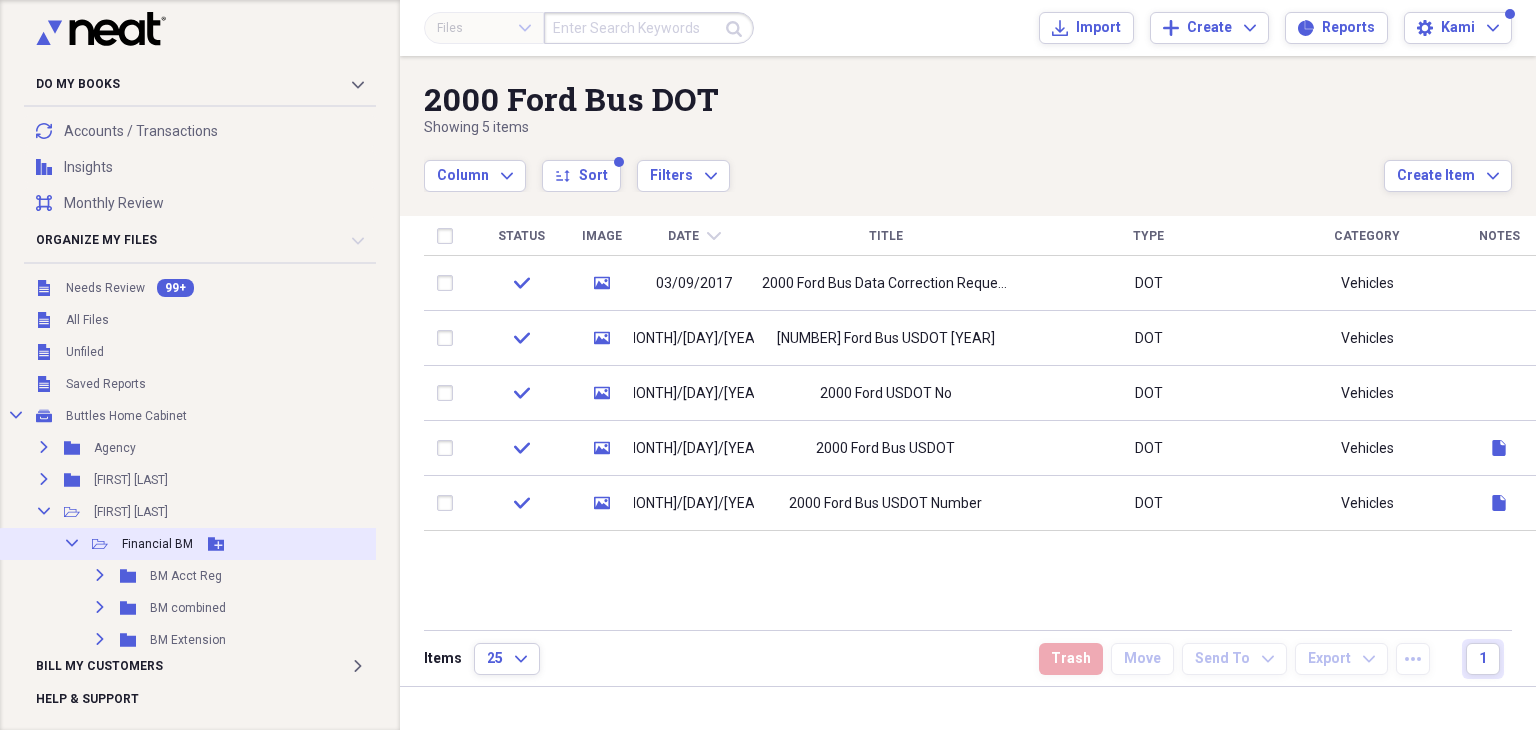click on "Financial BM" at bounding box center (157, 544) 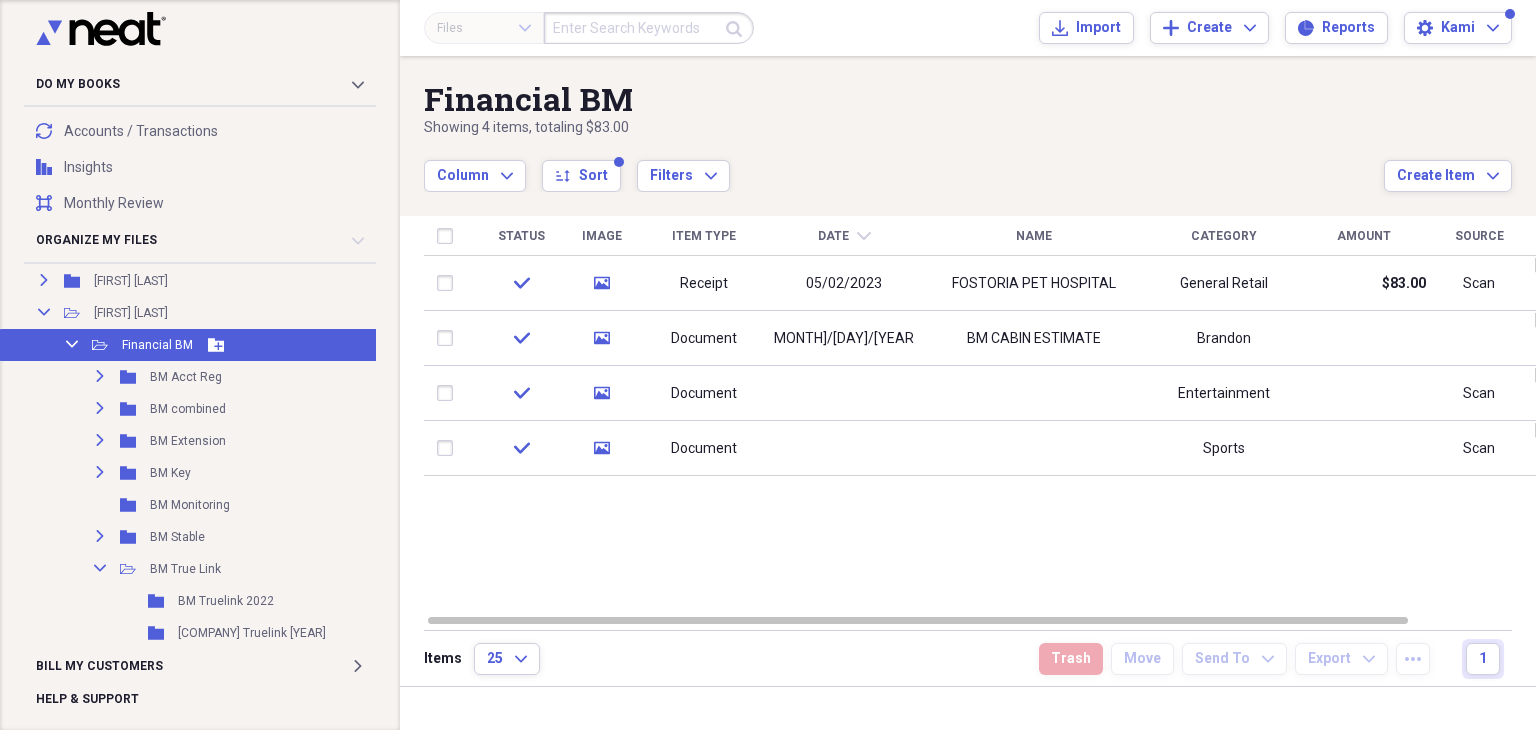 scroll, scrollTop: 200, scrollLeft: 0, axis: vertical 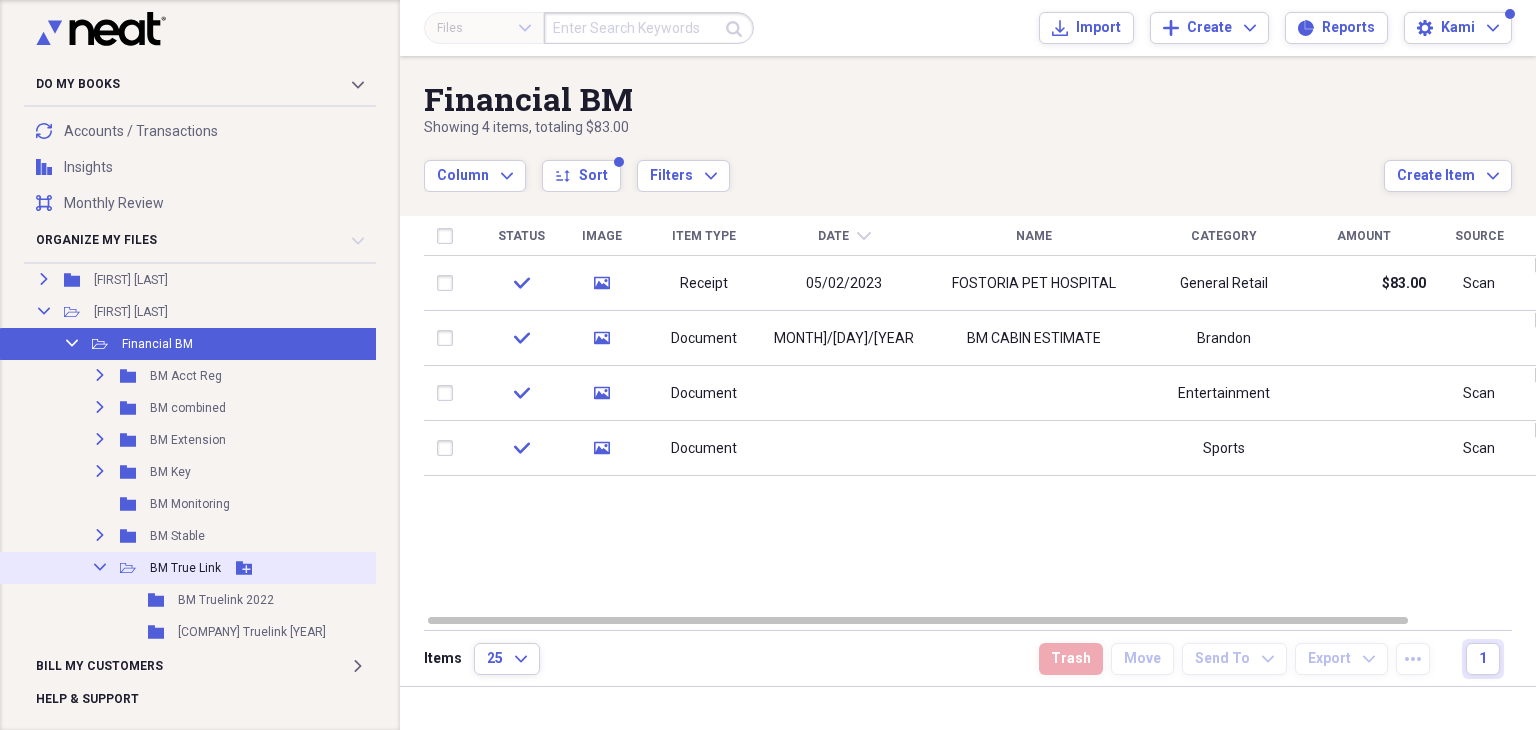 click on "BM True Link" at bounding box center [185, 568] 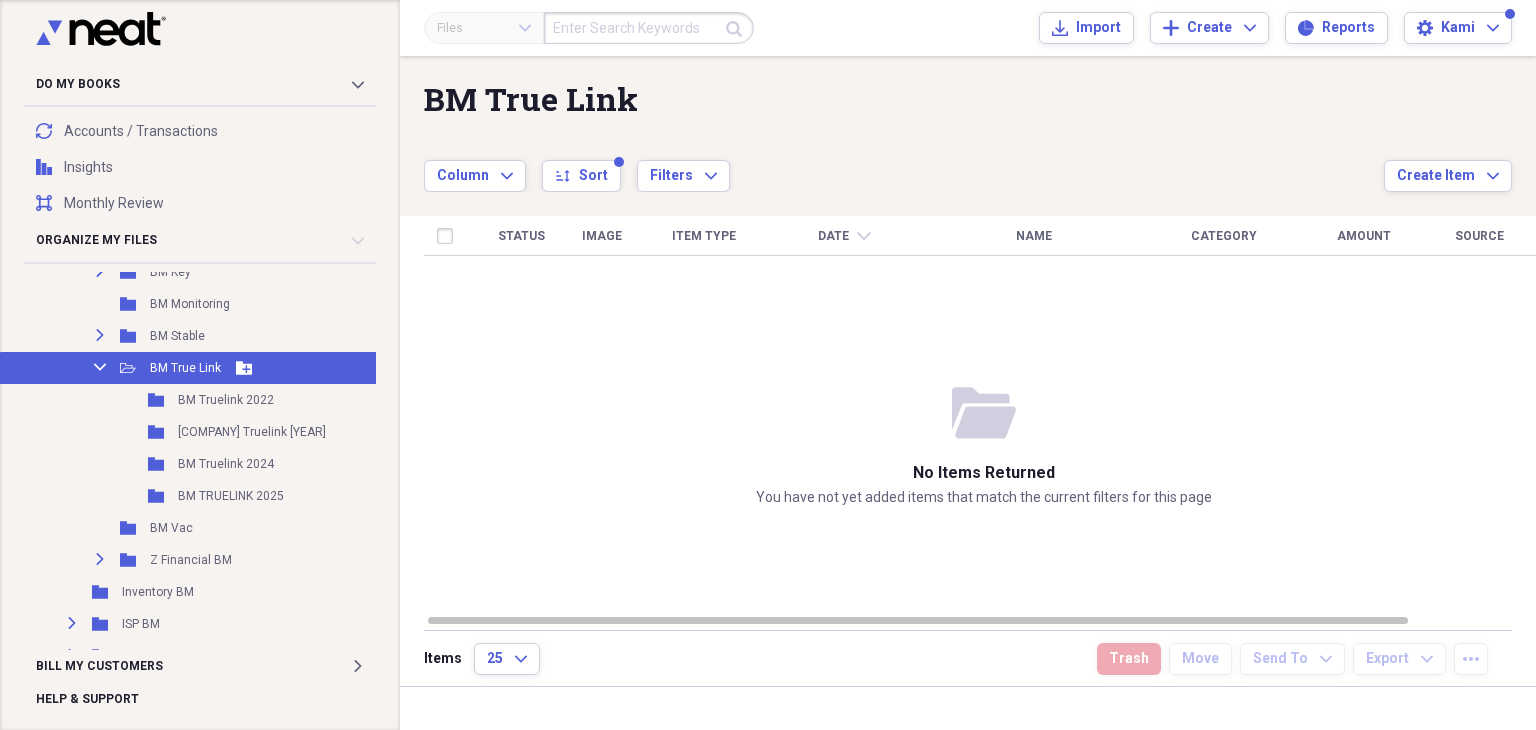 scroll, scrollTop: 500, scrollLeft: 0, axis: vertical 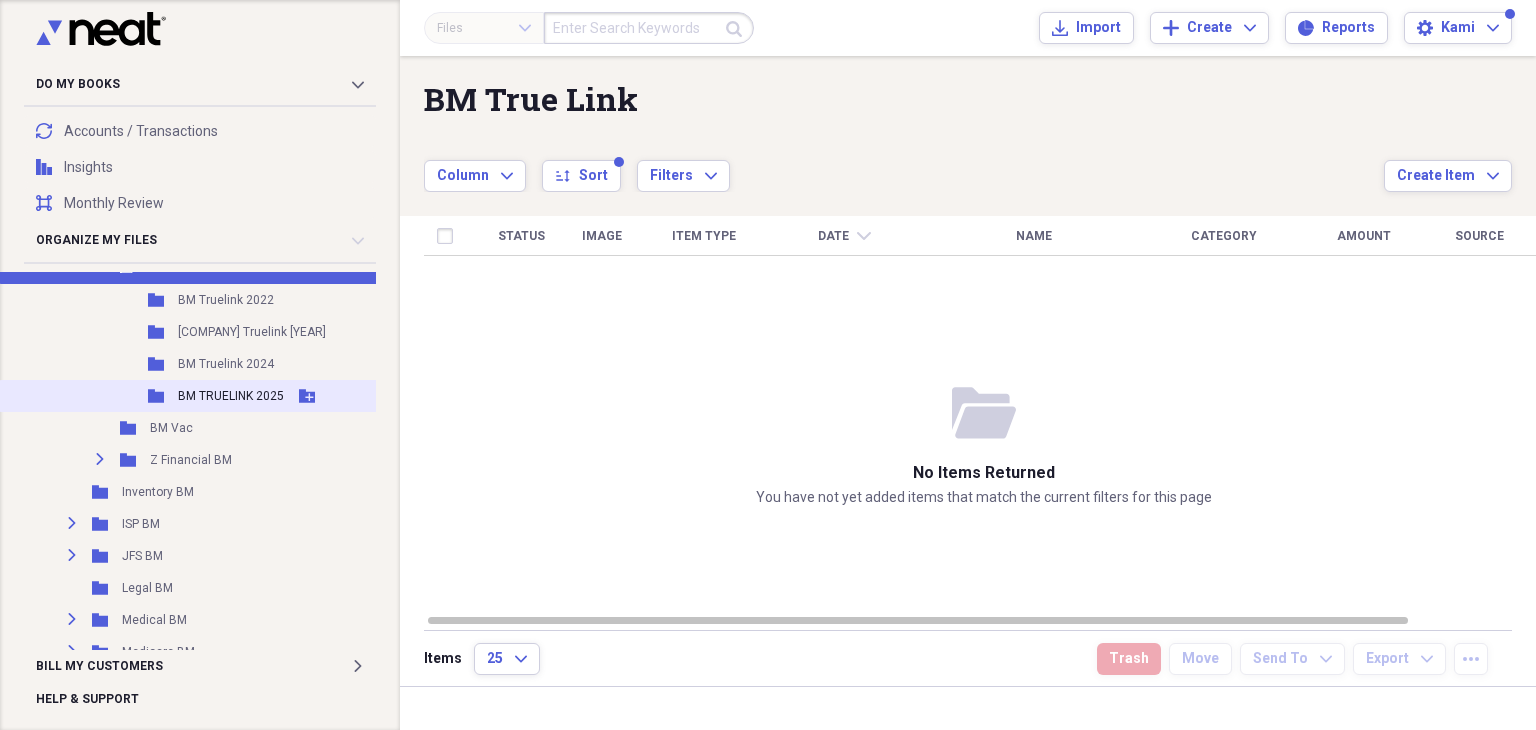 click on "BM TRUELINK 2025" at bounding box center [231, 396] 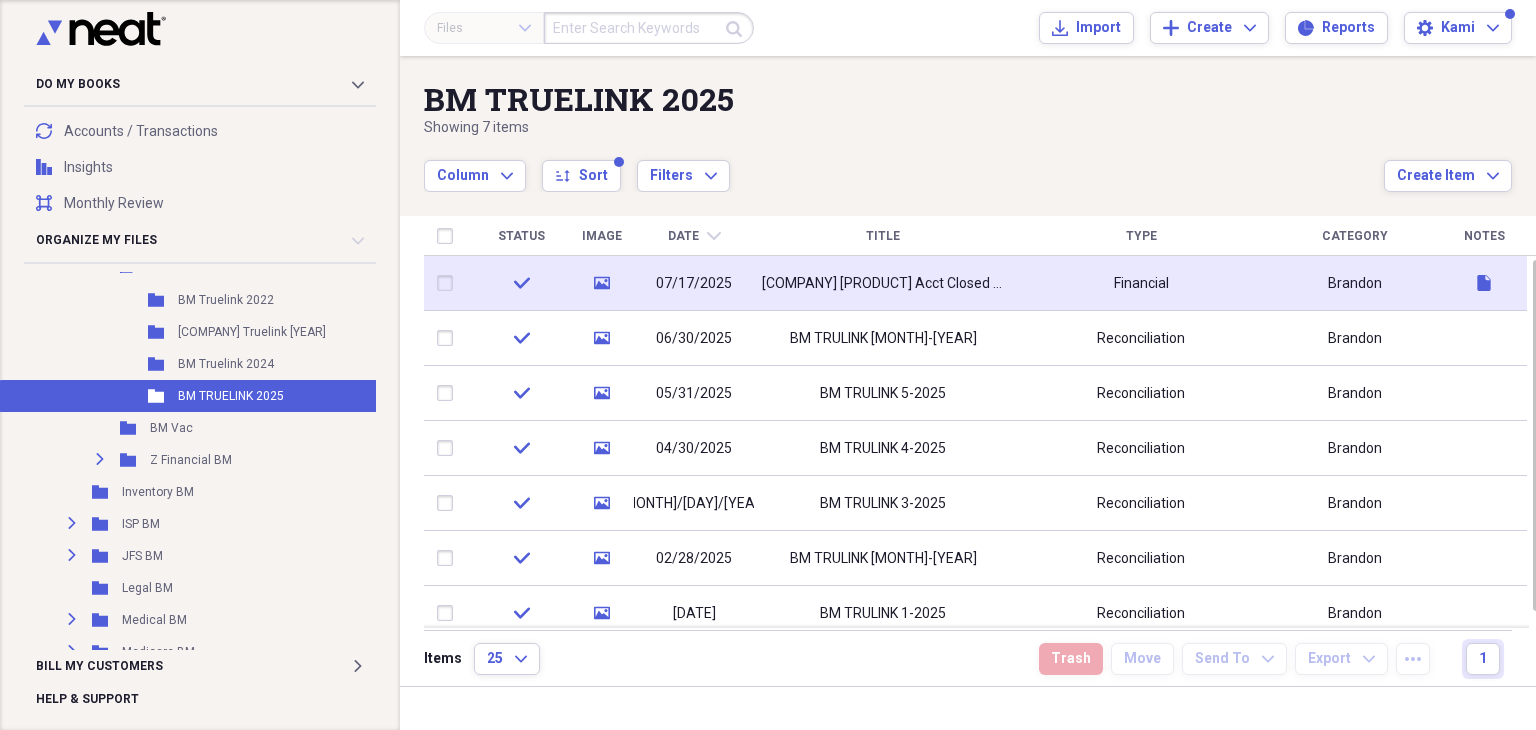 click on "[COMPANY] [PRODUCT] Acct Closed [DATE]" at bounding box center (883, 284) 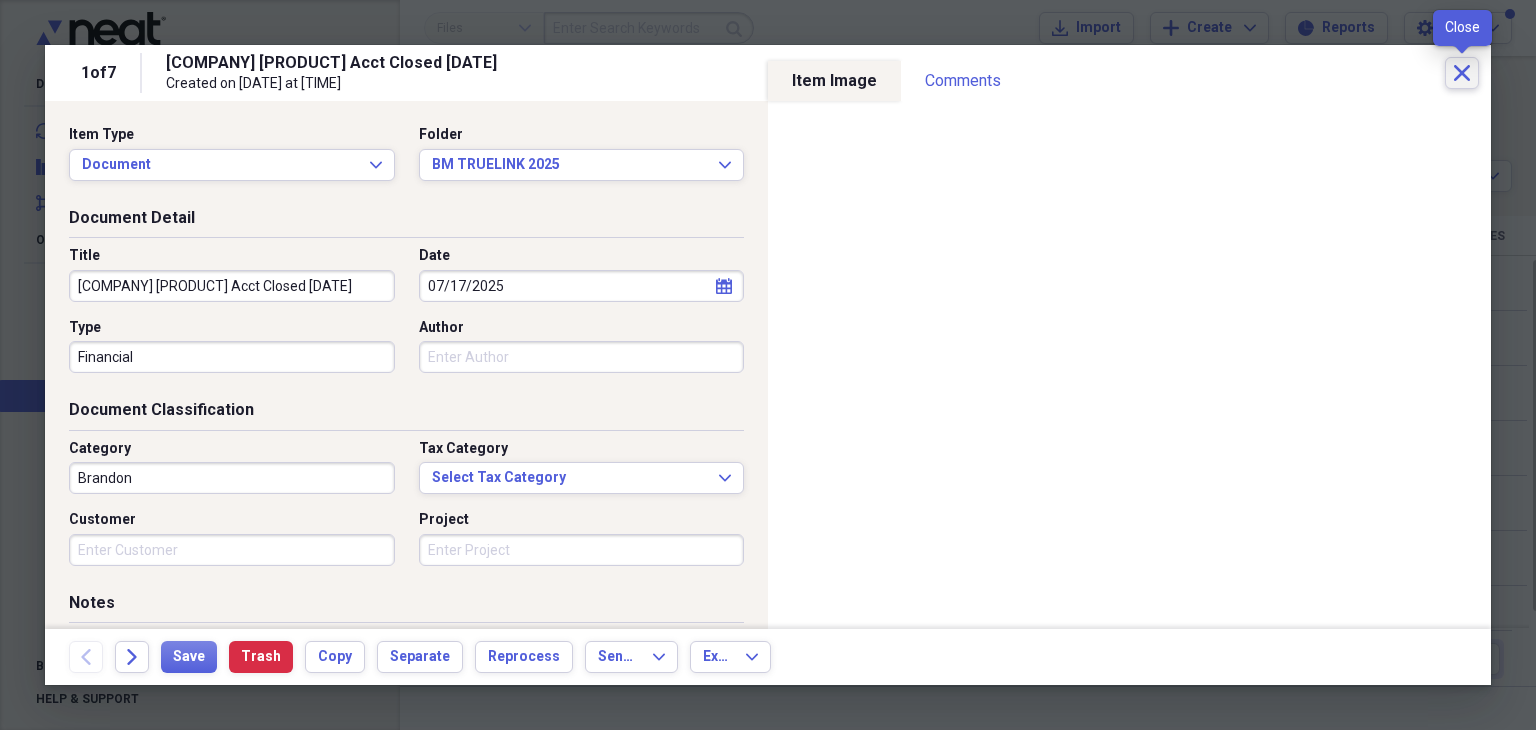 click on "Close" 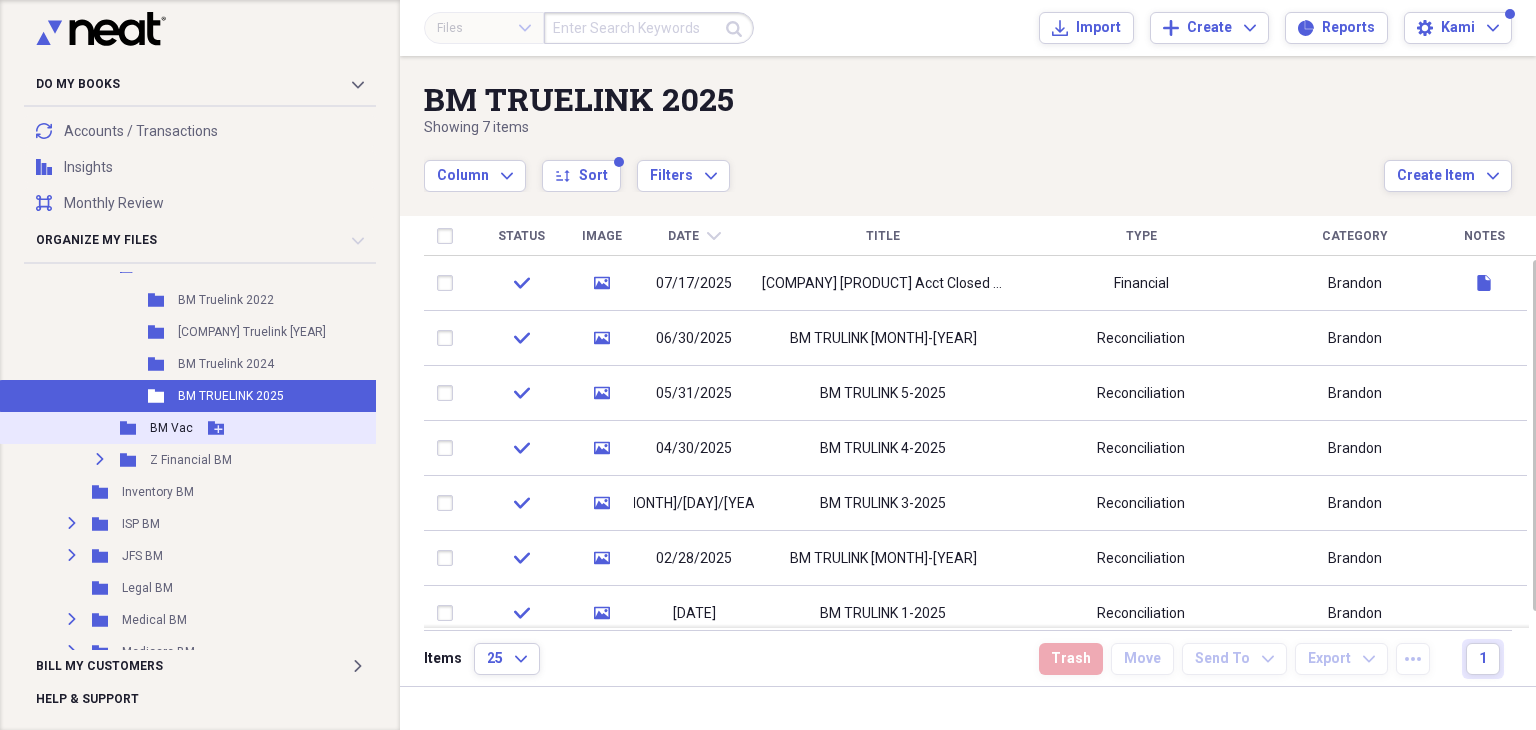 scroll, scrollTop: 0, scrollLeft: 0, axis: both 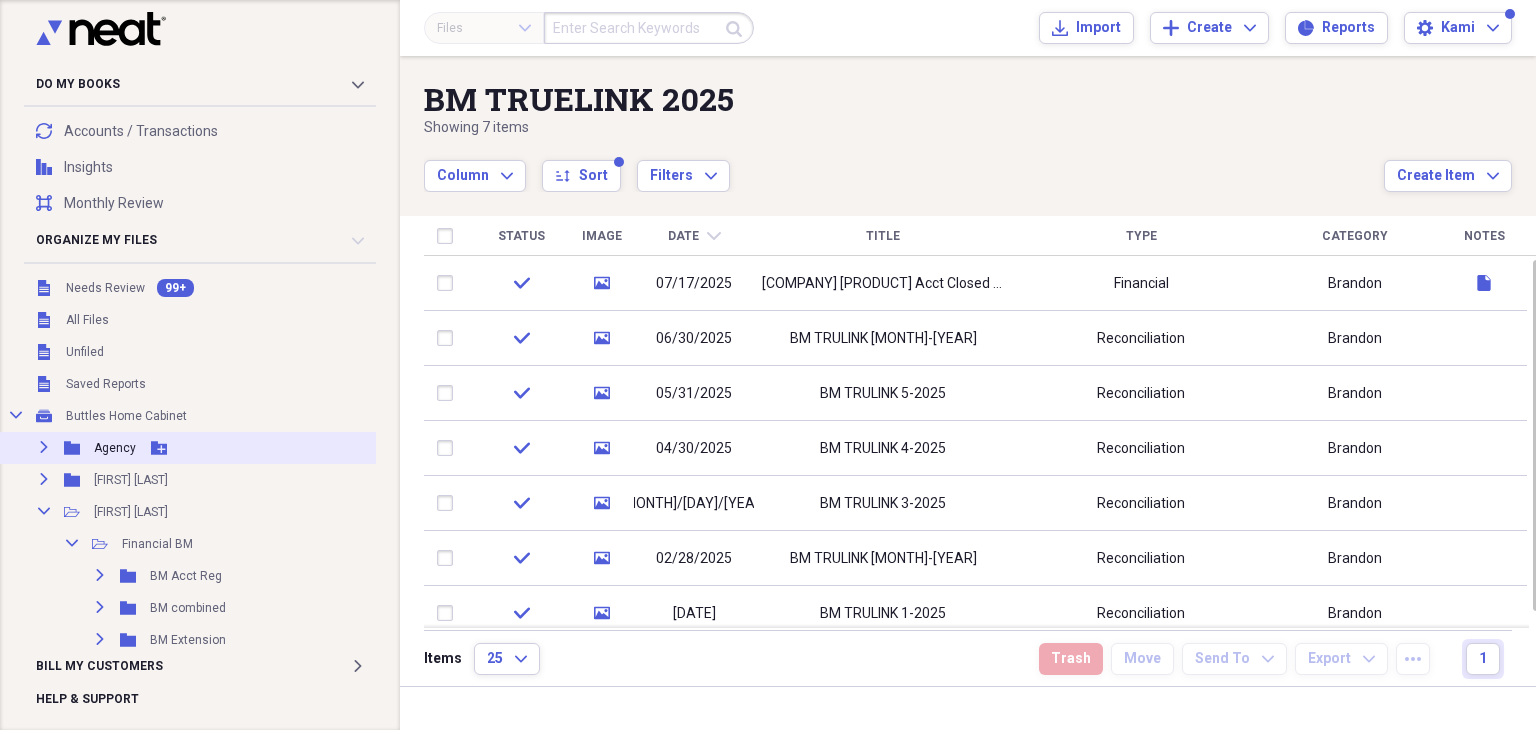 click on "Expand" 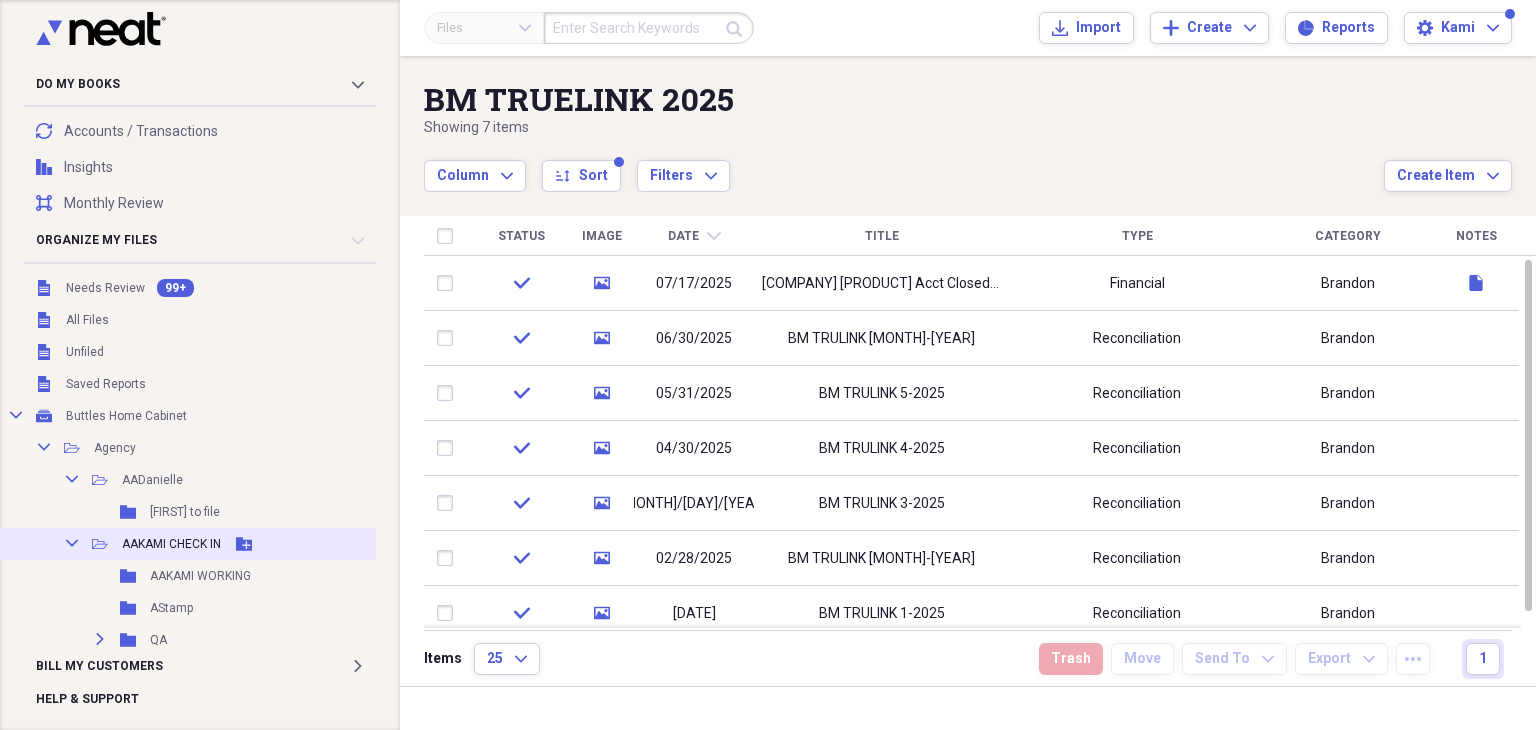 click on "AAKAMI CHECK IN" at bounding box center [171, 544] 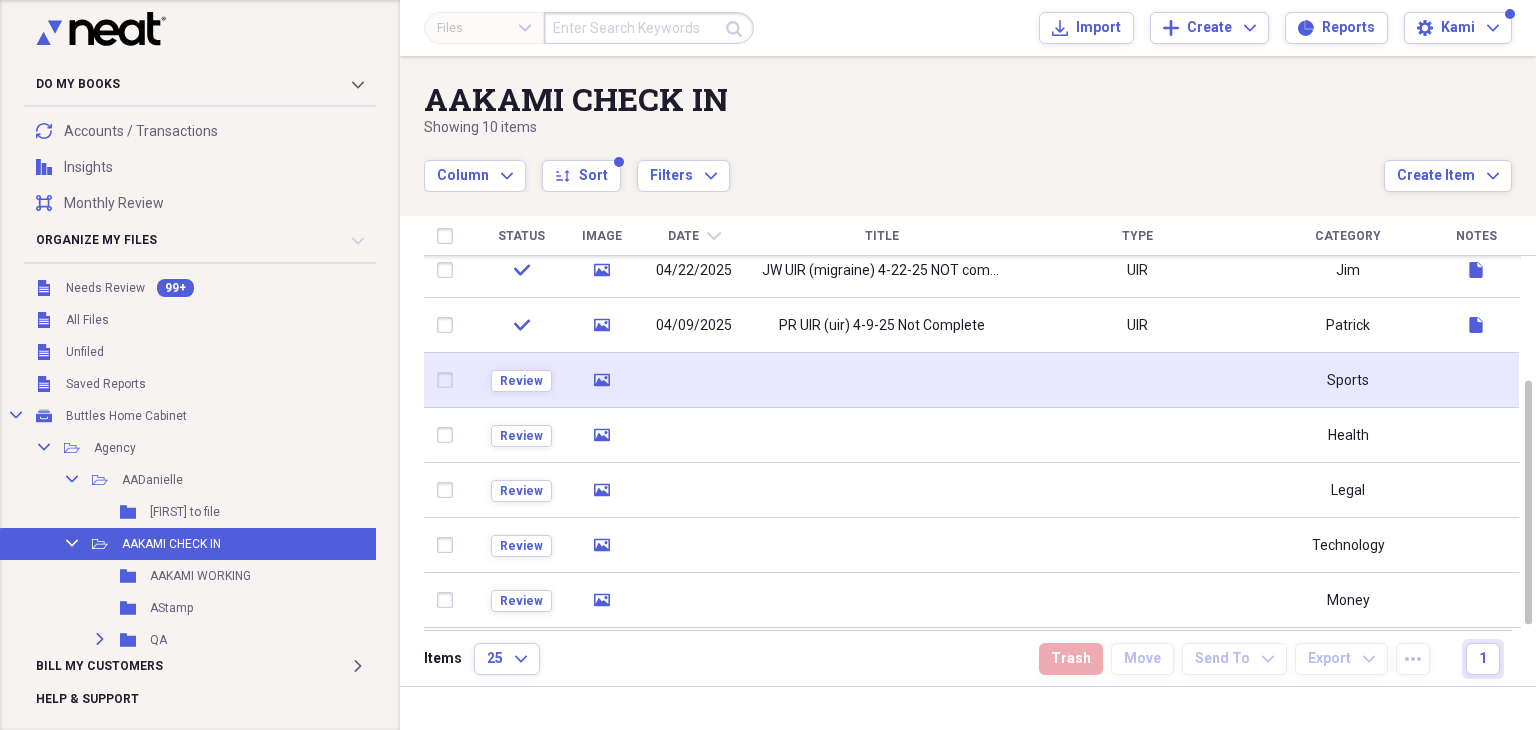 click at bounding box center (694, 380) 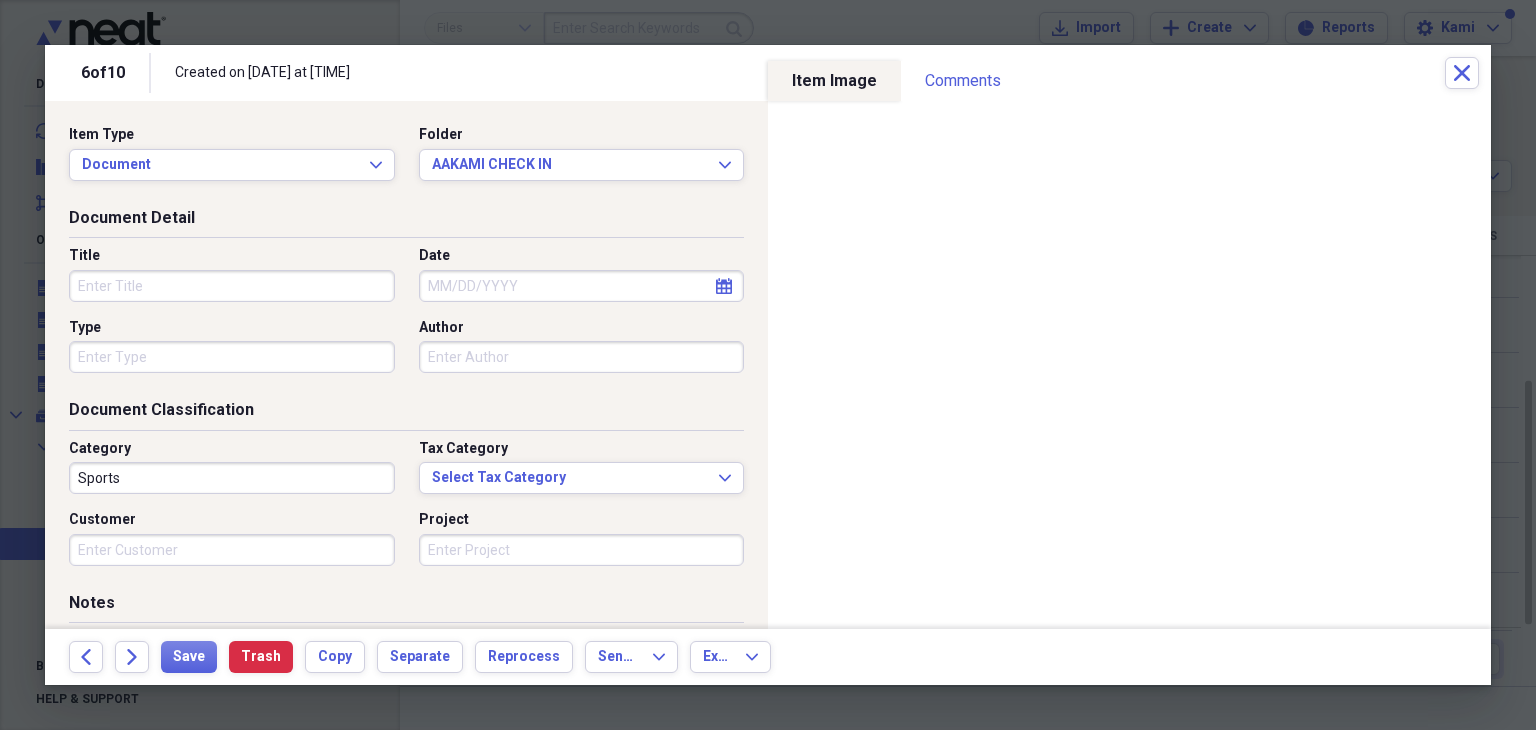 click on "Title" at bounding box center [232, 286] 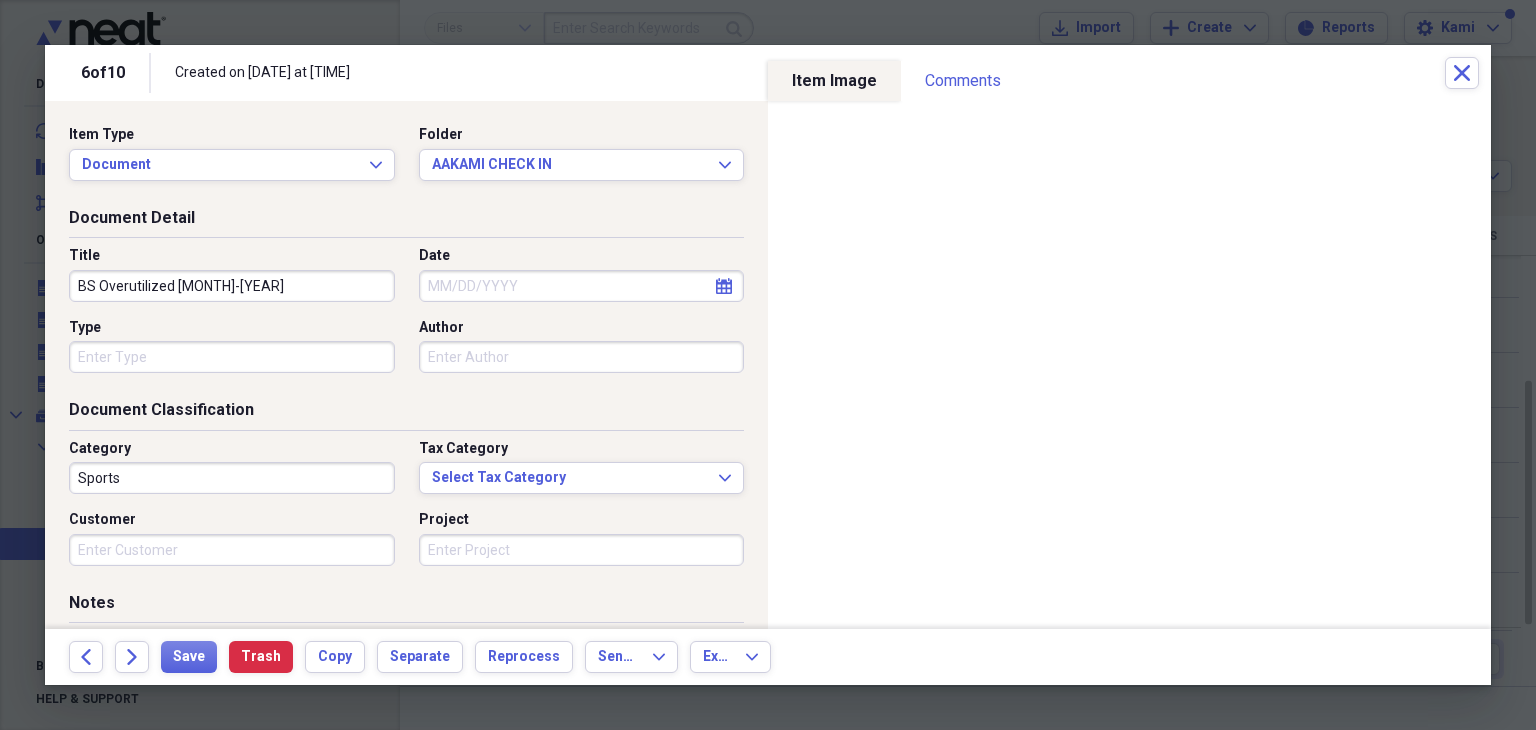 type on "BS Overutilized [MONTH]-[YEAR]" 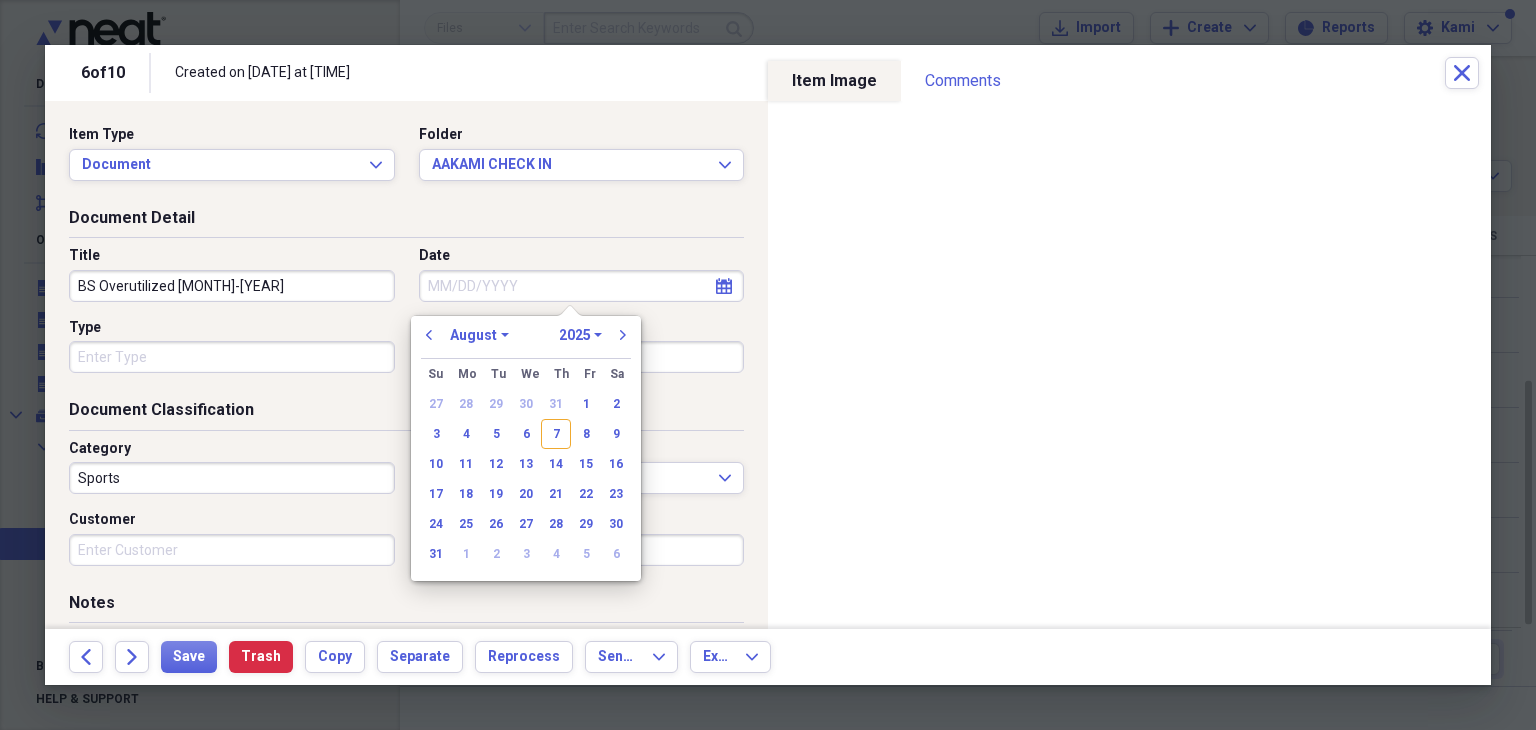 click on "Date" at bounding box center (582, 286) 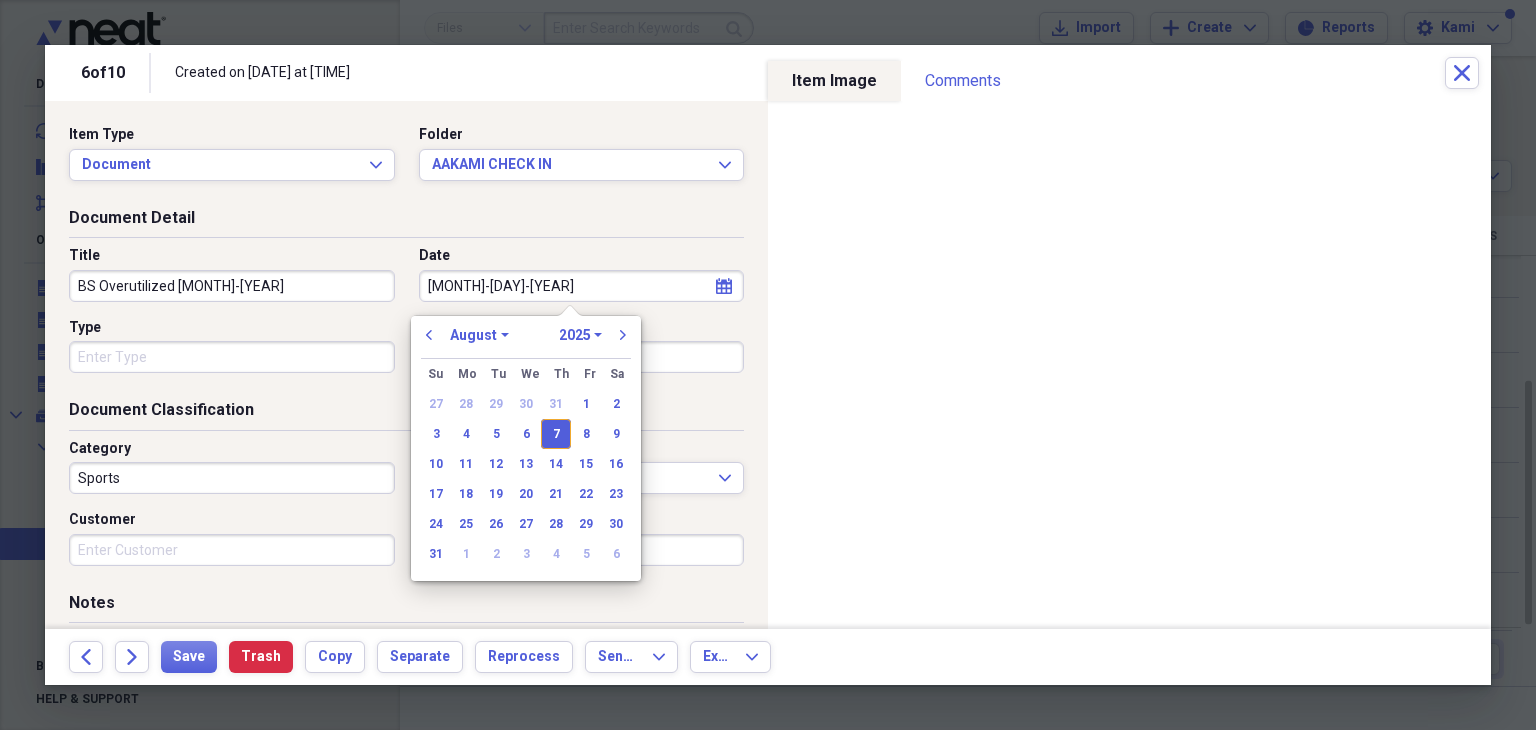 type on "08/07/2025" 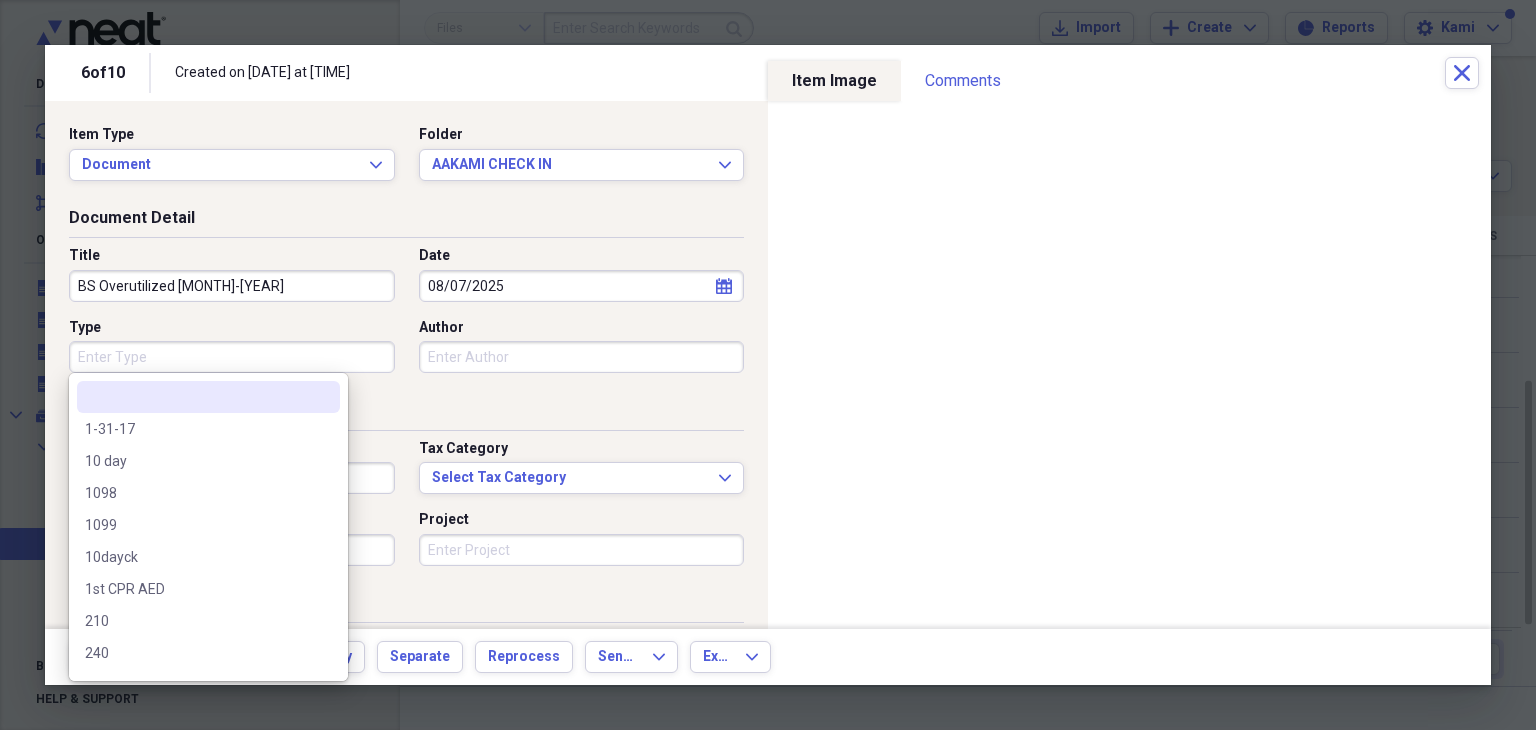click on "Type" at bounding box center [232, 357] 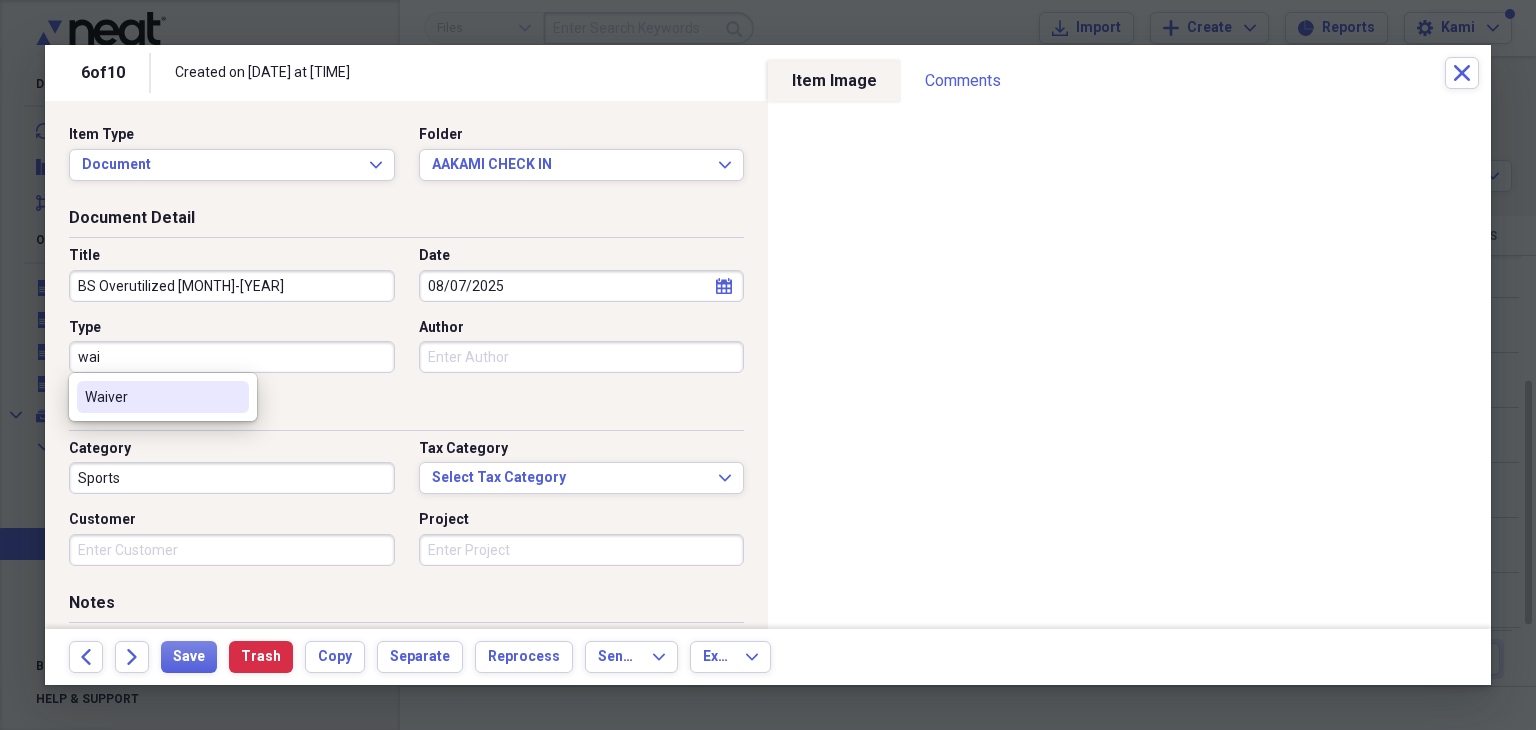 click on "Waiver" at bounding box center [151, 397] 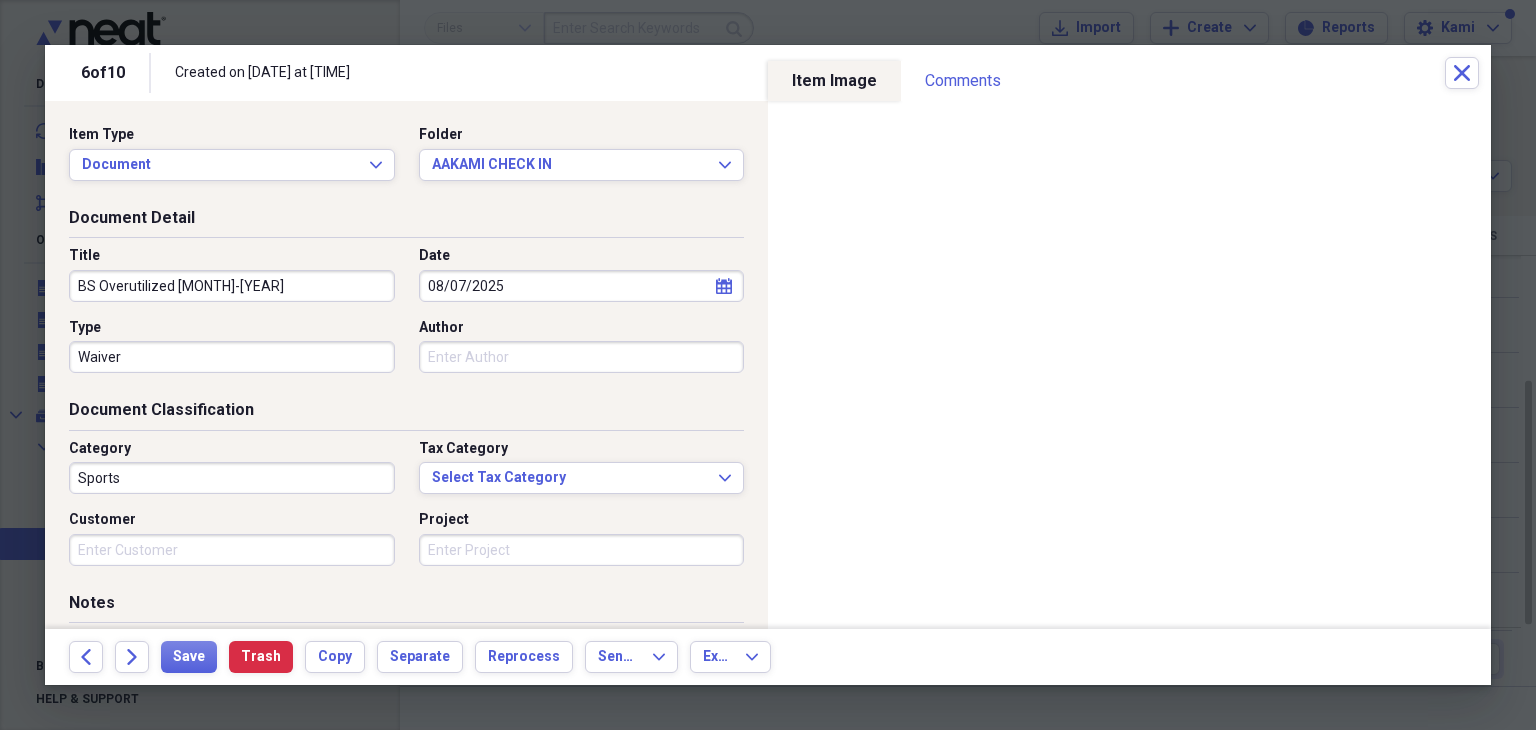 click on "Sports" at bounding box center [232, 478] 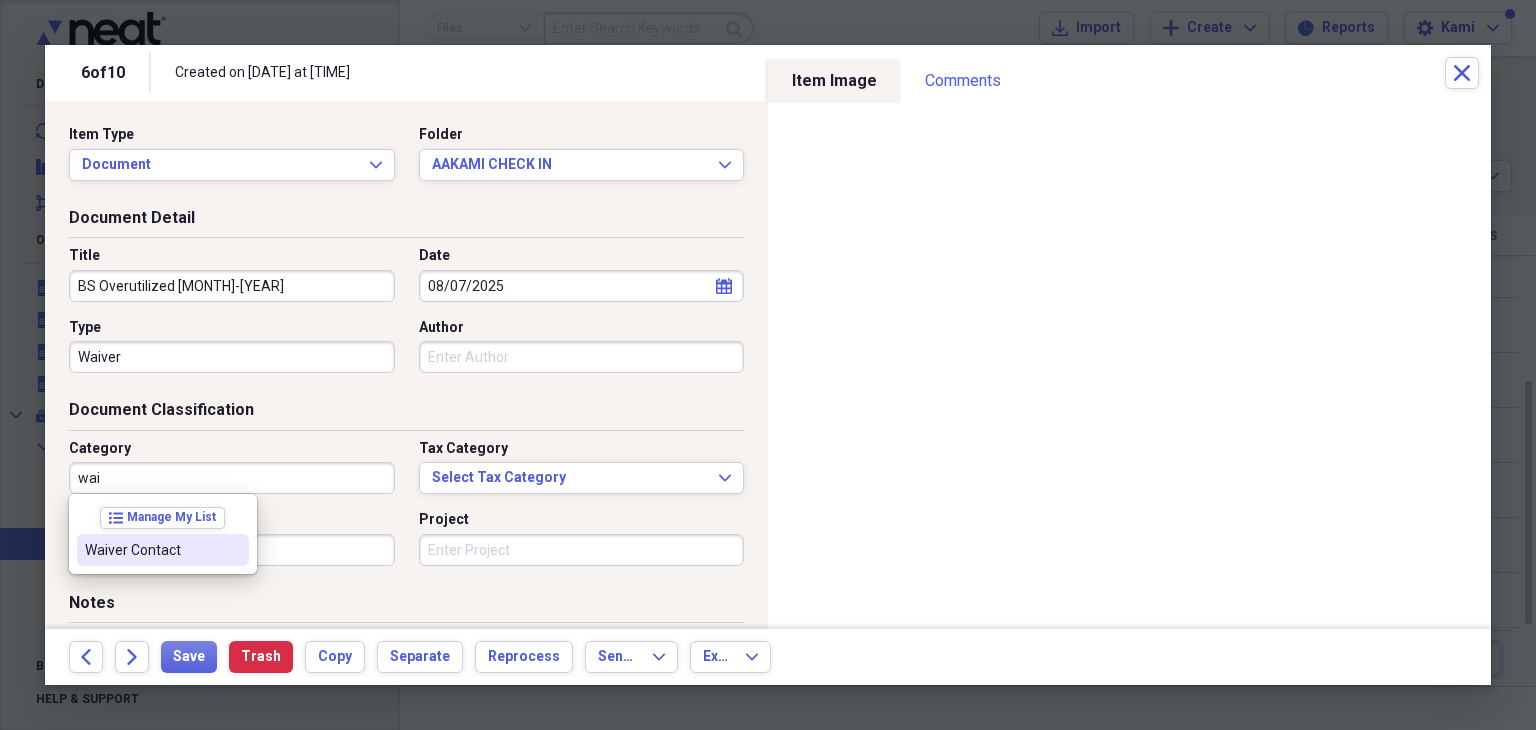 click on "Waiver Contact" at bounding box center (151, 550) 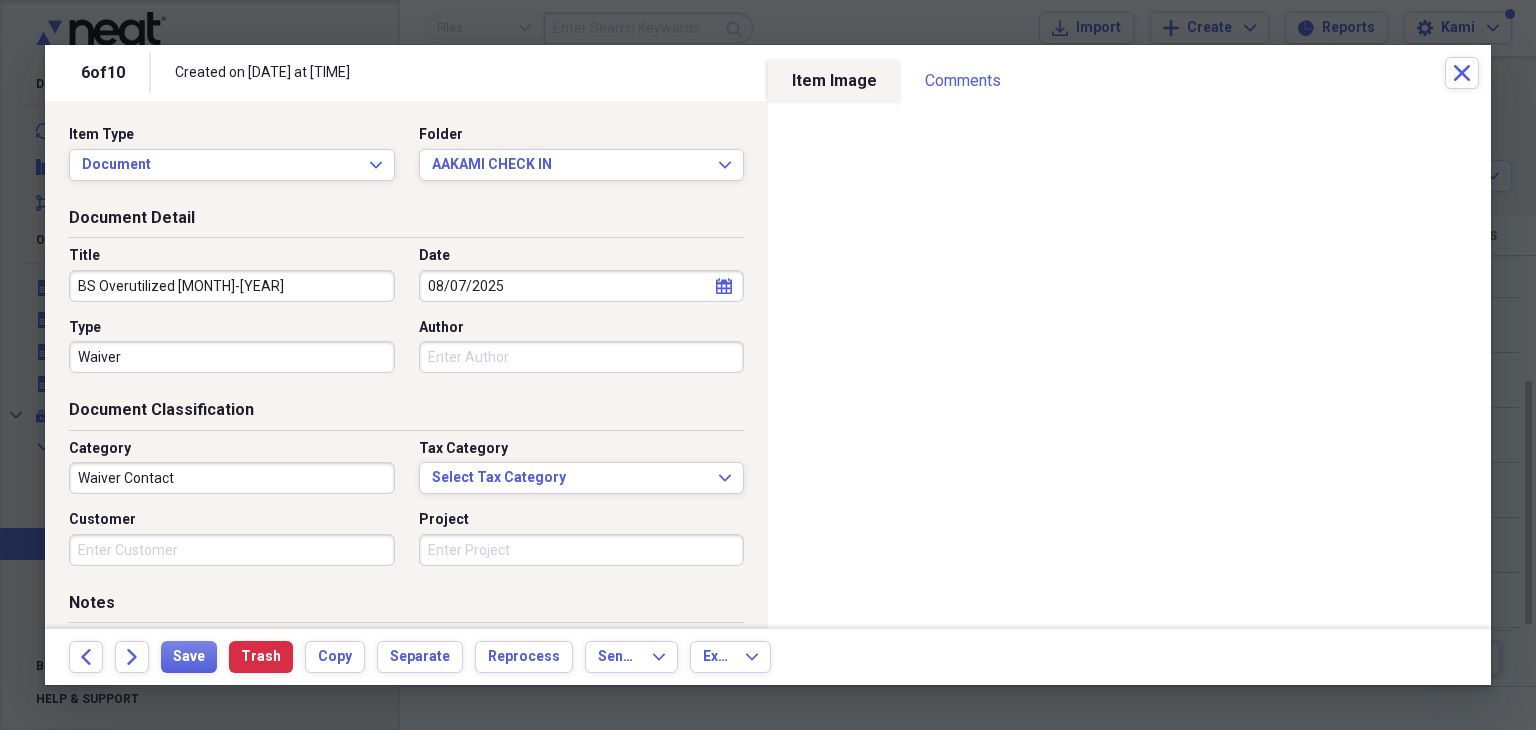 click on "Waiver" at bounding box center [232, 357] 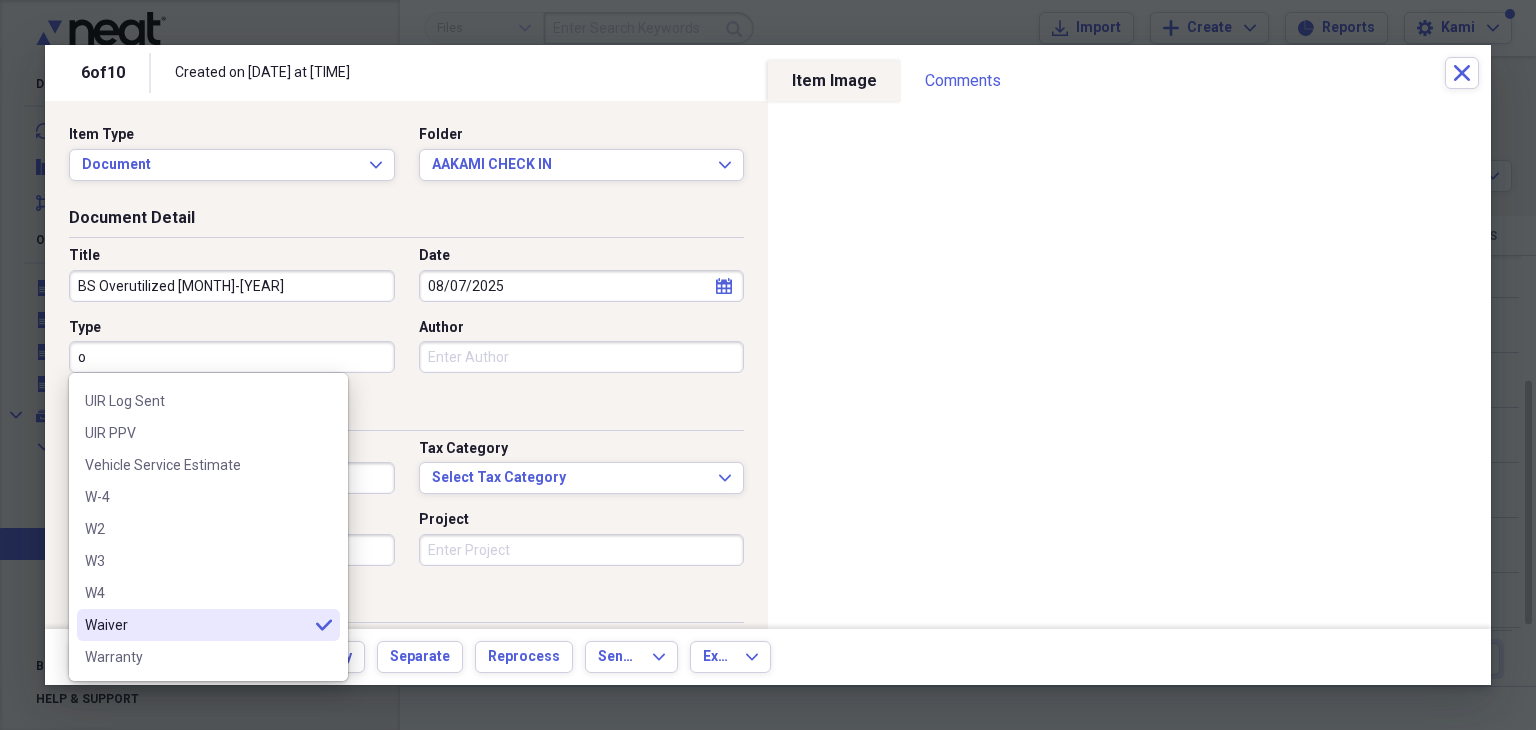 scroll, scrollTop: 0, scrollLeft: 0, axis: both 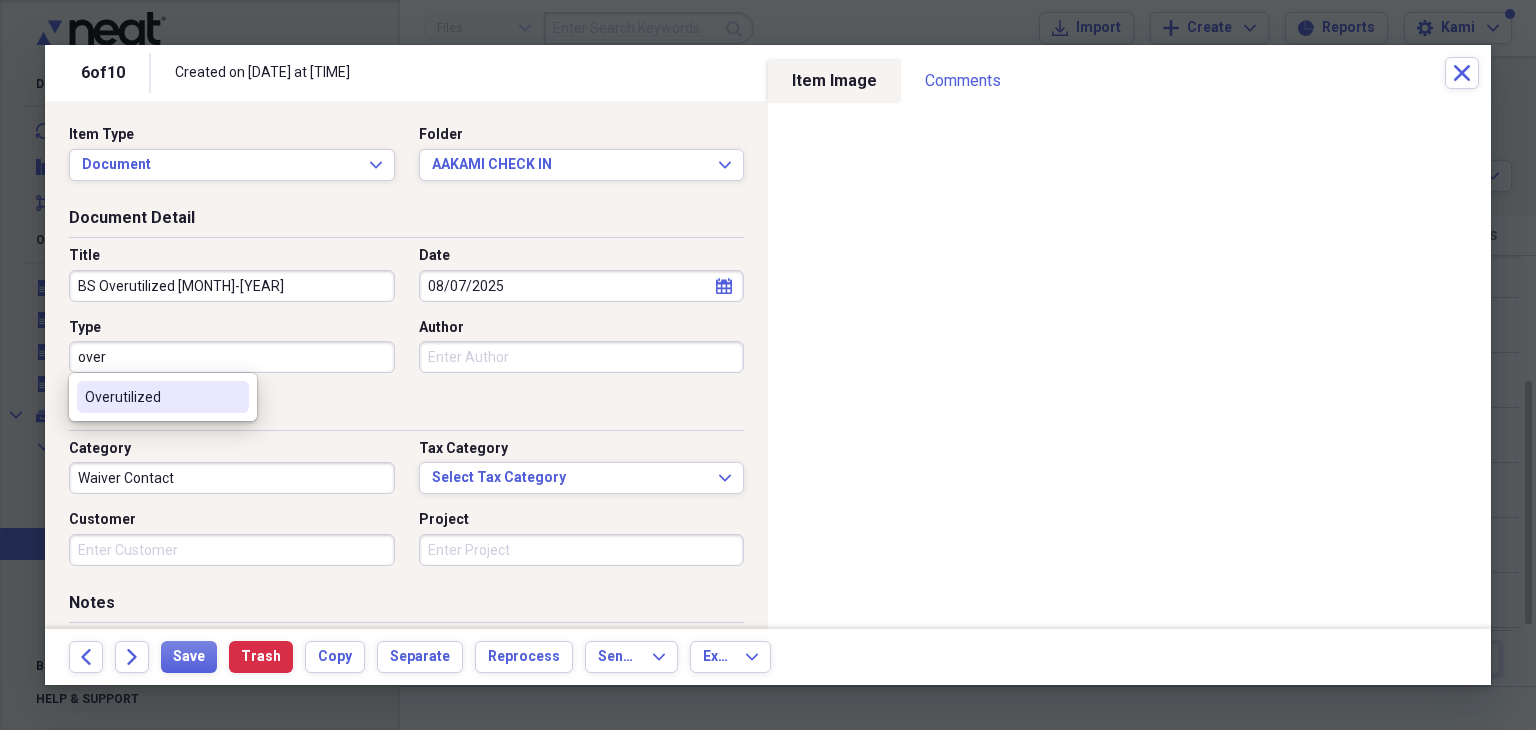 drag, startPoint x: 133, startPoint y: 394, endPoint x: 184, endPoint y: 478, distance: 98.270035 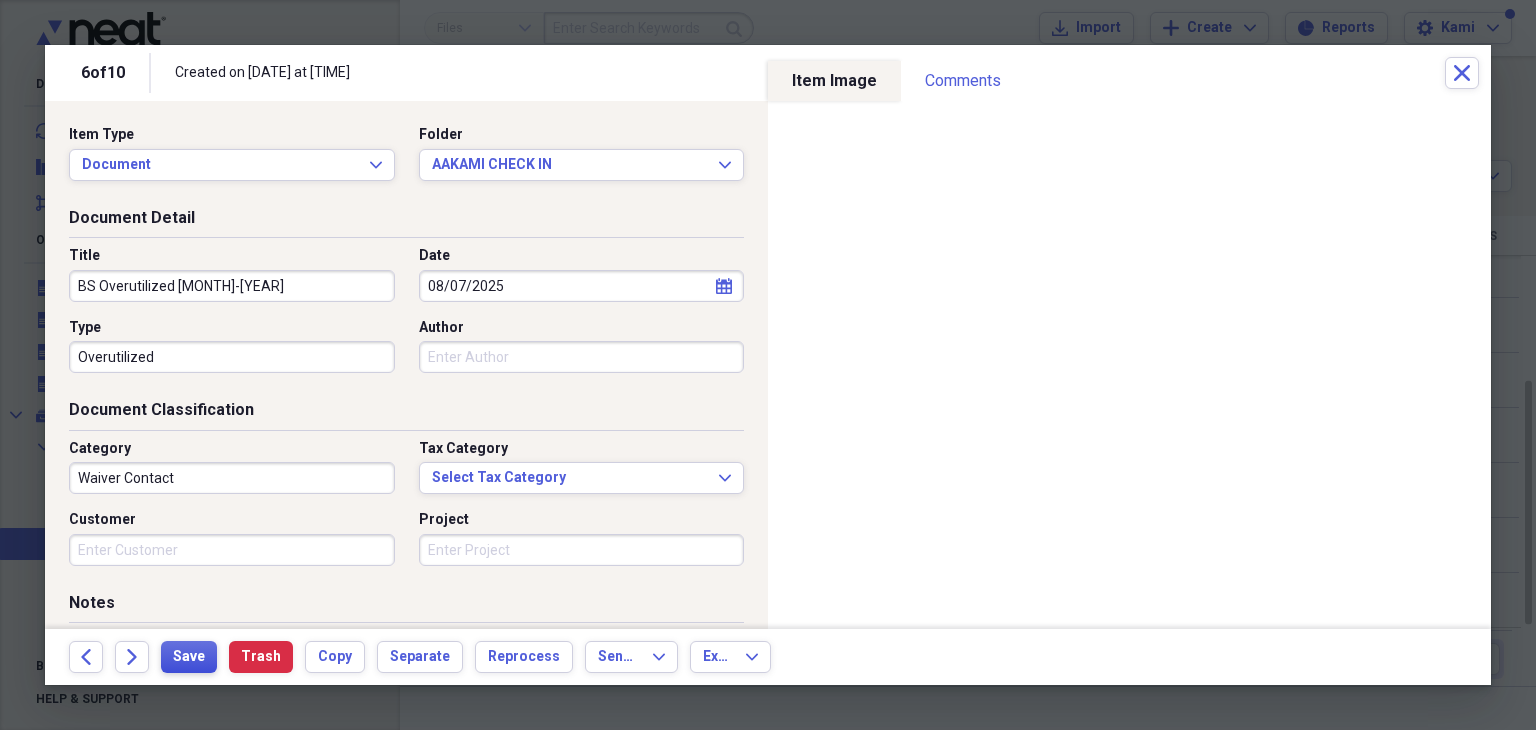 click on "Save" at bounding box center (189, 657) 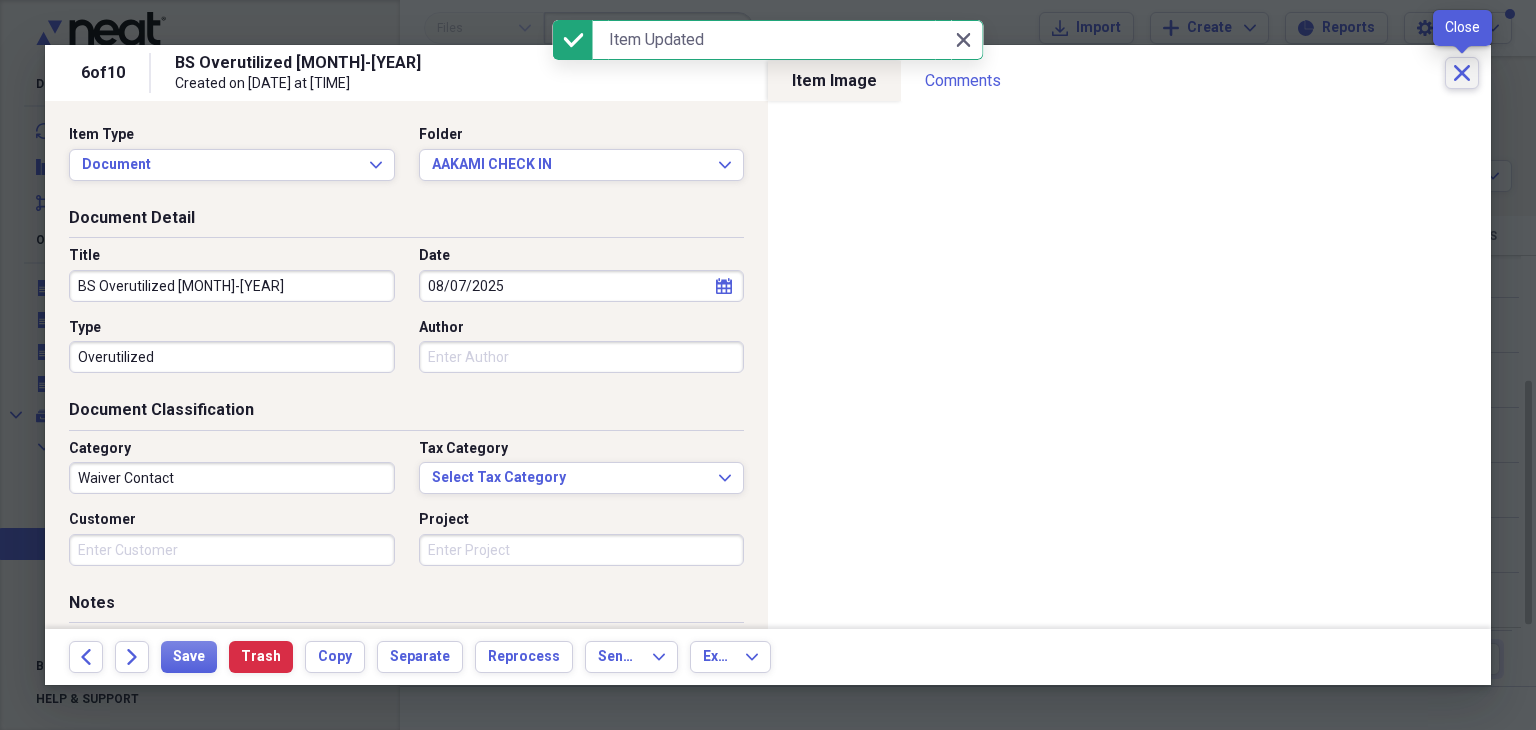 click 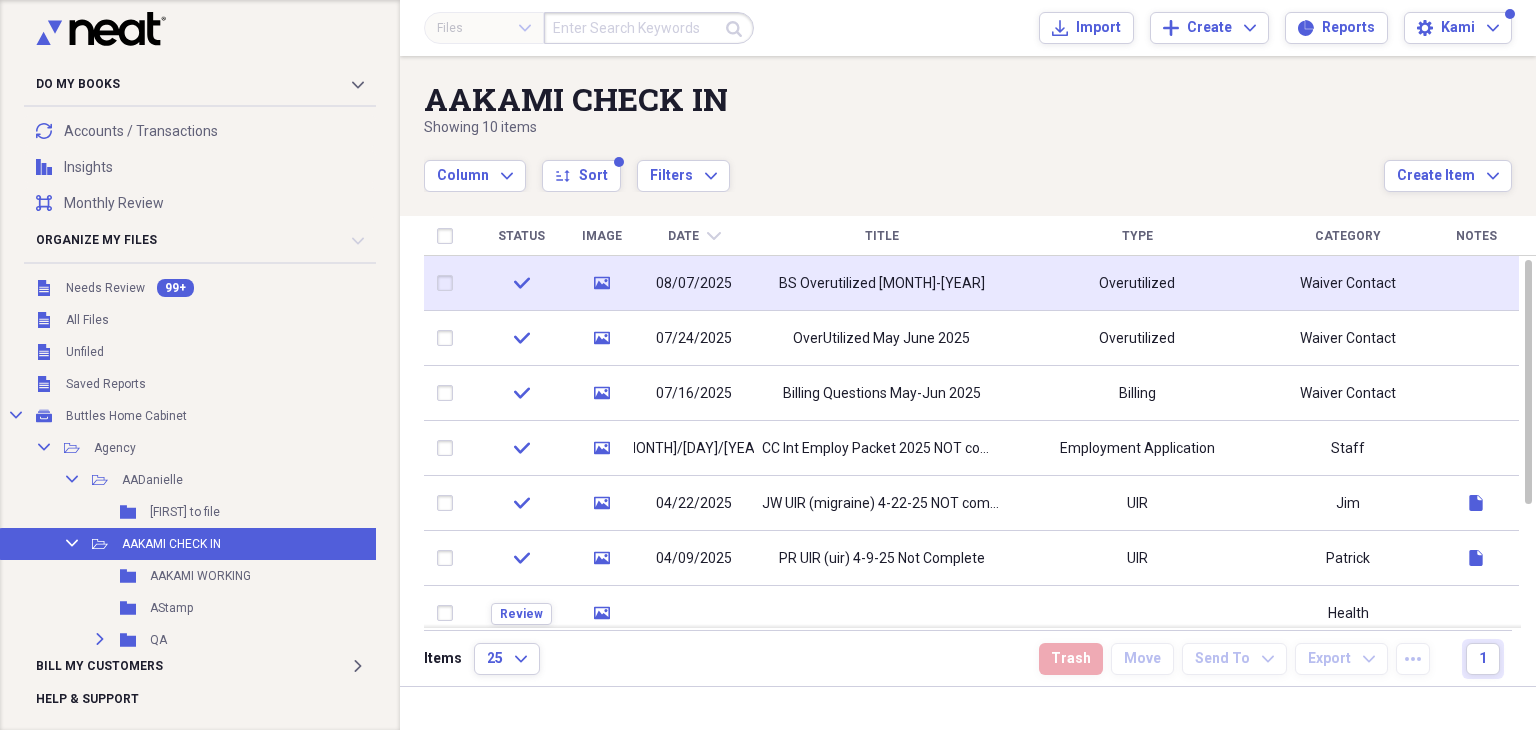click at bounding box center (449, 283) 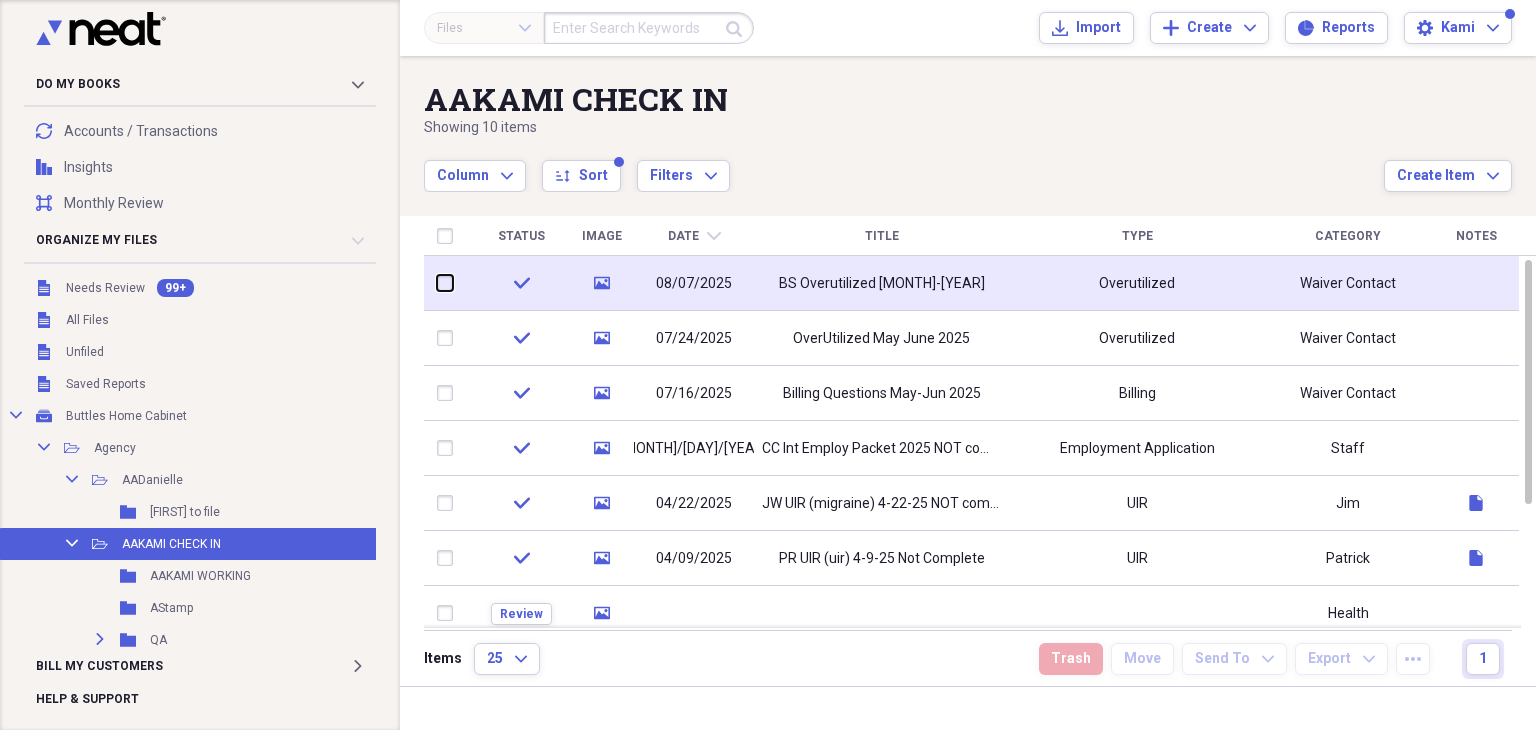 click at bounding box center (437, 283) 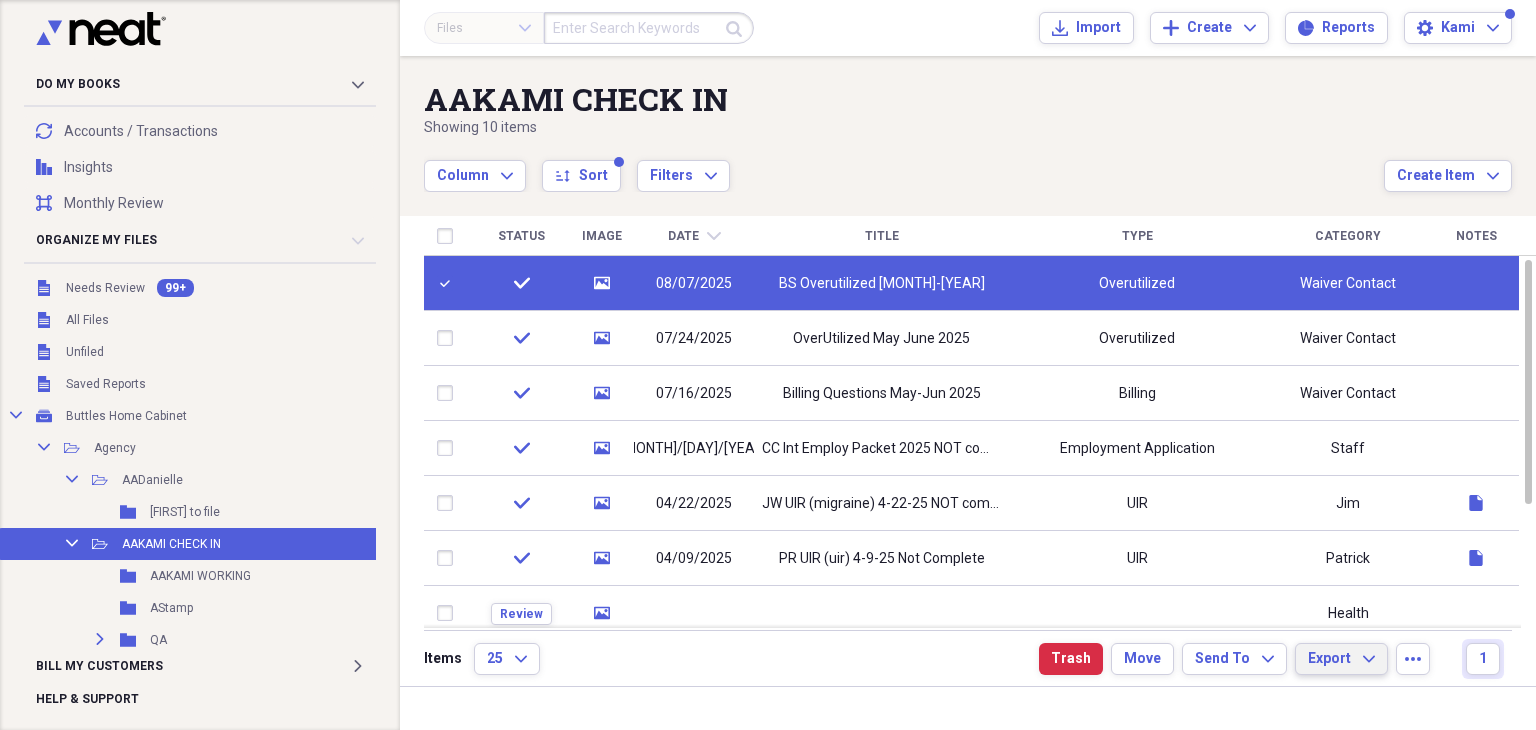 click on "Export" at bounding box center [1329, 659] 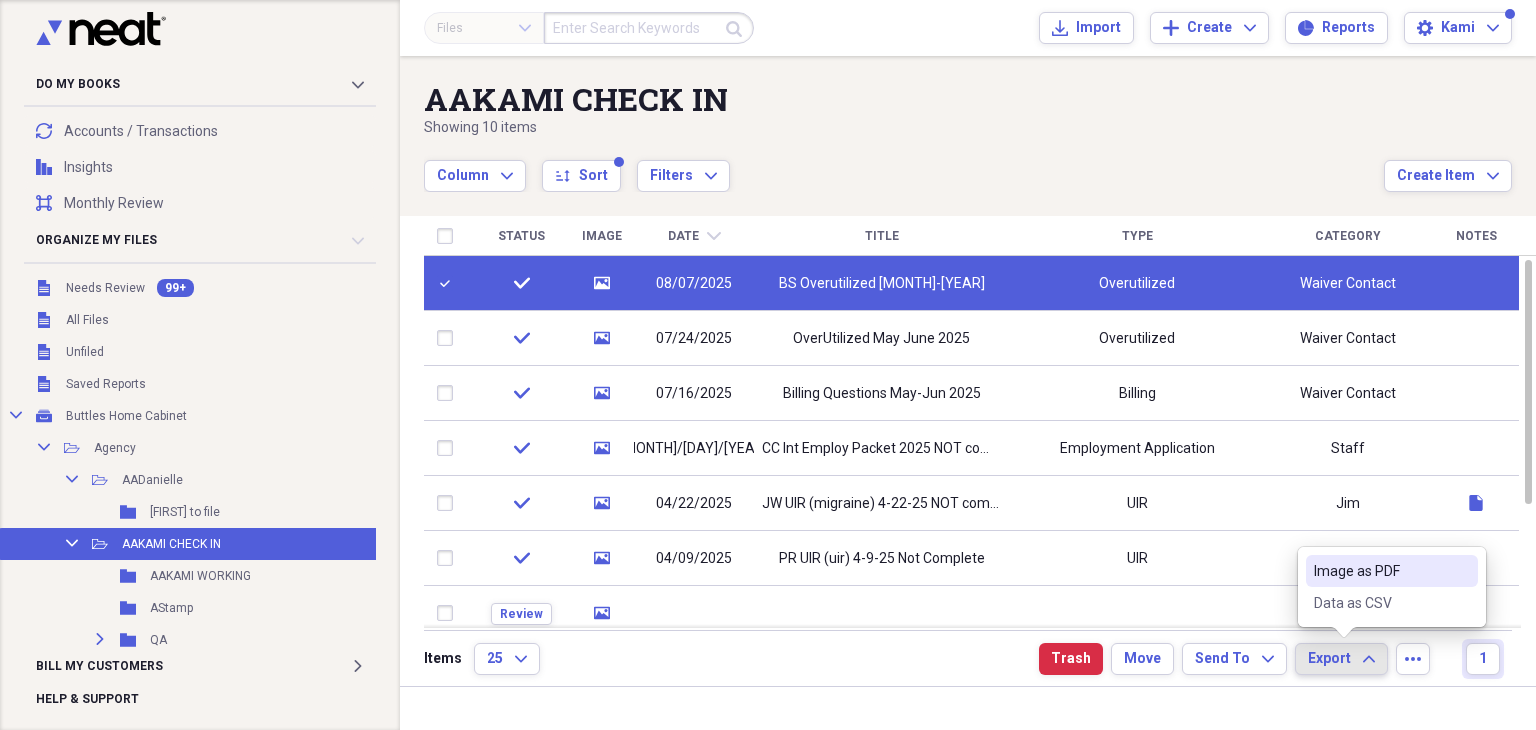click on "Image as PDF" at bounding box center (1380, 571) 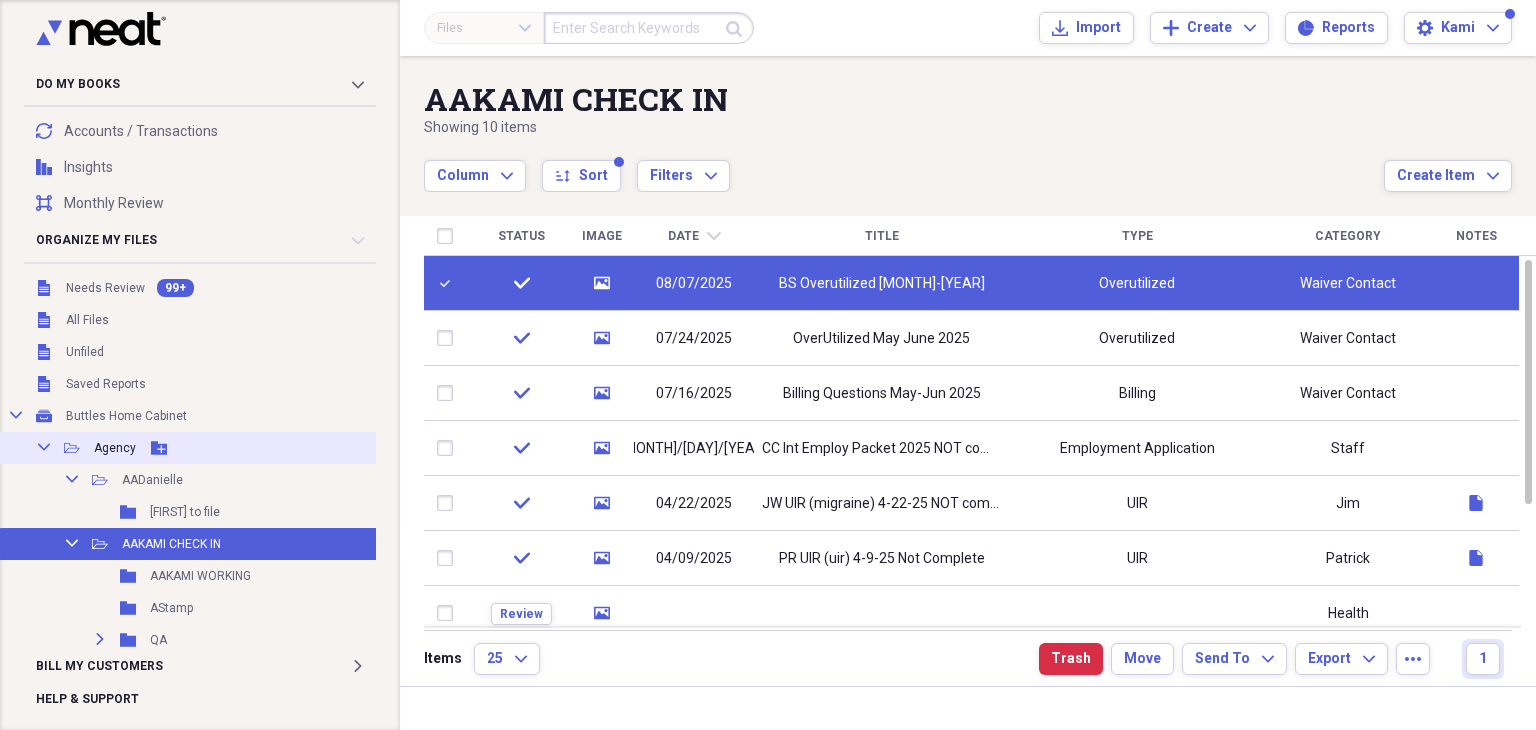 click 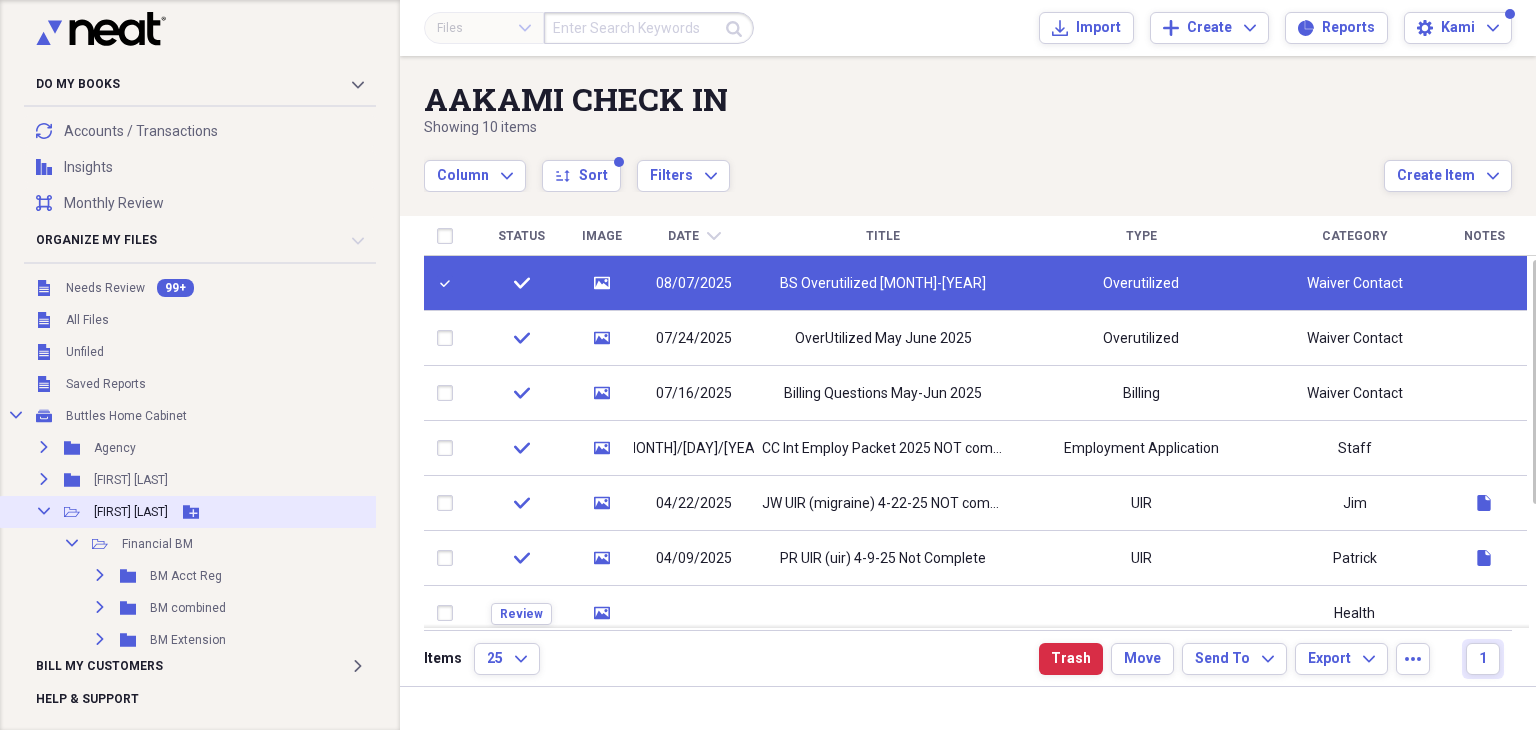 click on "Collapse" 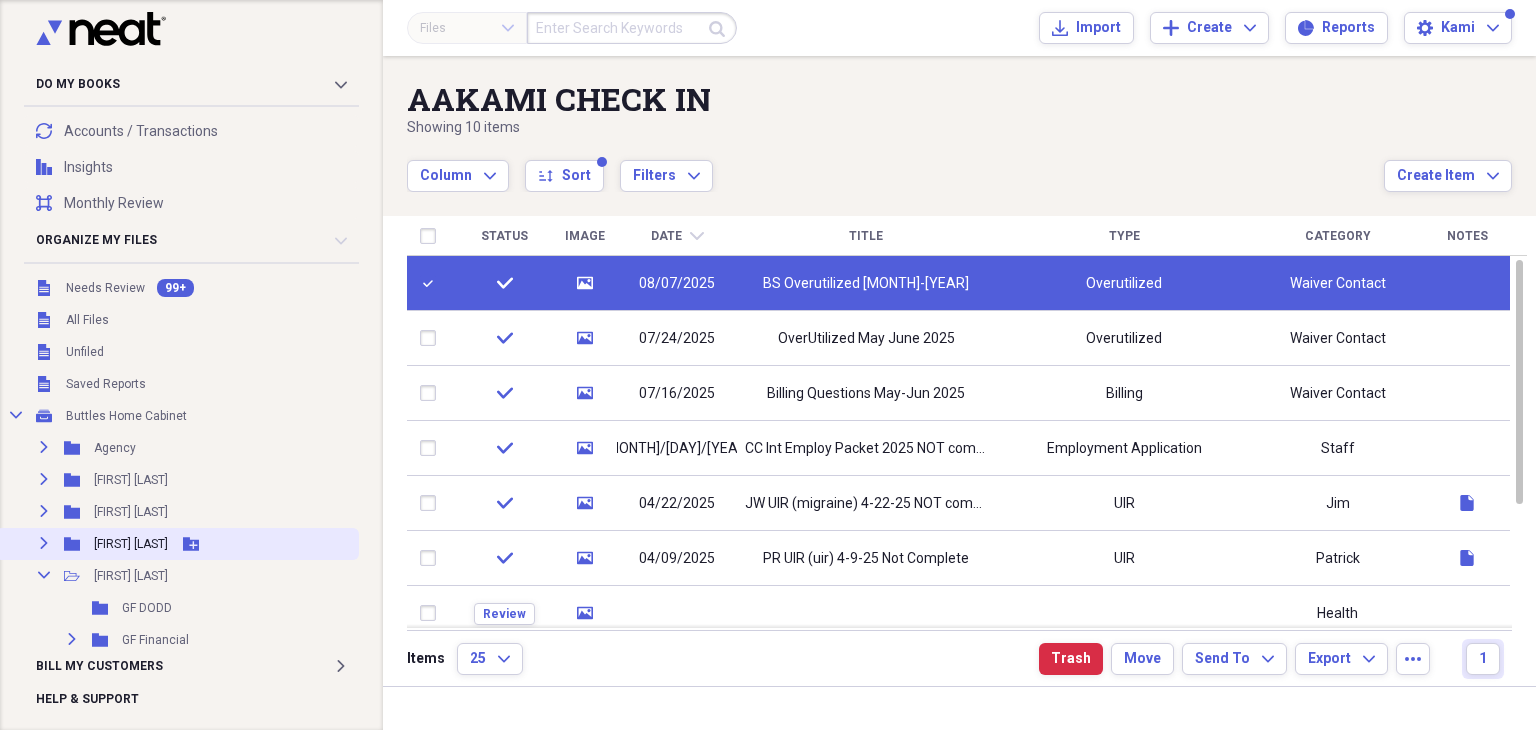 click 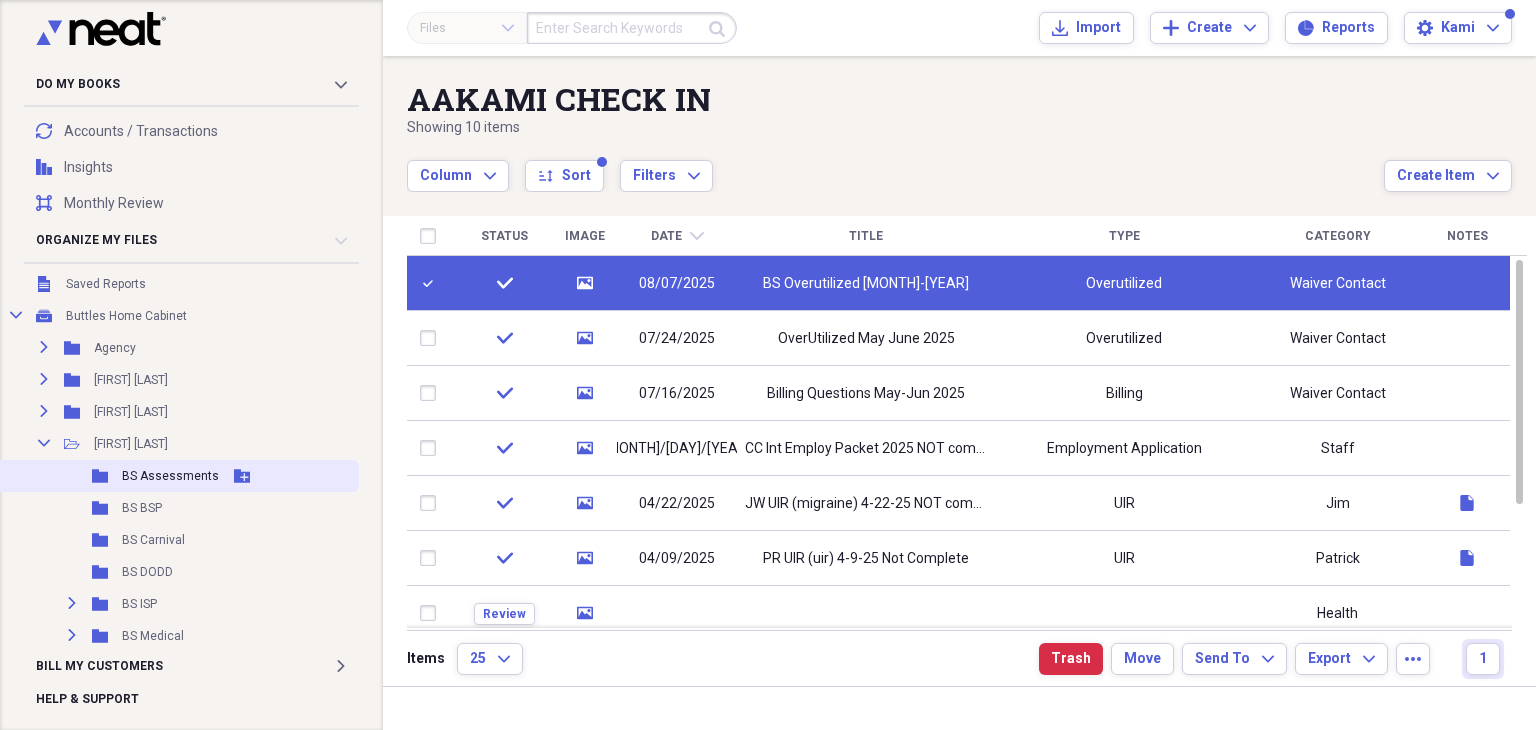 scroll, scrollTop: 200, scrollLeft: 0, axis: vertical 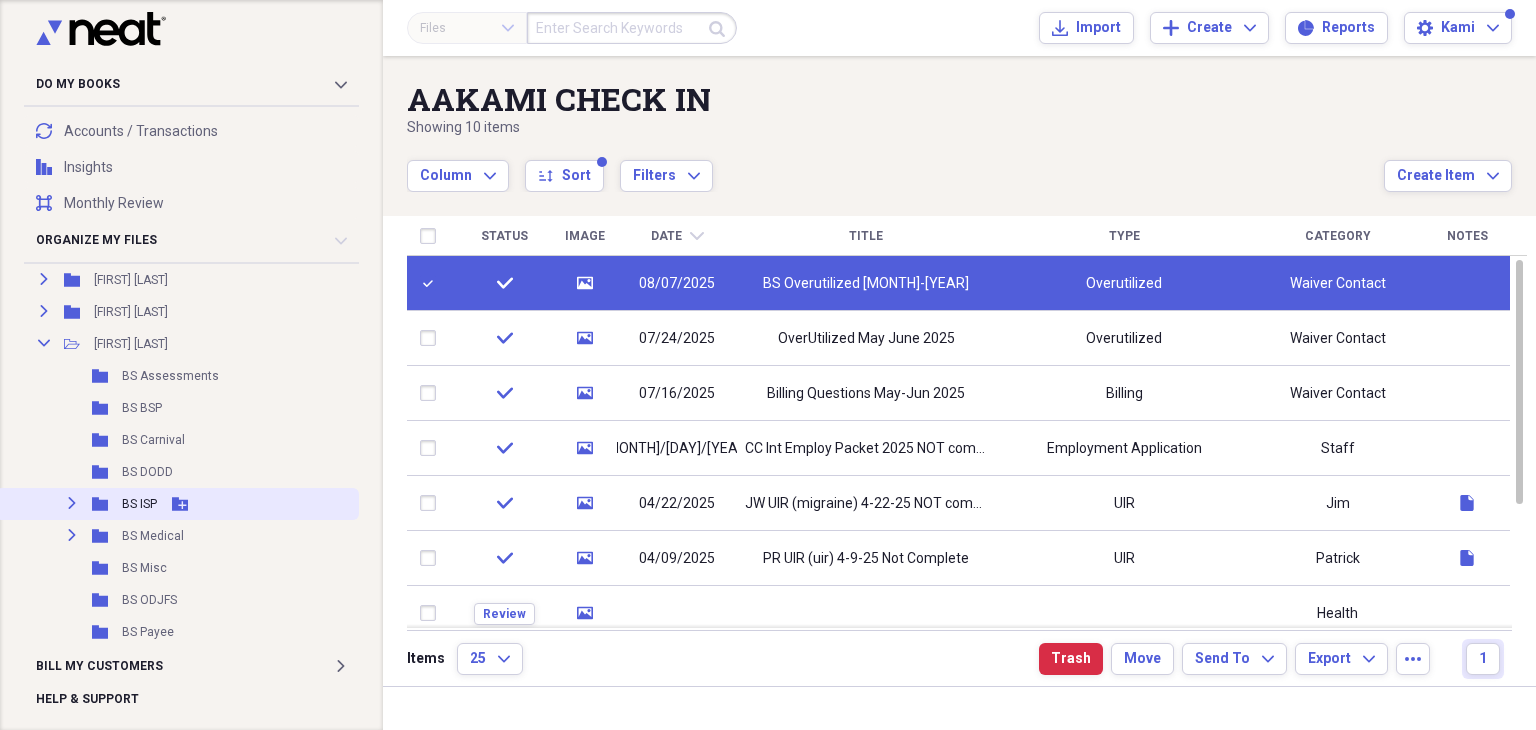 click 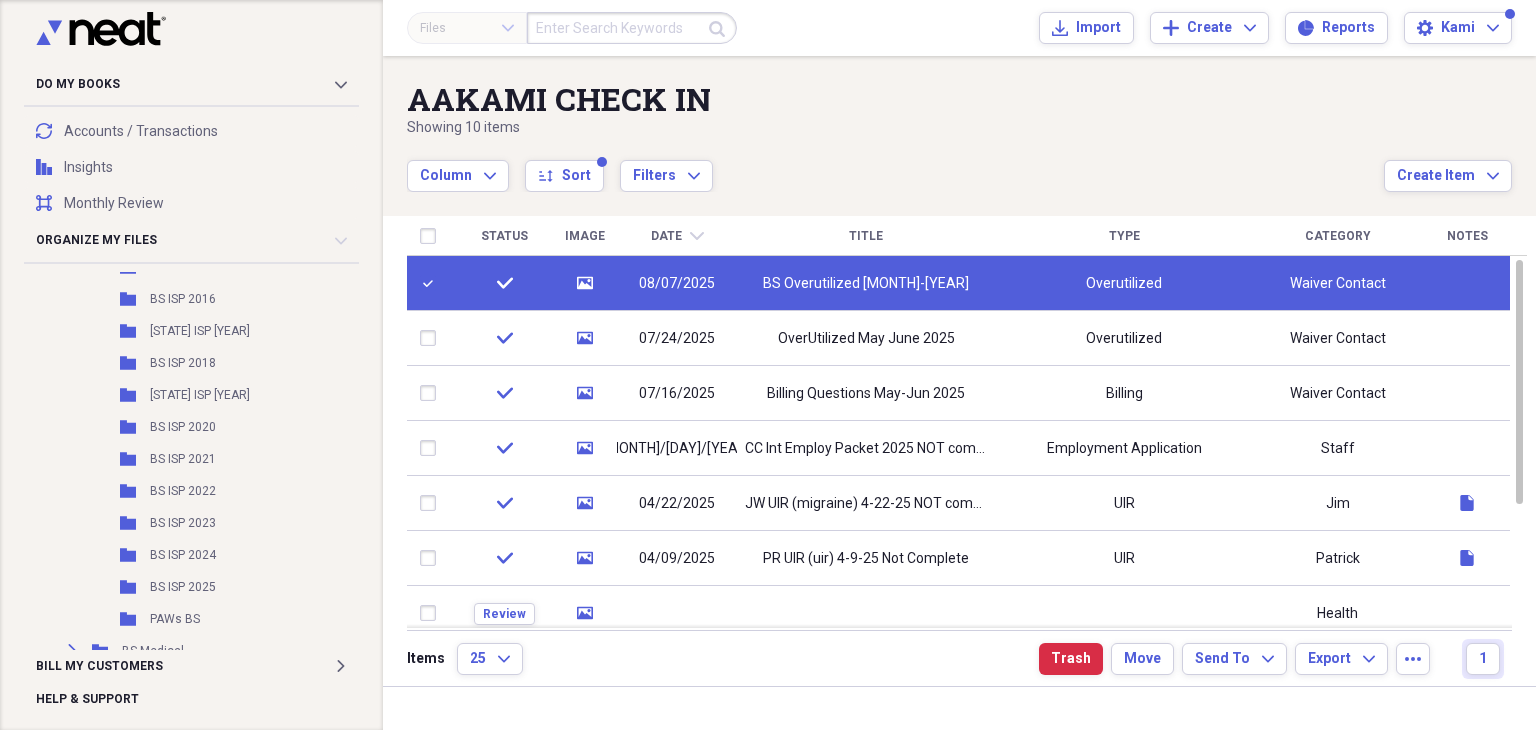 scroll, scrollTop: 600, scrollLeft: 0, axis: vertical 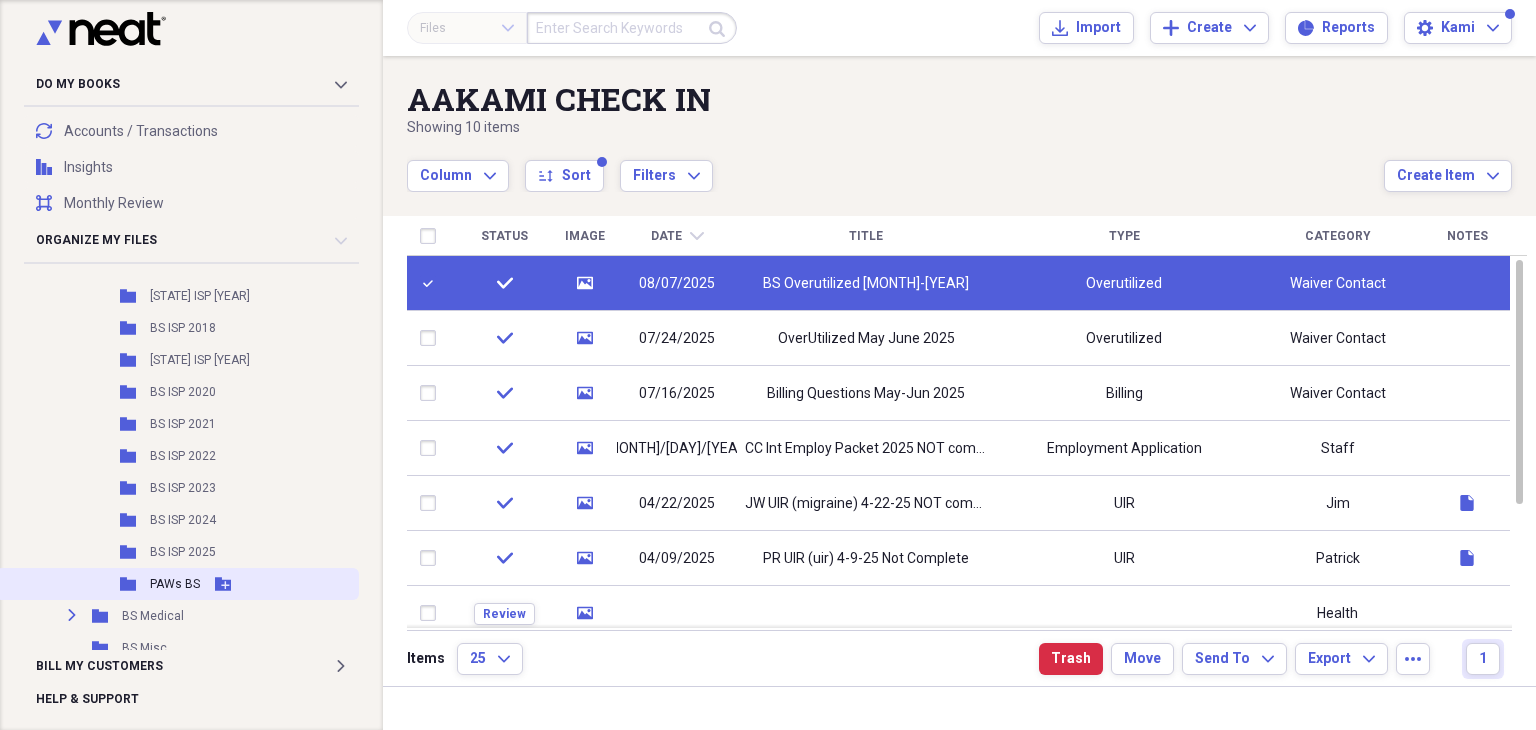 click on "PAWs BS" at bounding box center [175, 584] 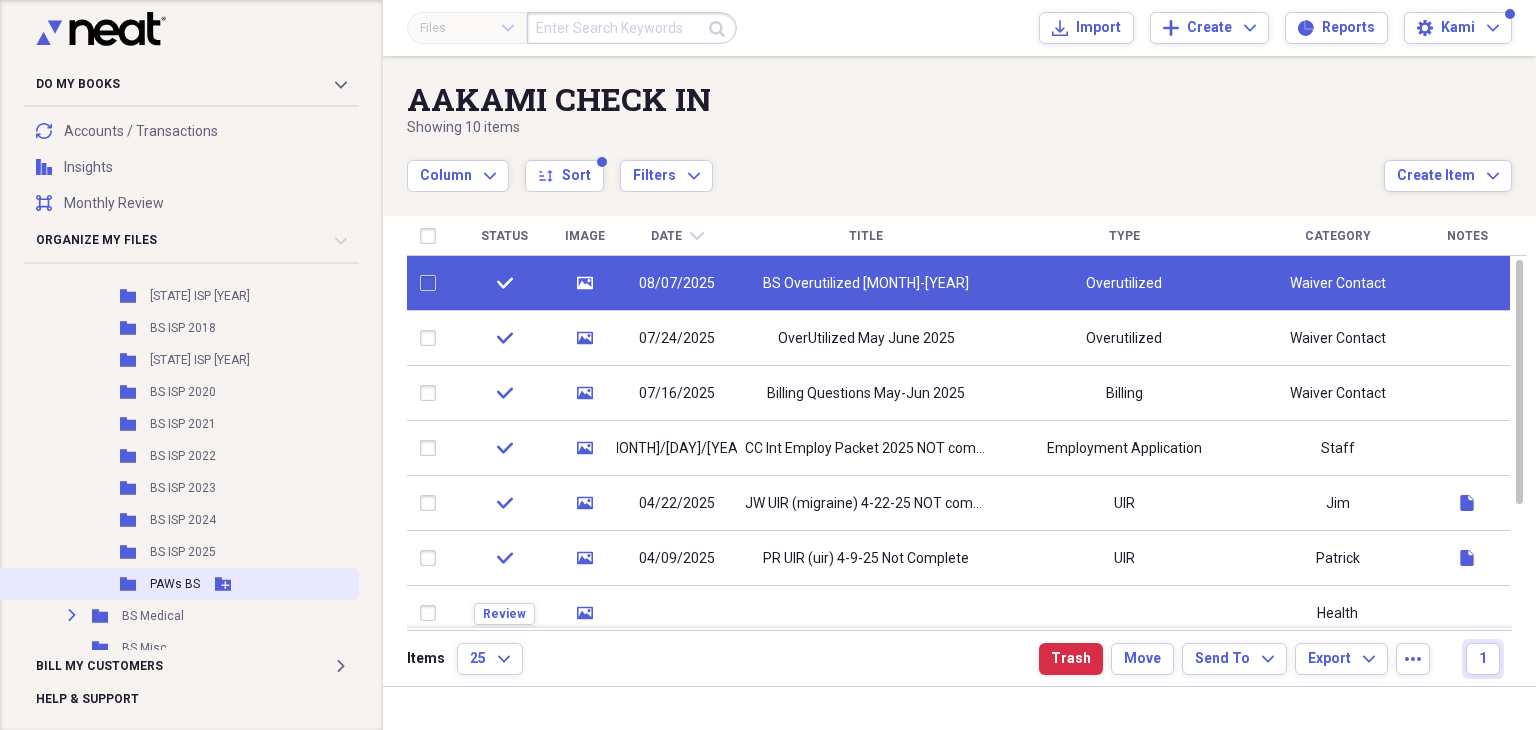 checkbox on "false" 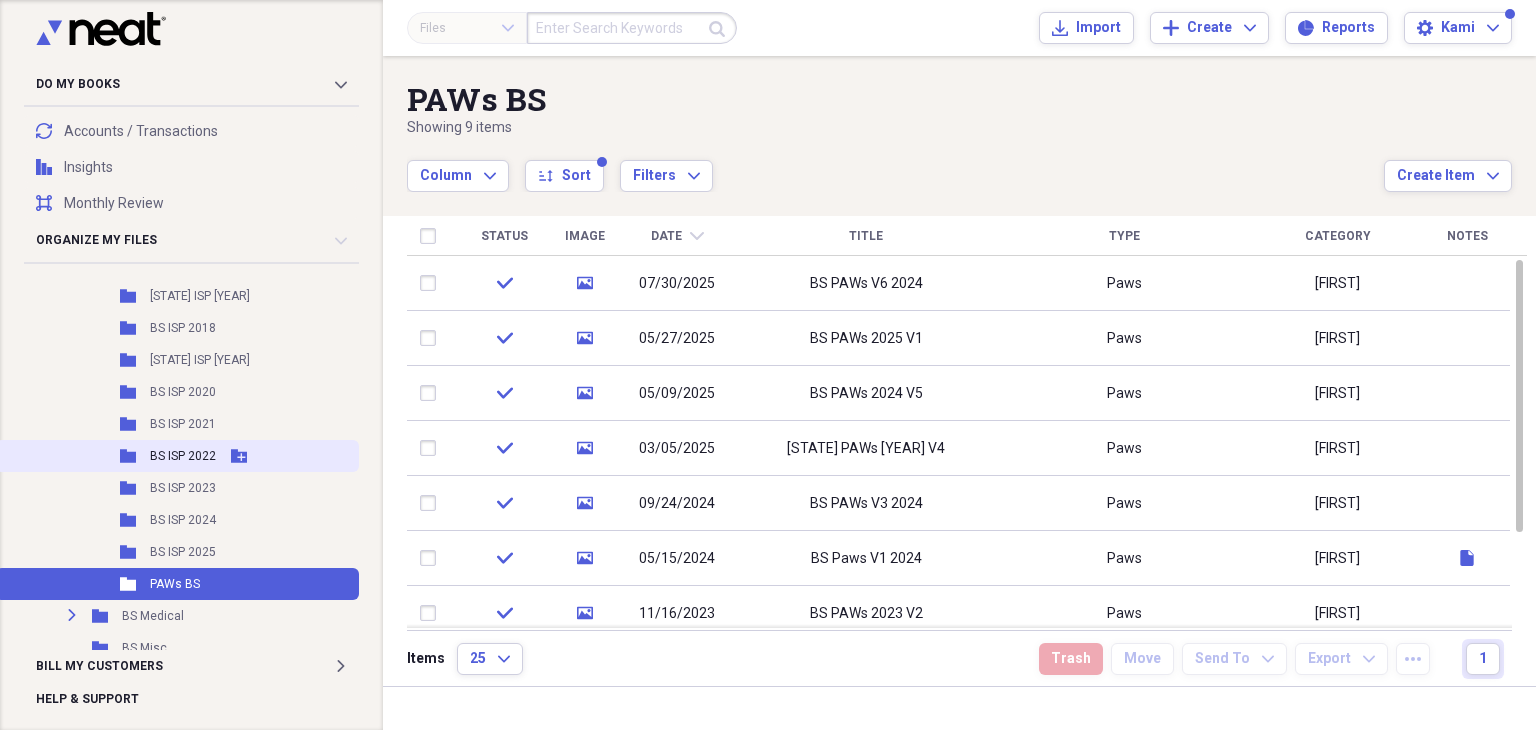 scroll, scrollTop: 400, scrollLeft: 0, axis: vertical 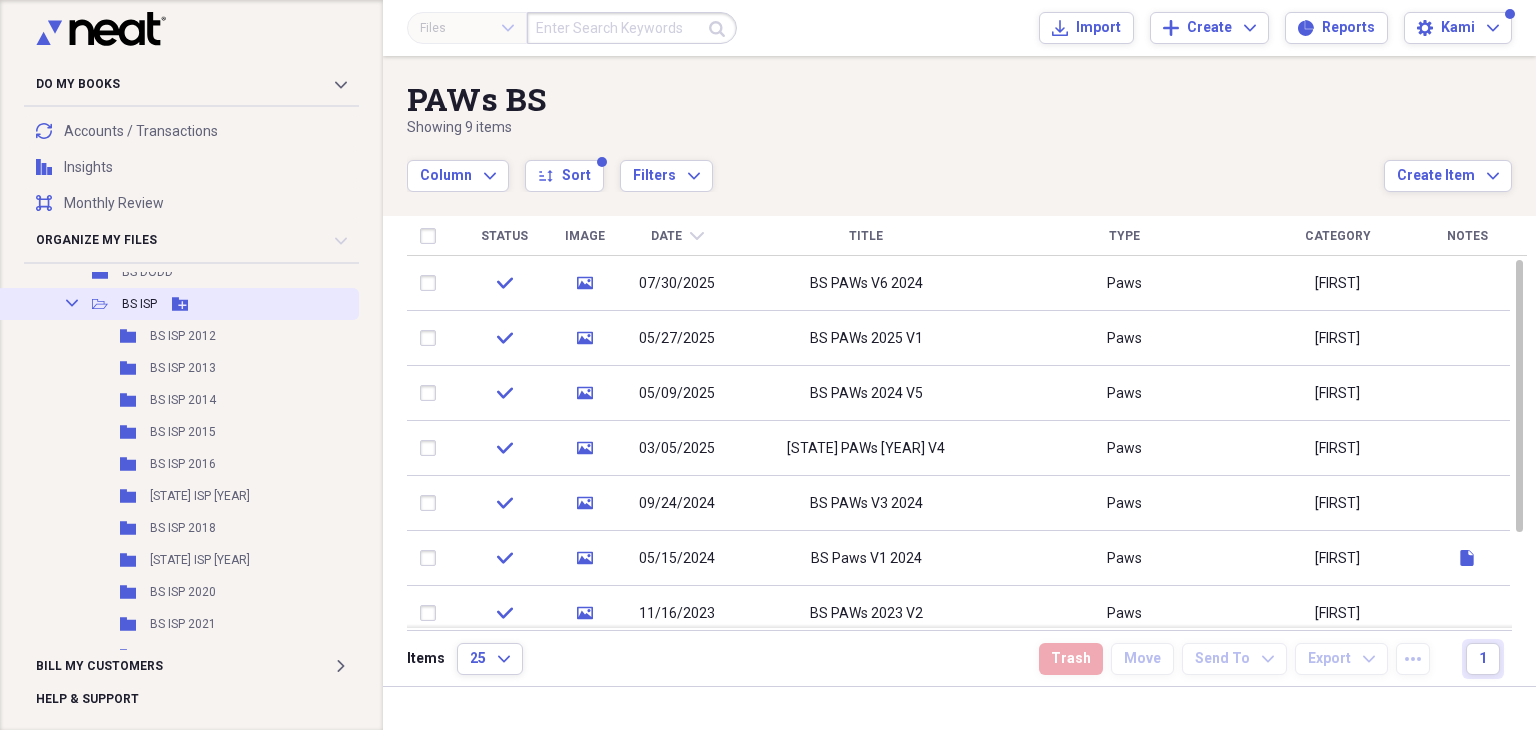 click on "Collapse" 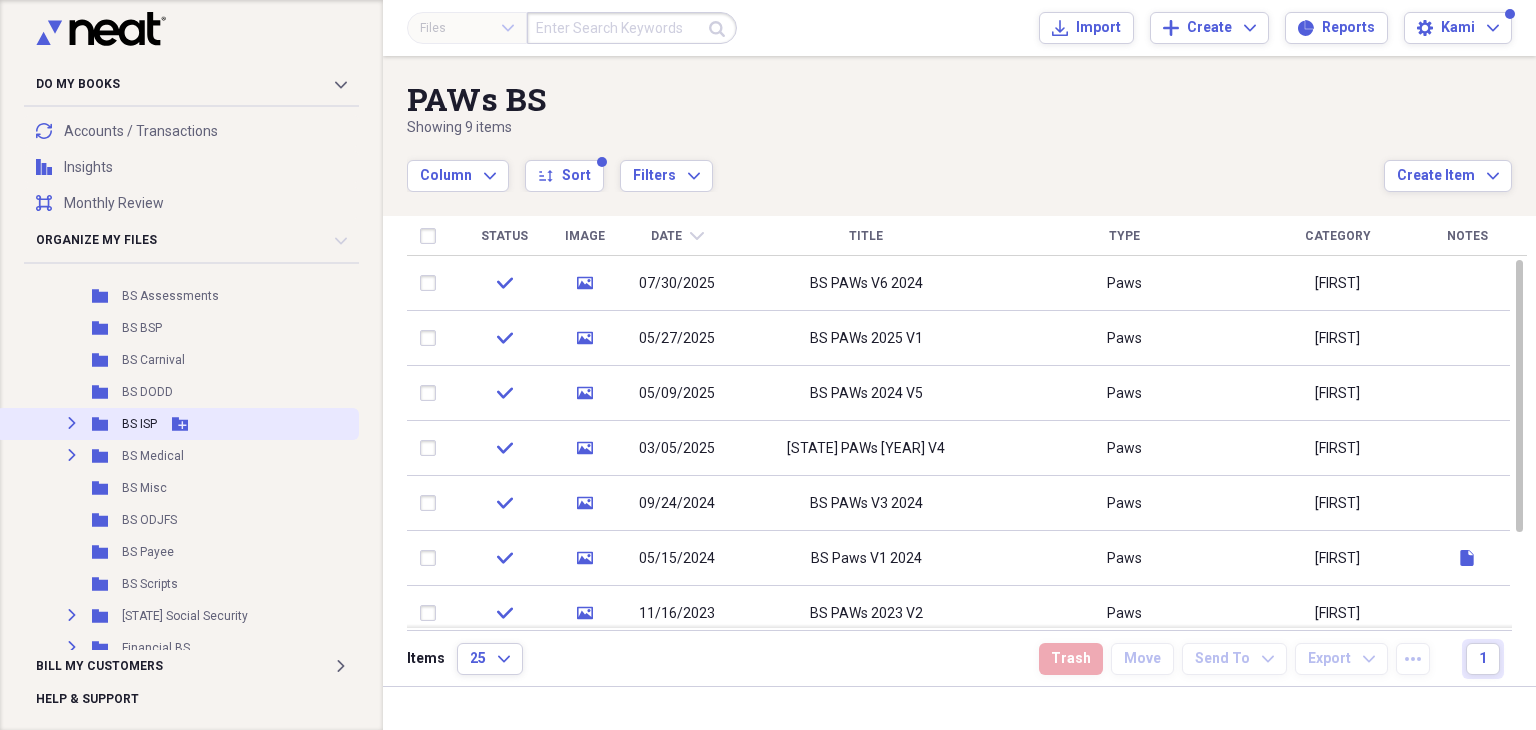 scroll, scrollTop: 200, scrollLeft: 0, axis: vertical 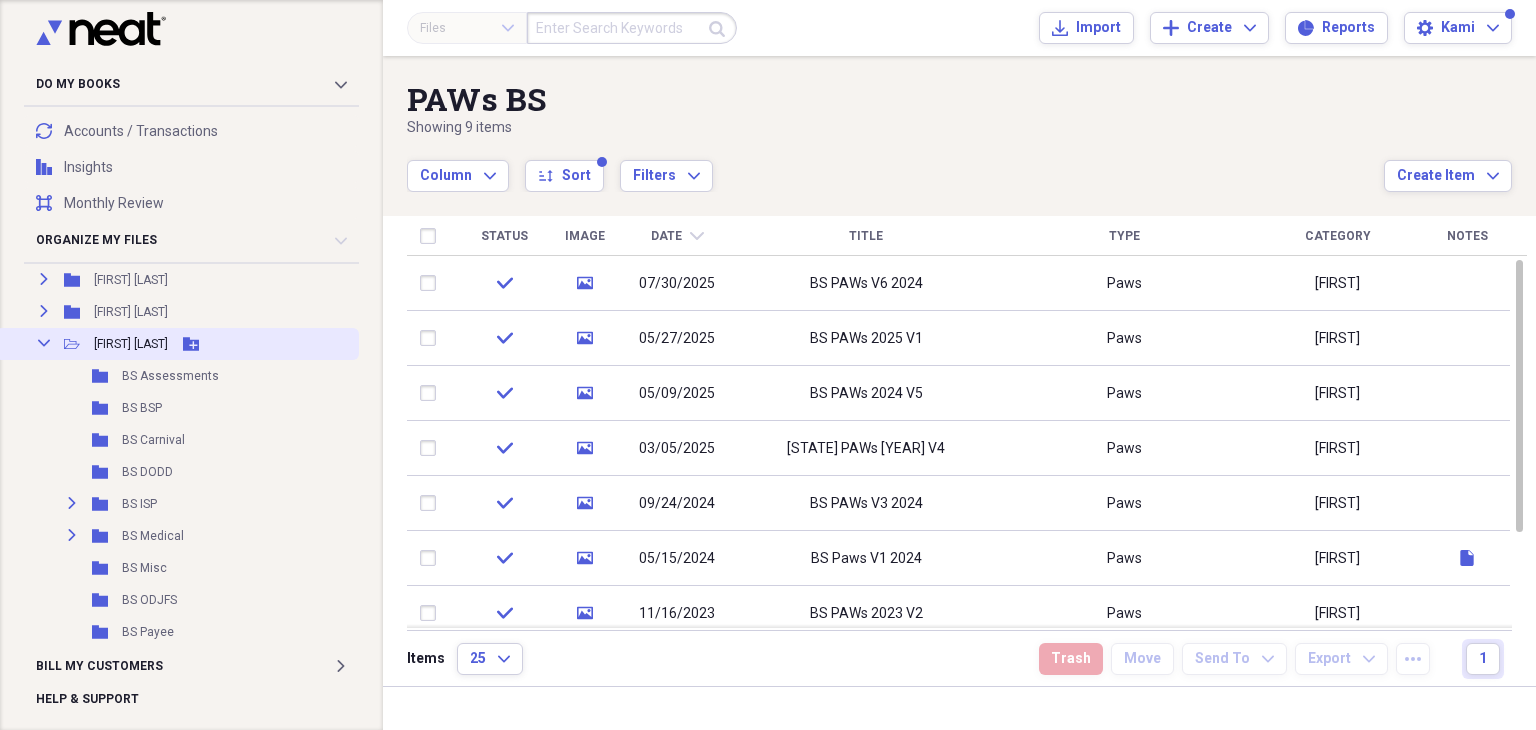 click 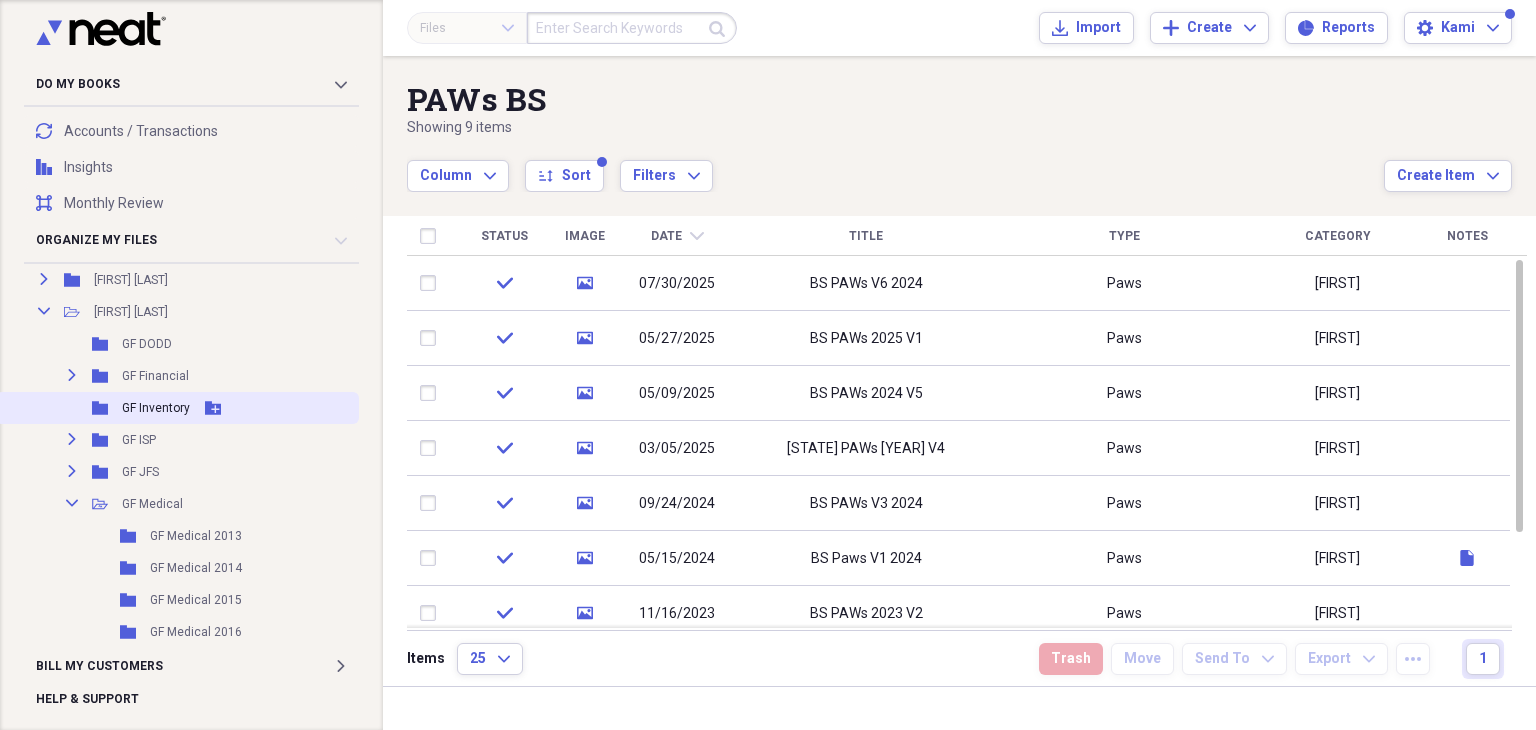 scroll, scrollTop: 300, scrollLeft: 0, axis: vertical 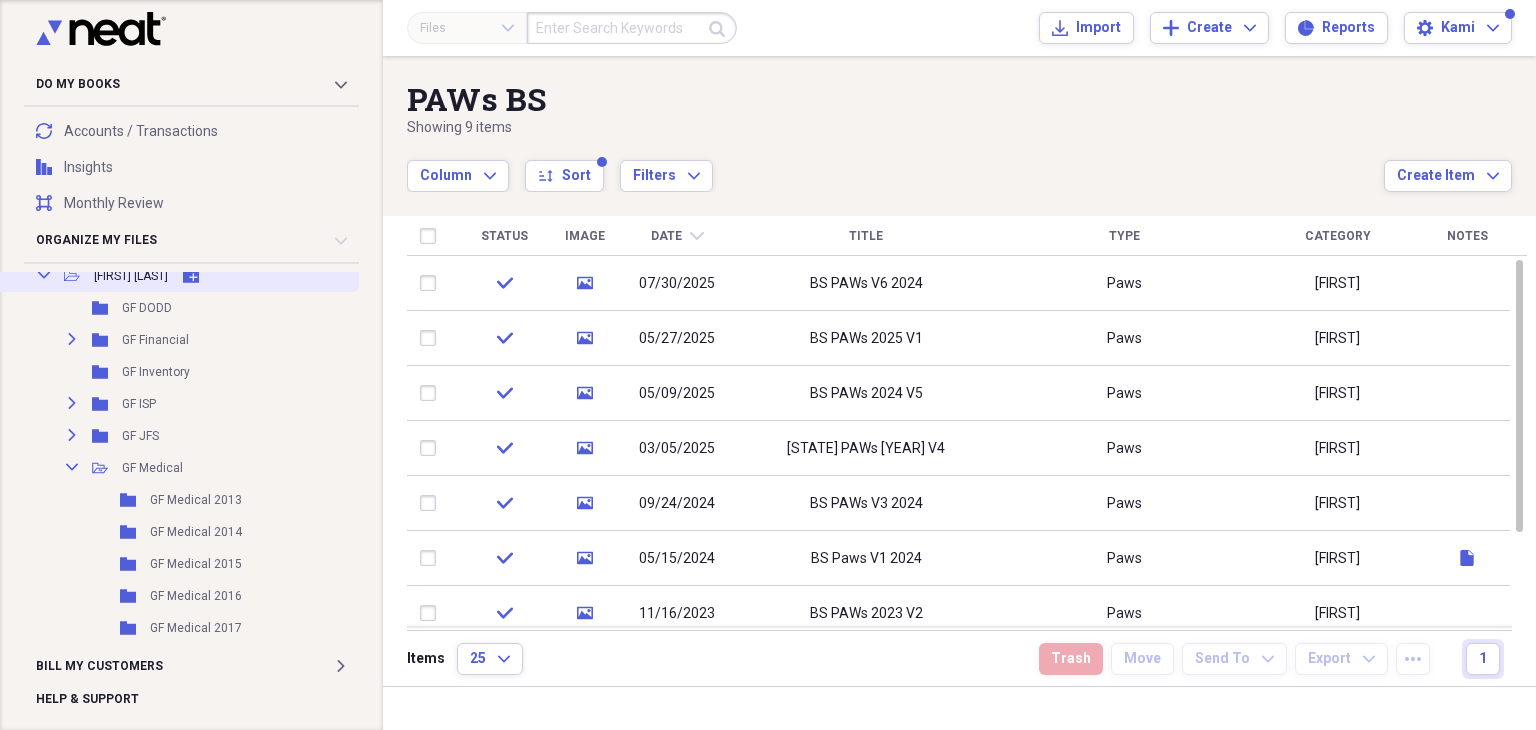 click on "Collapse" 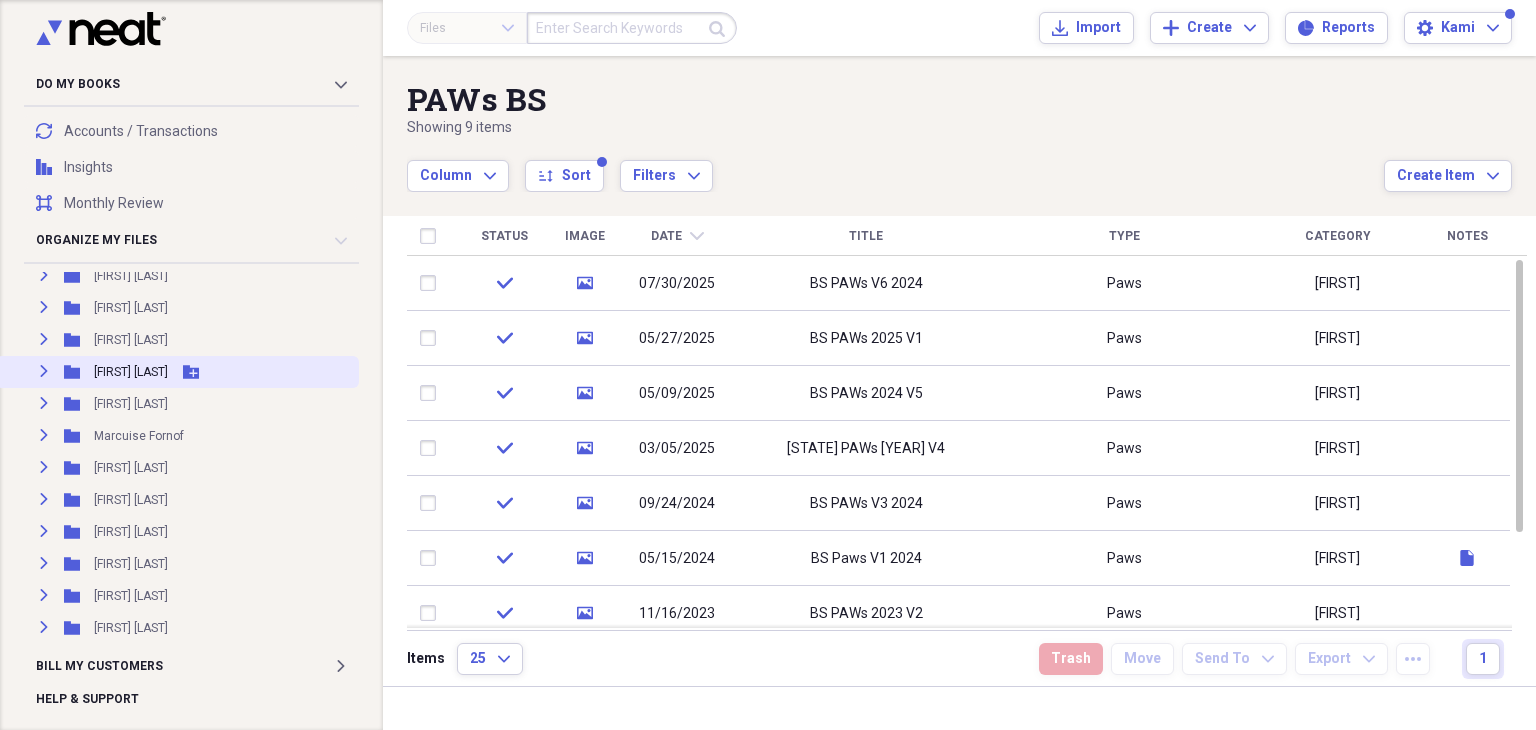 click on "Expand" 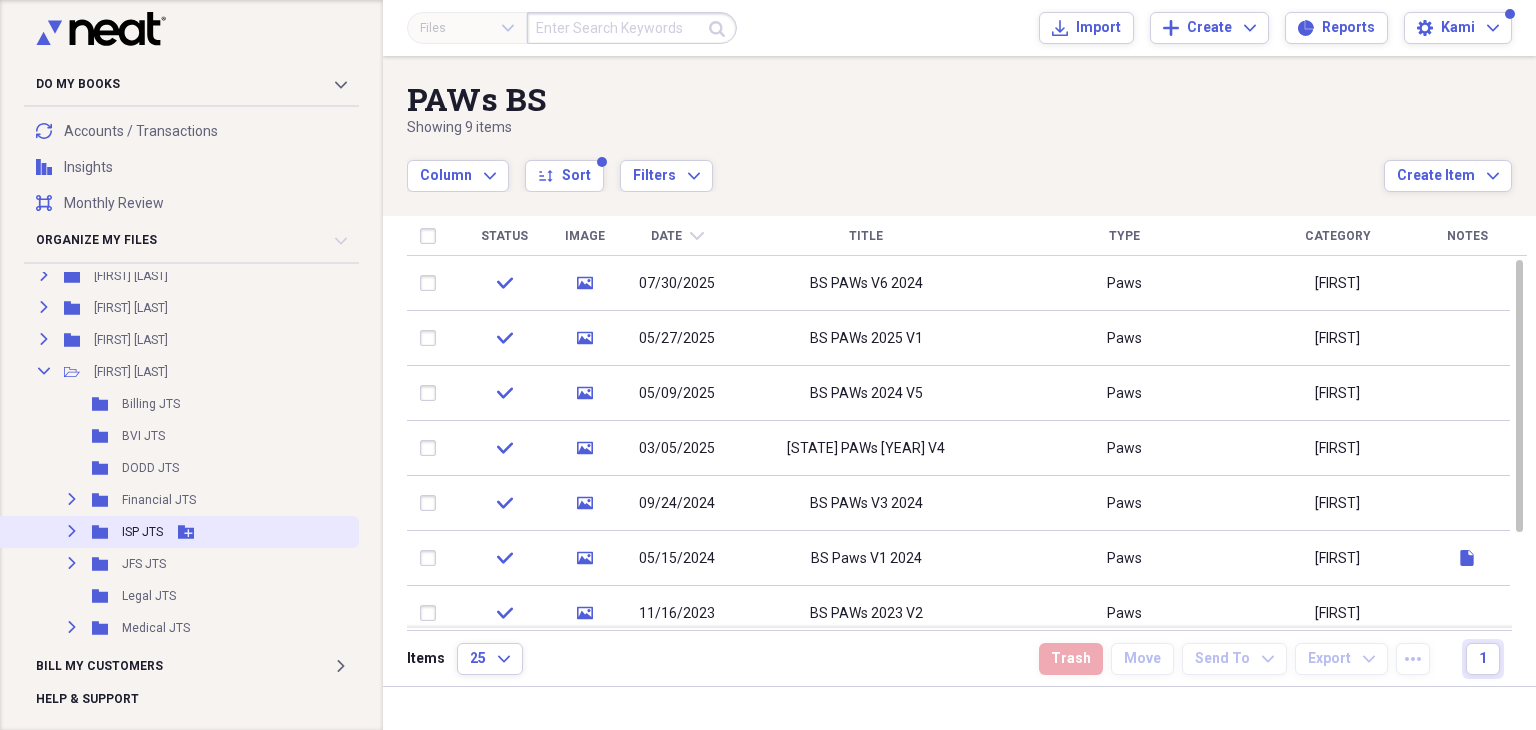 click 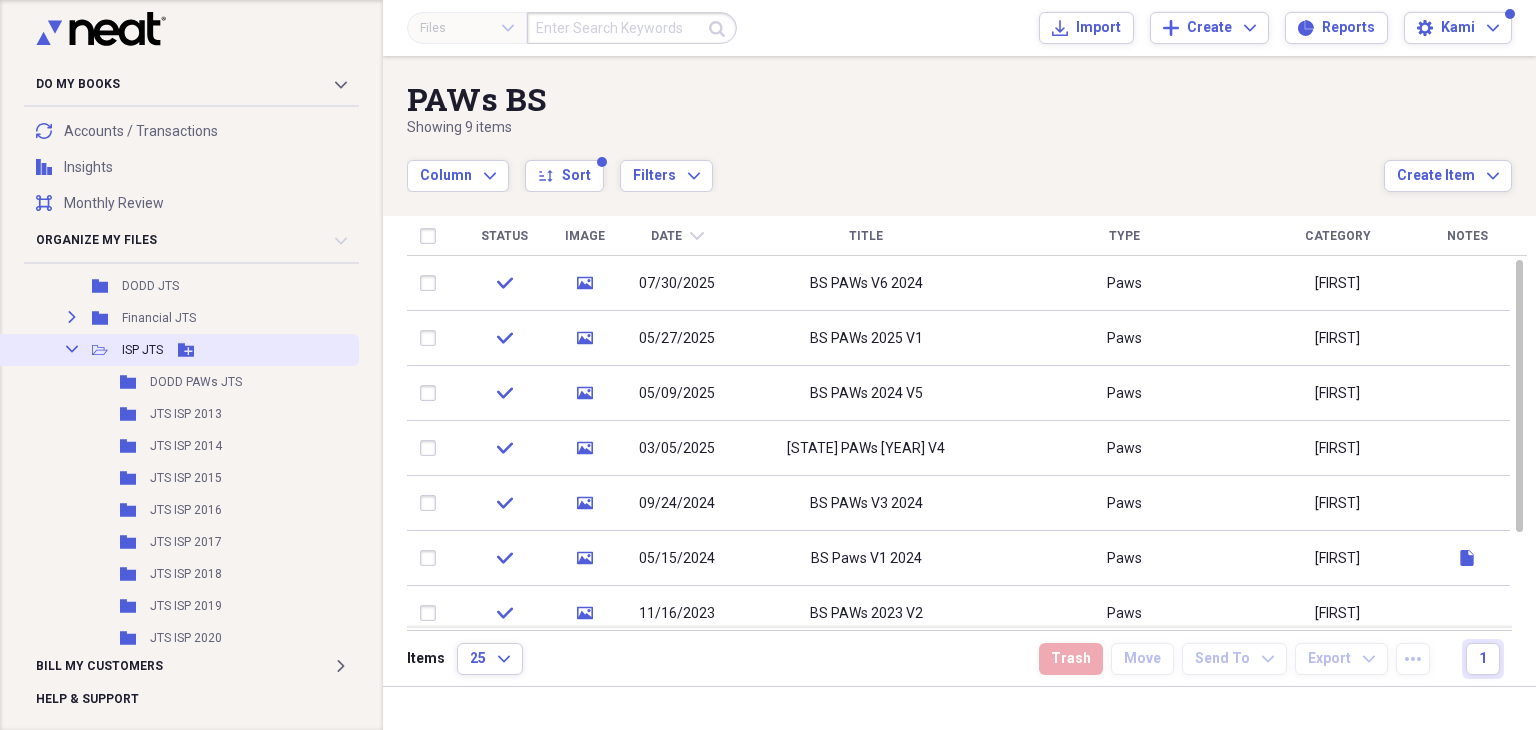 scroll, scrollTop: 500, scrollLeft: 0, axis: vertical 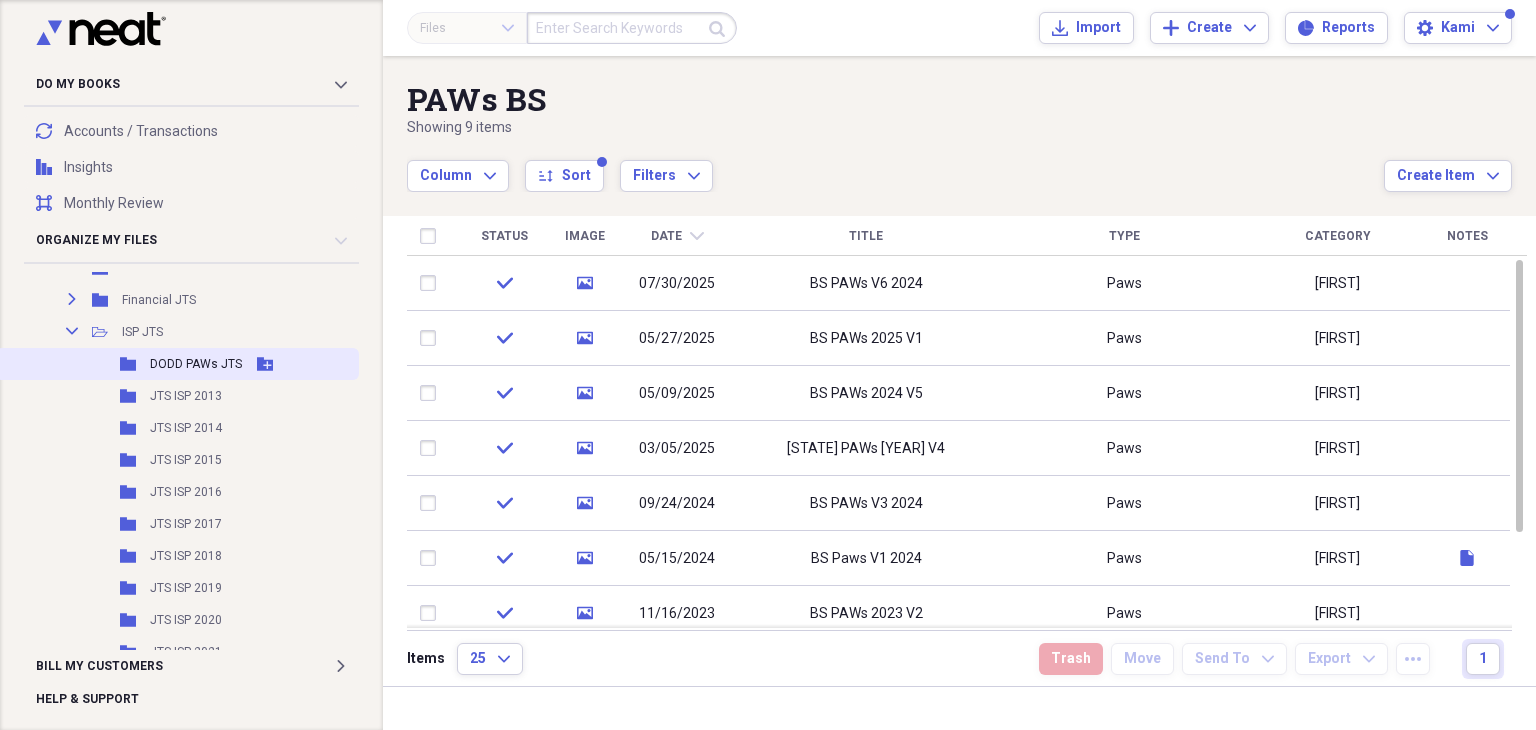 click on "DODD PAWs JTS" at bounding box center (196, 364) 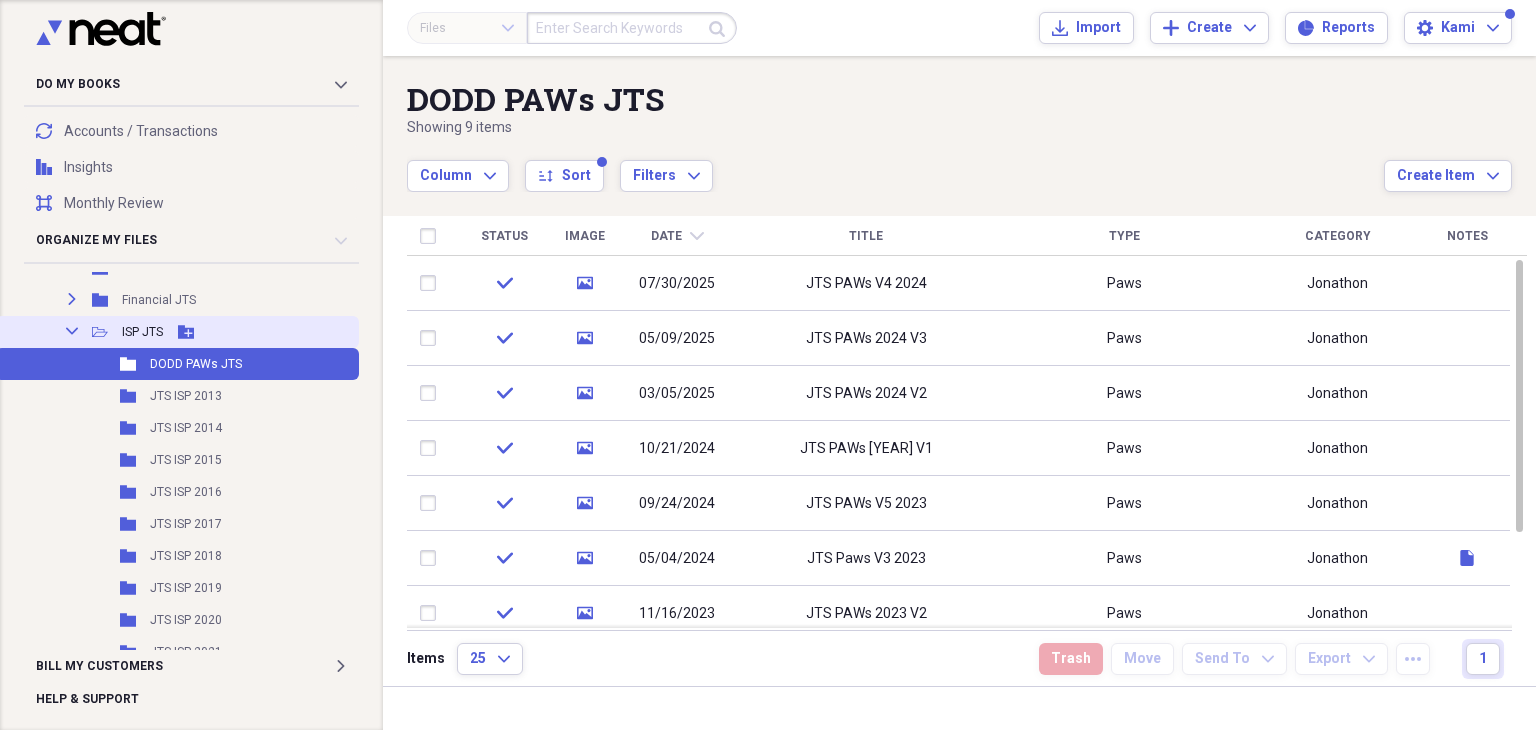 click on "Collapse" 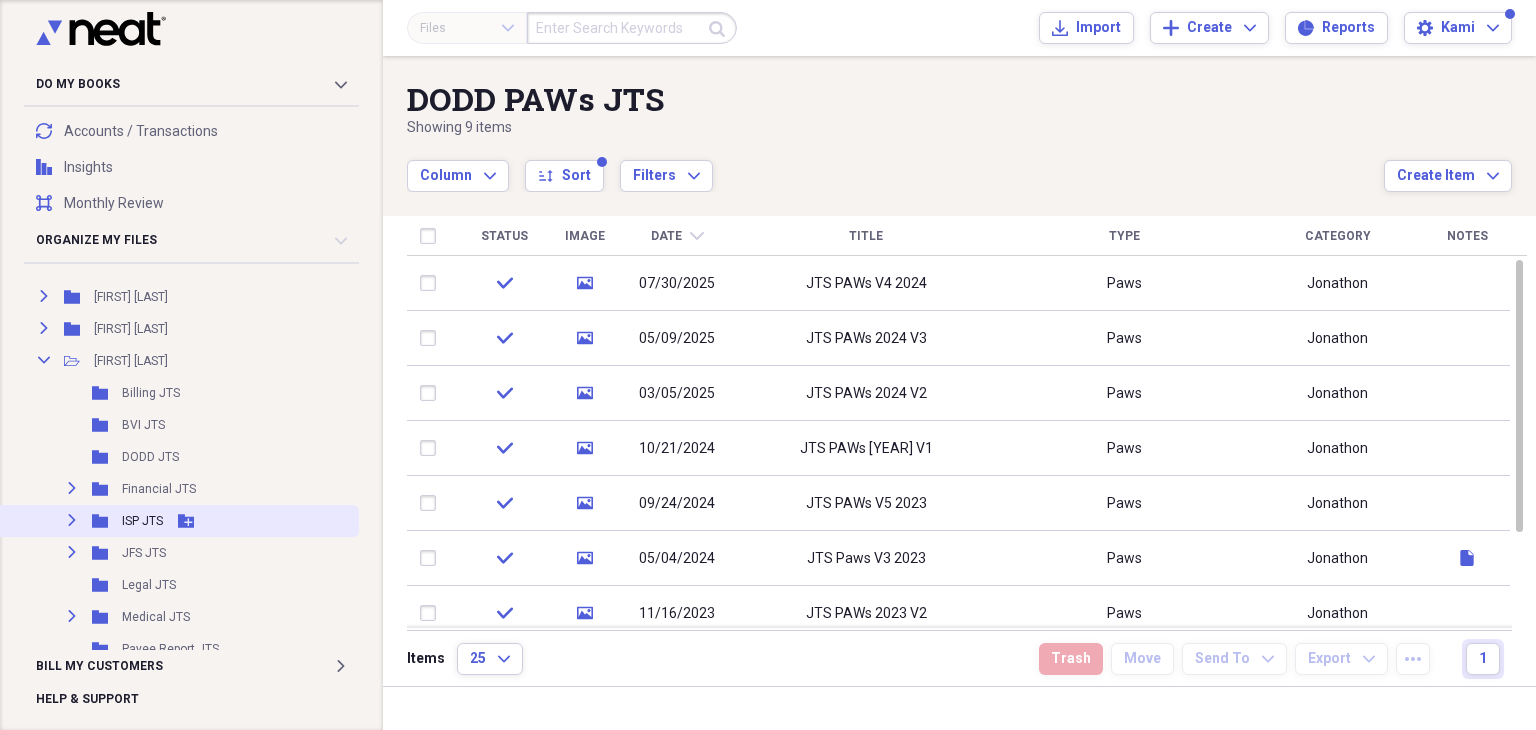 scroll, scrollTop: 300, scrollLeft: 0, axis: vertical 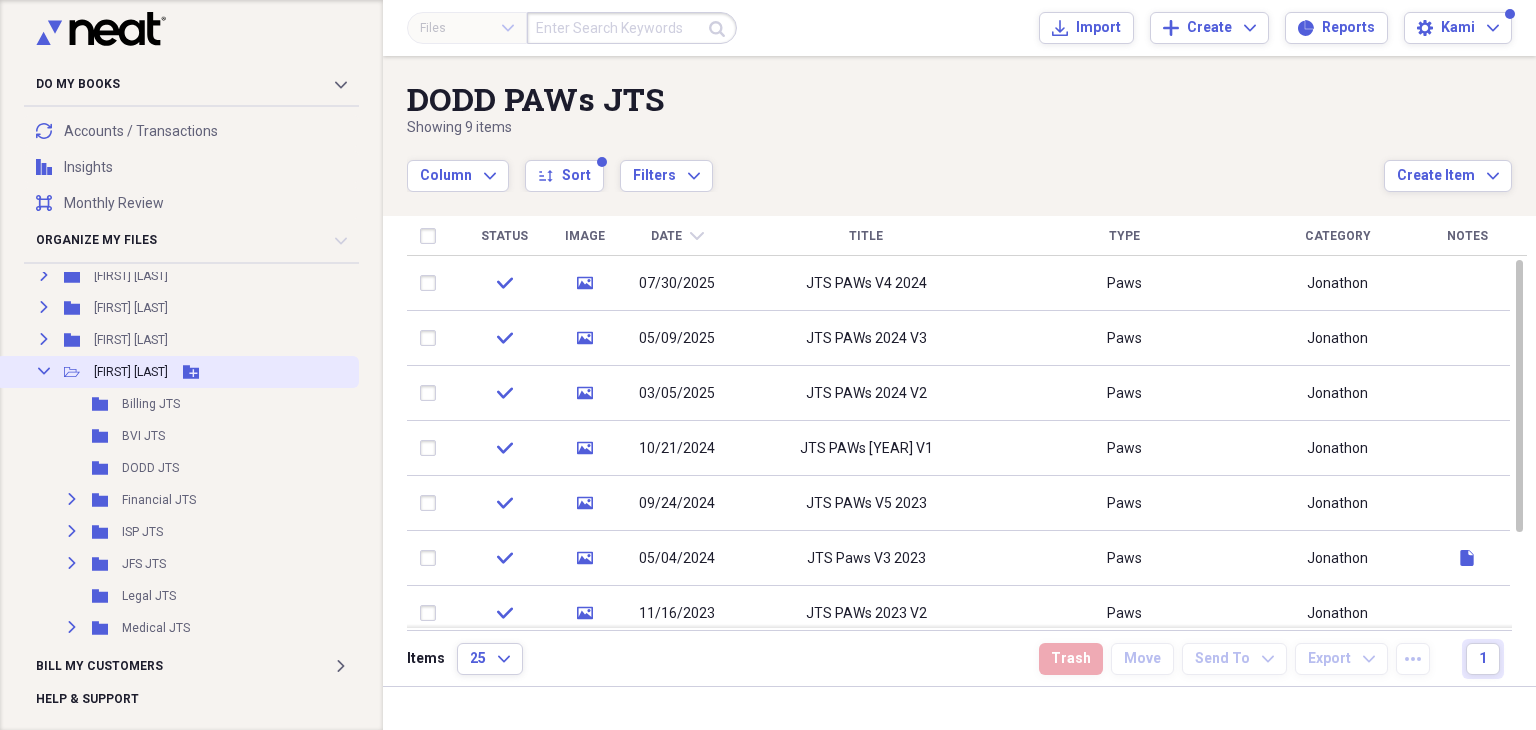 click 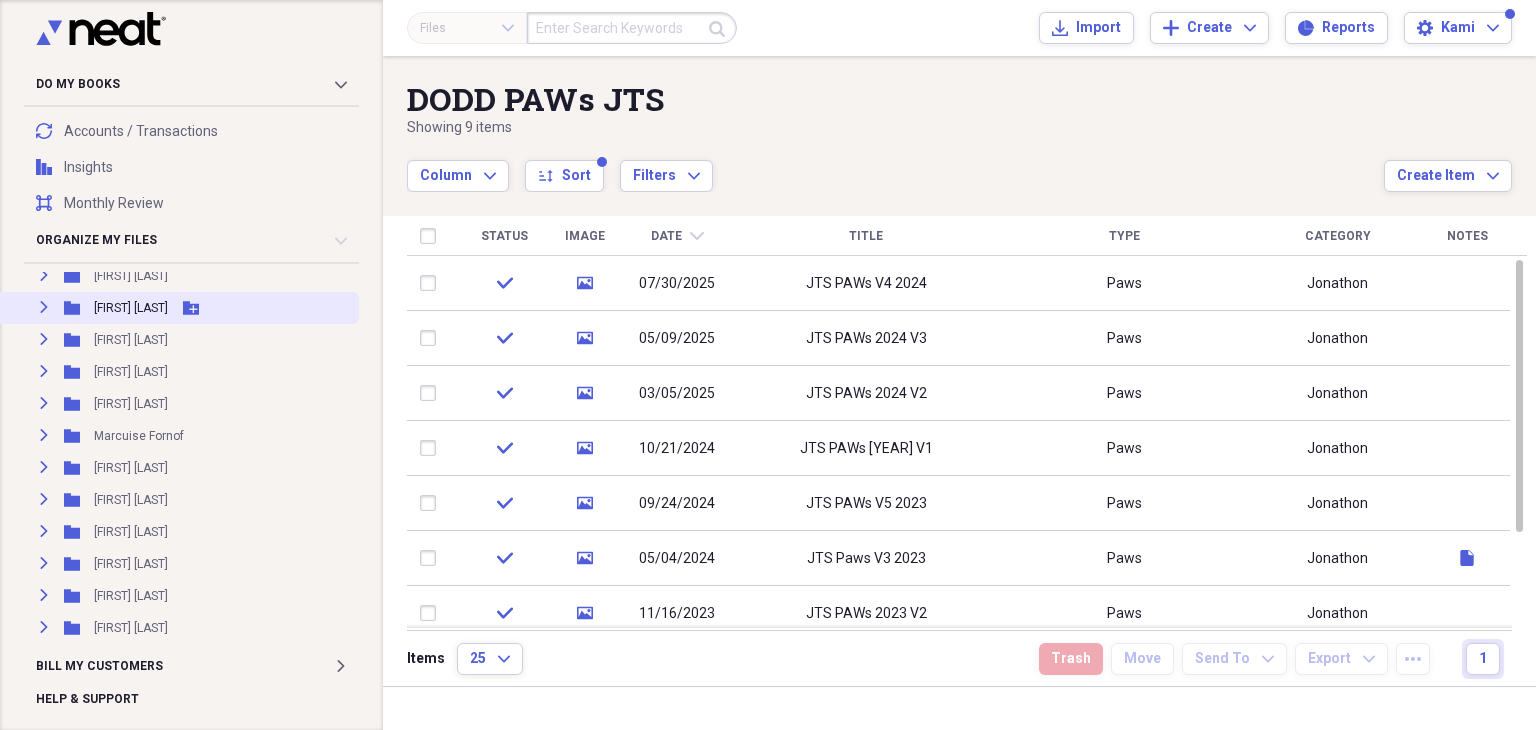 click 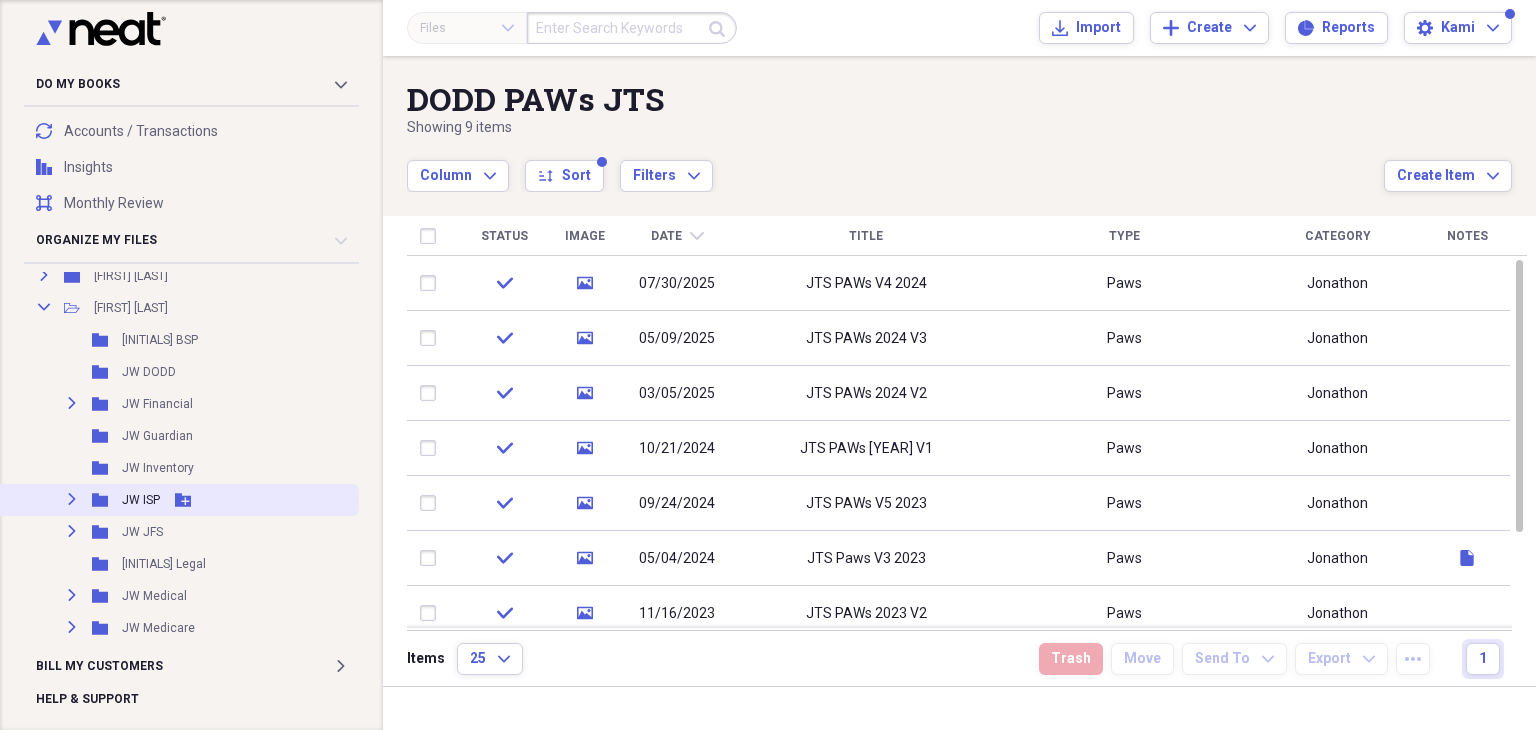 click 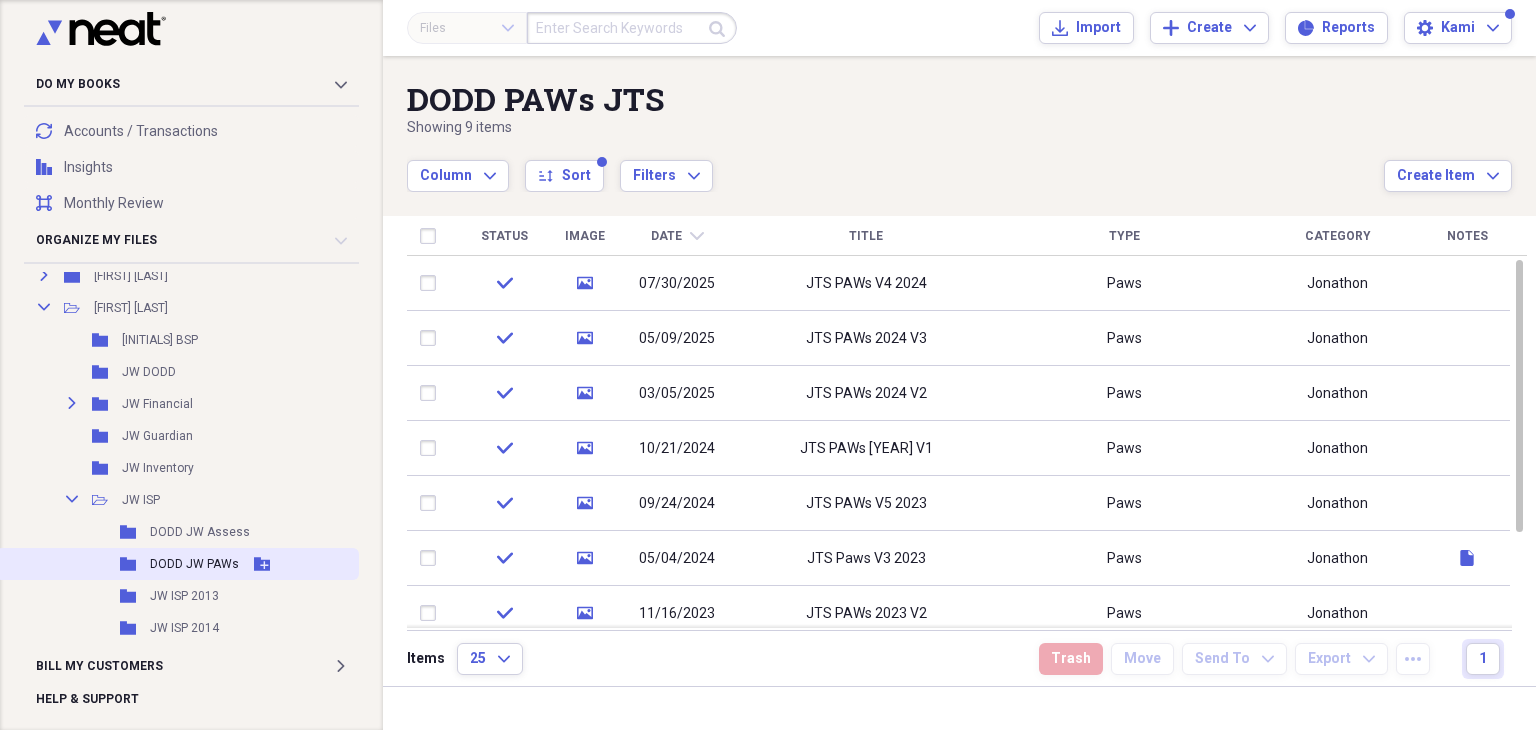 click on "DODD JW PAWs" at bounding box center (194, 564) 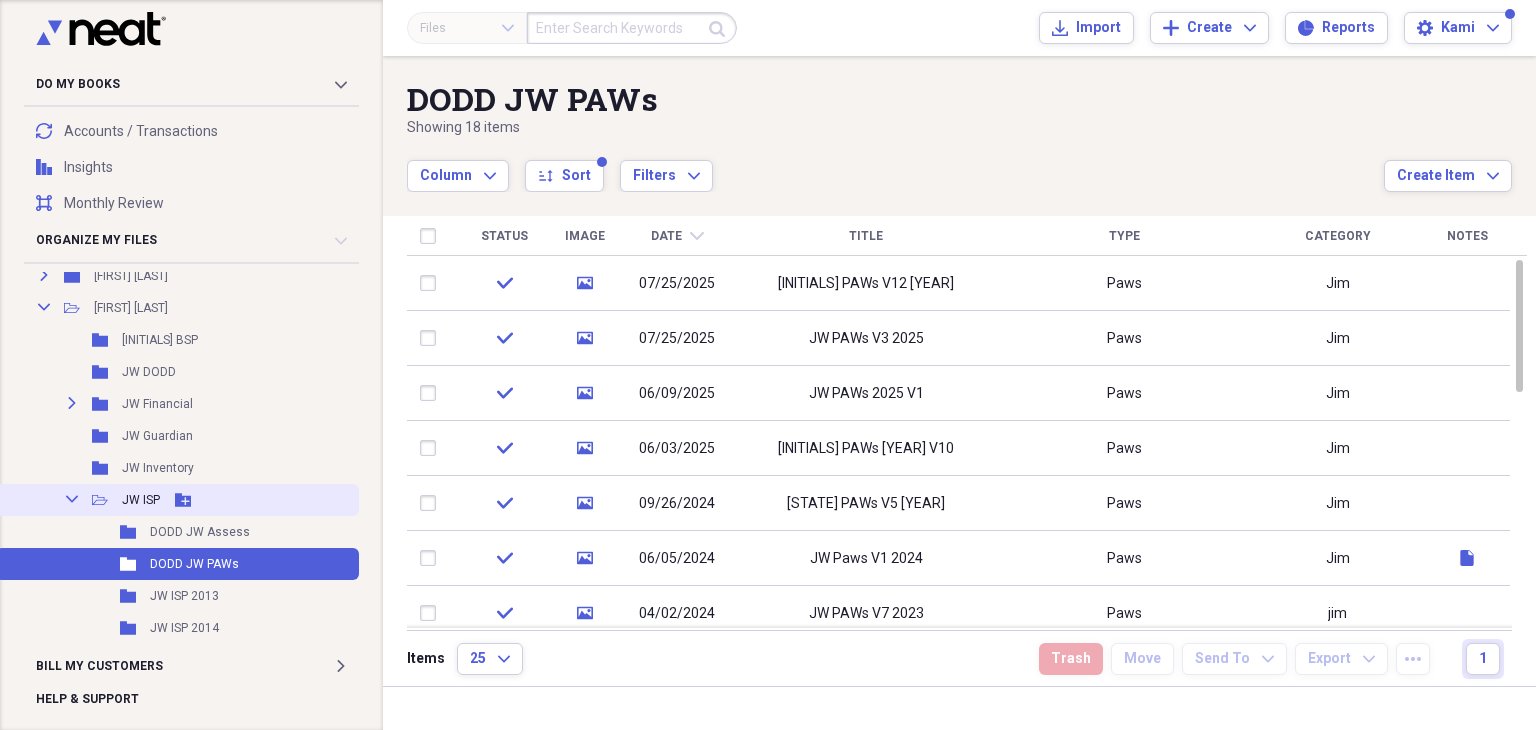 click on "Collapse" 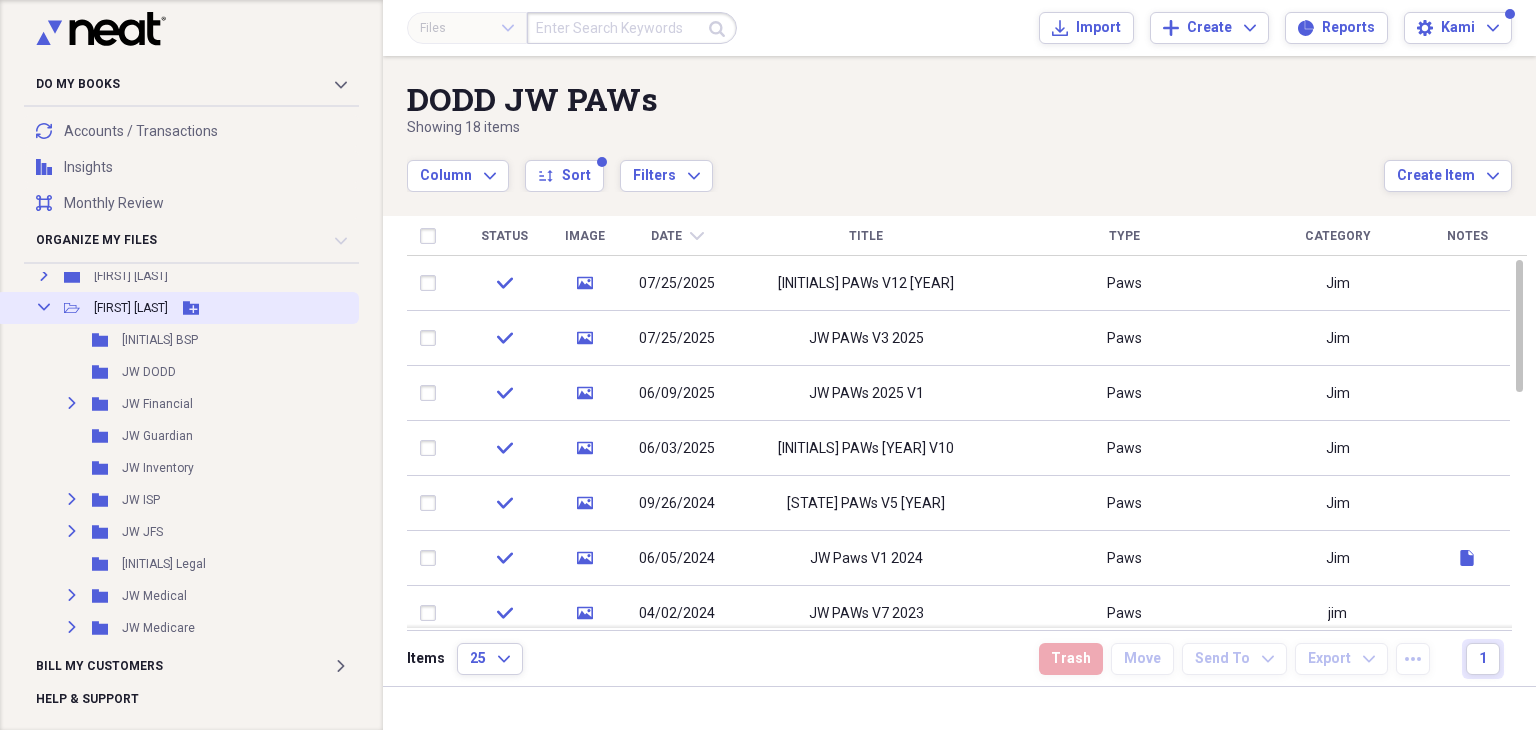 click on "Collapse" 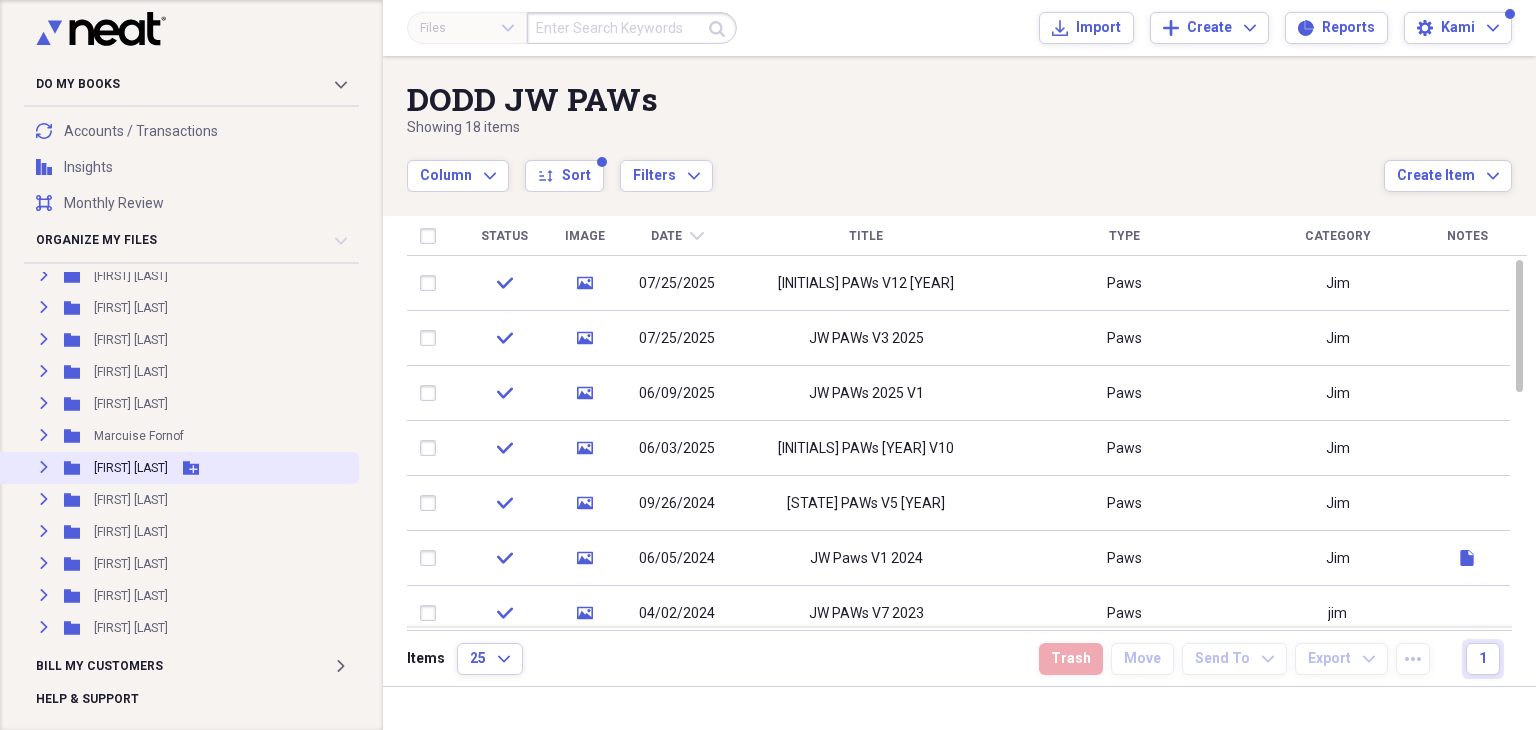 click on "Expand" 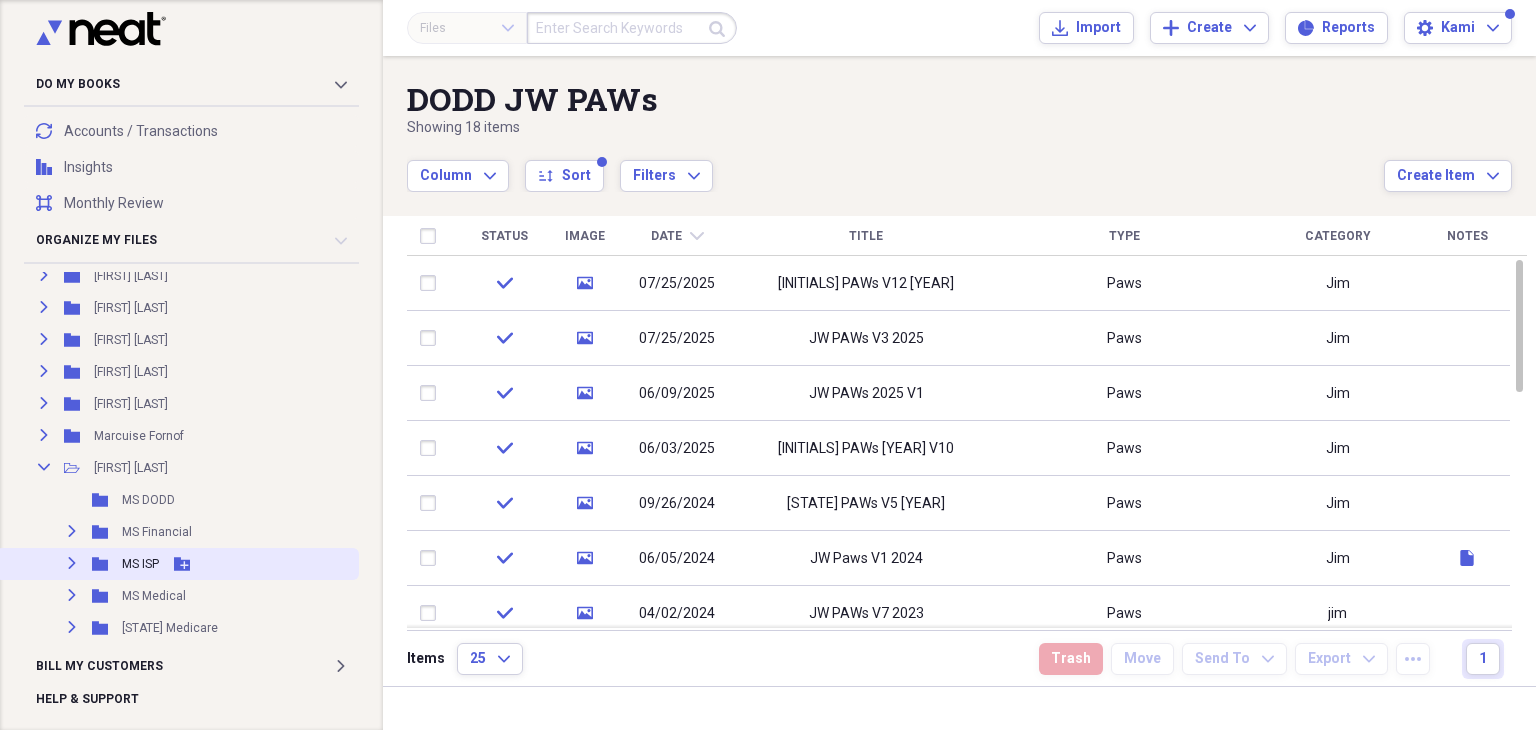 click 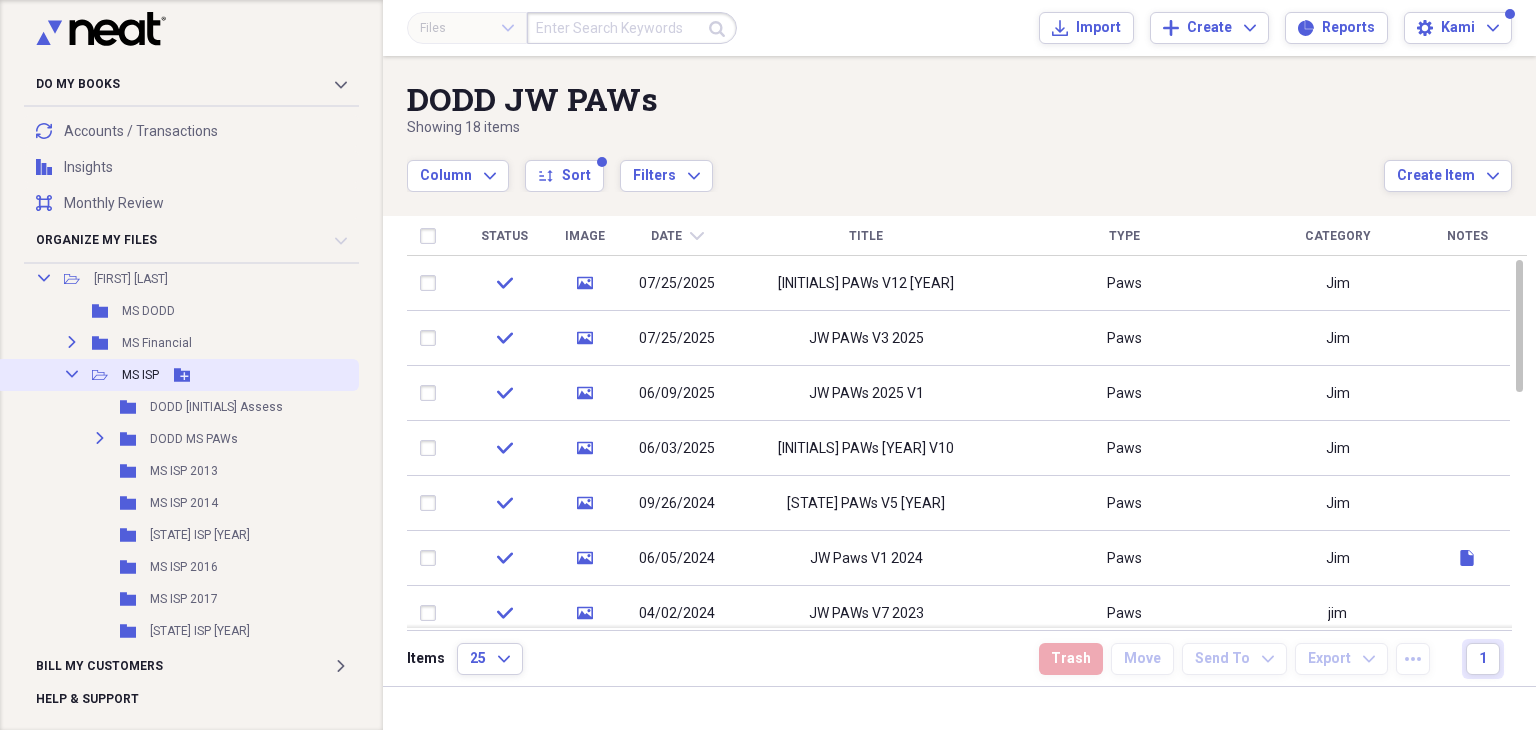 scroll, scrollTop: 500, scrollLeft: 0, axis: vertical 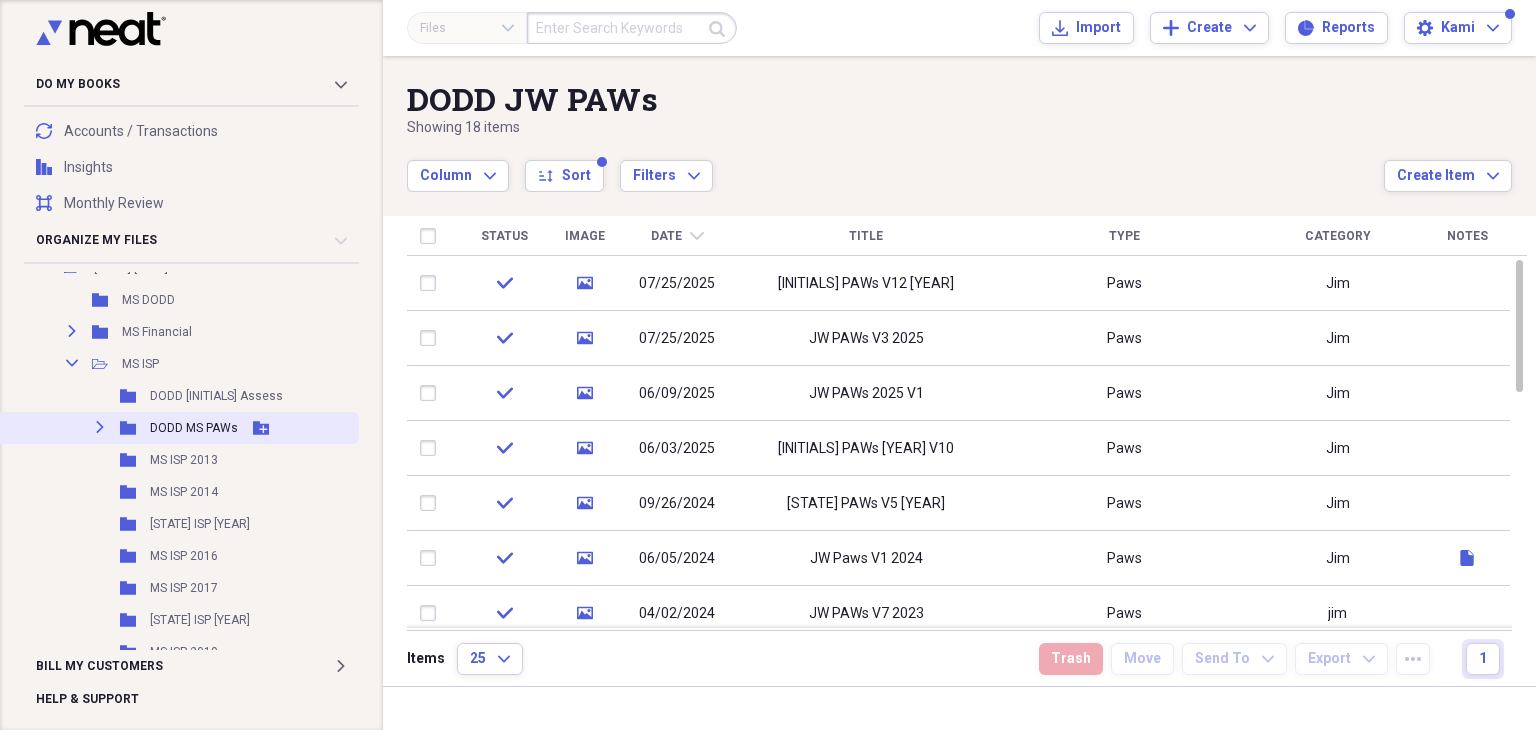 click on "Expand" 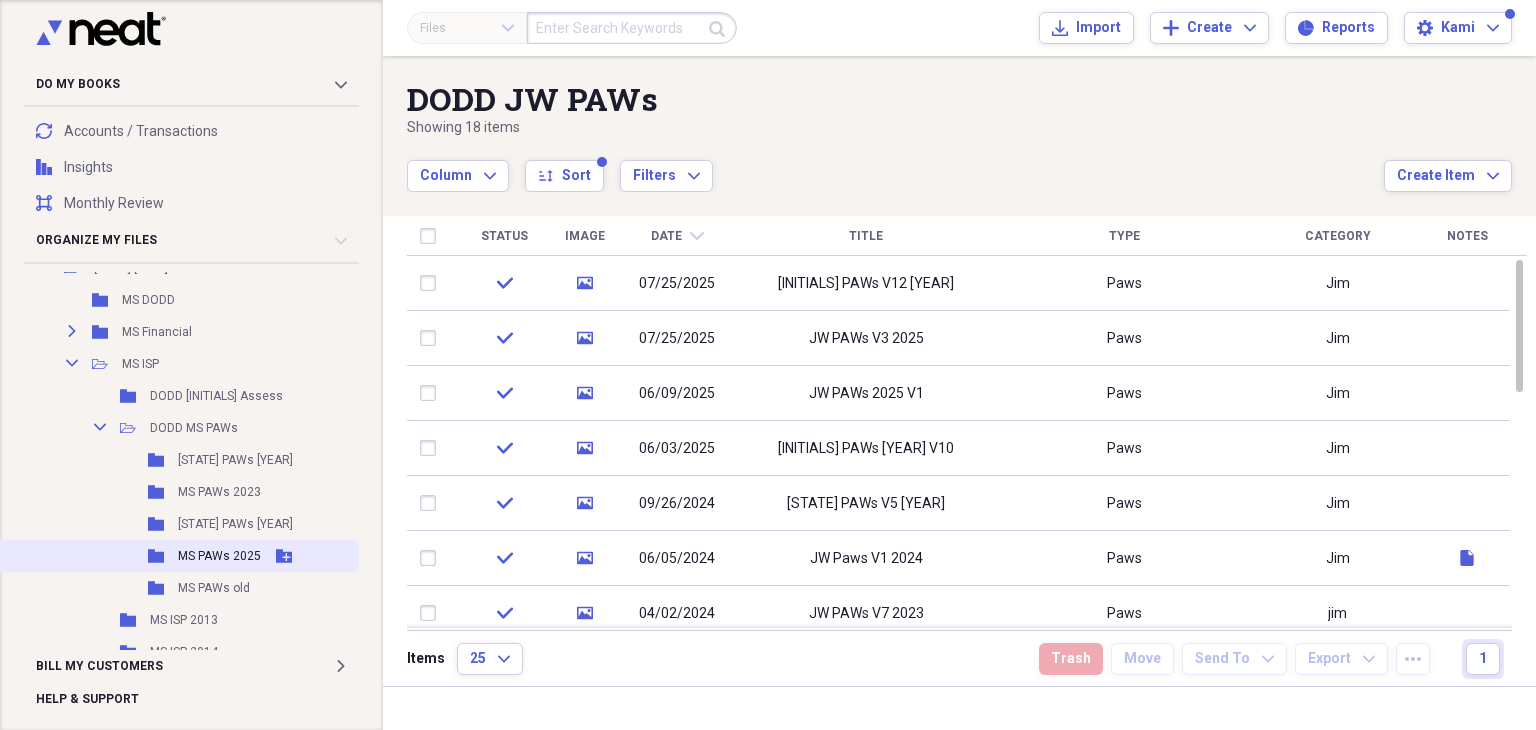 click on "MS PAWs 2025" at bounding box center (219, 556) 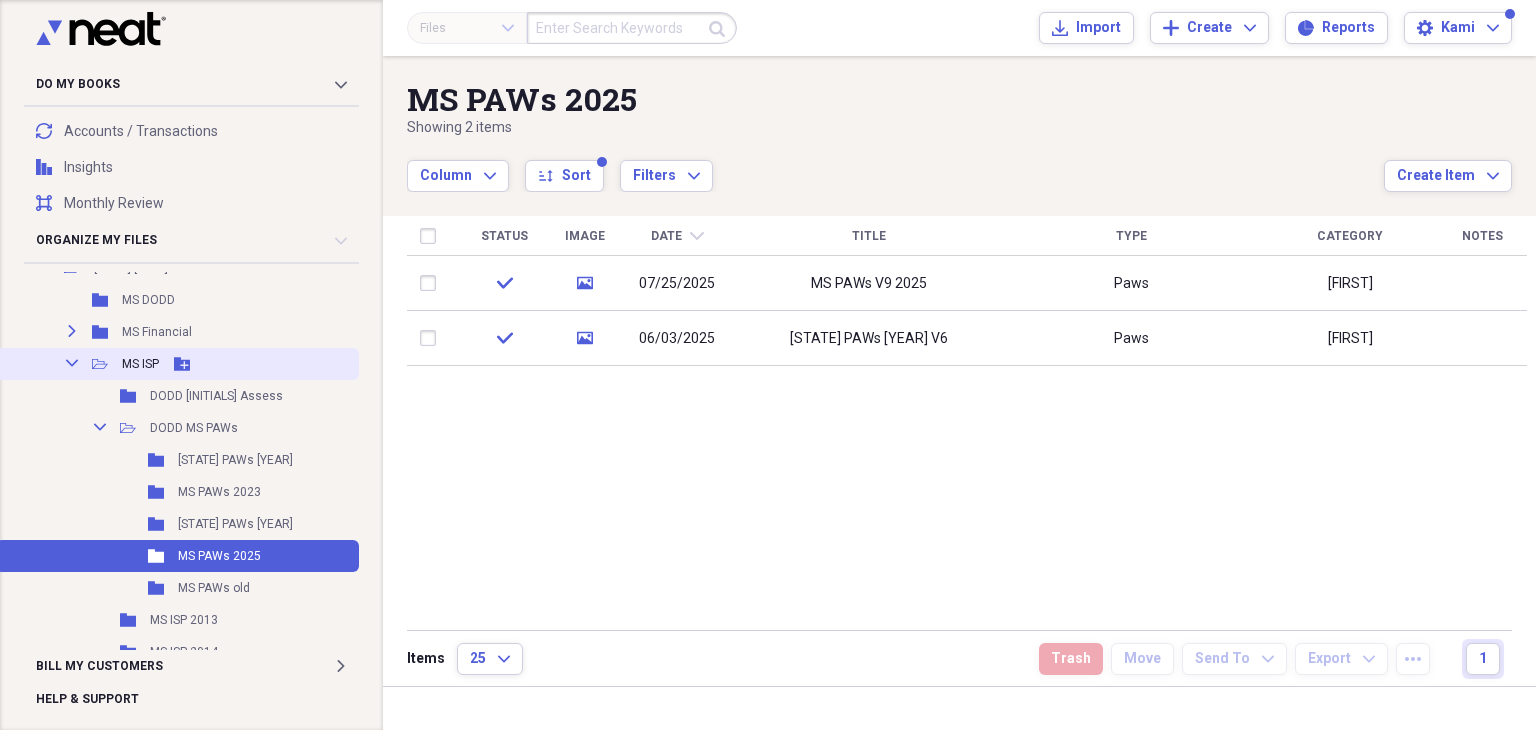 click on "Collapse" 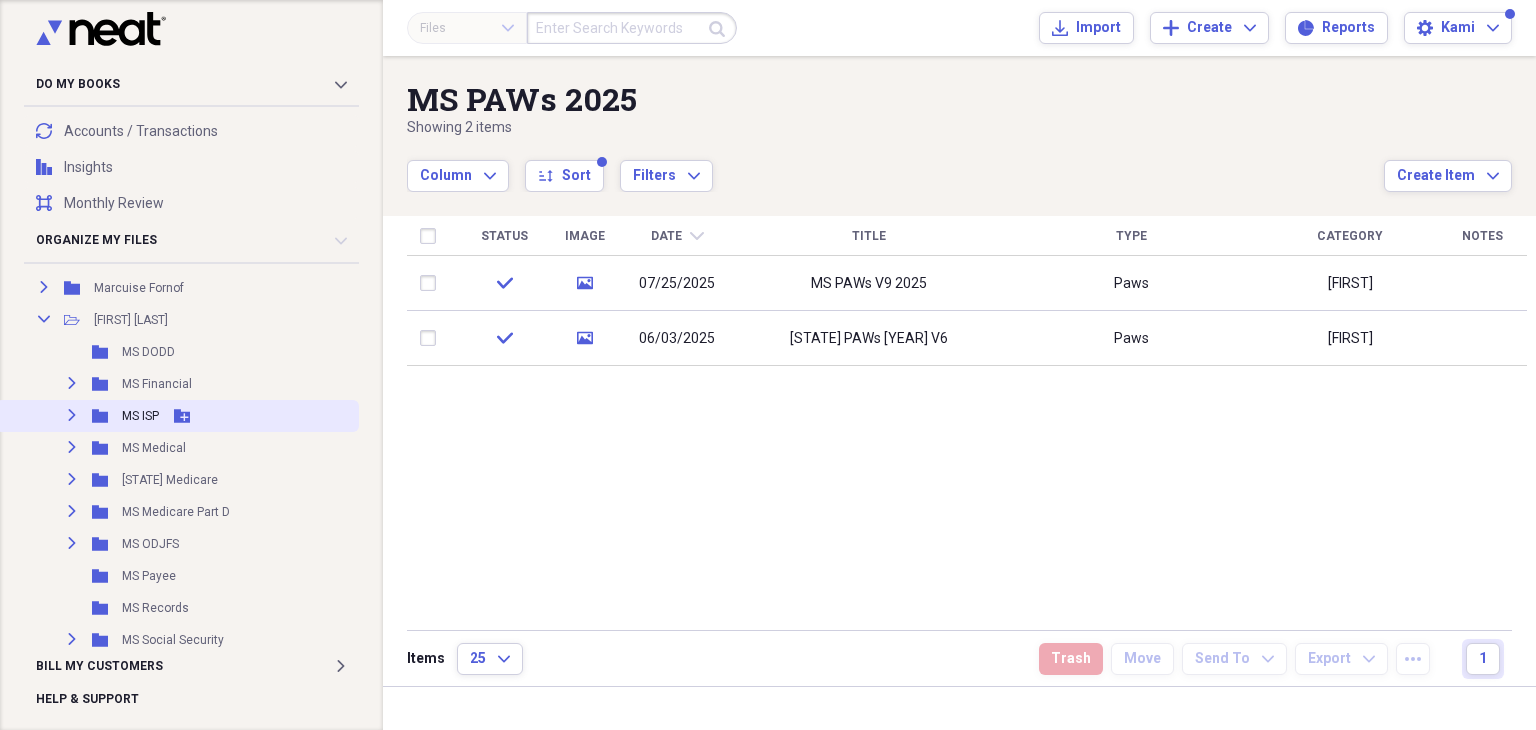 scroll, scrollTop: 400, scrollLeft: 0, axis: vertical 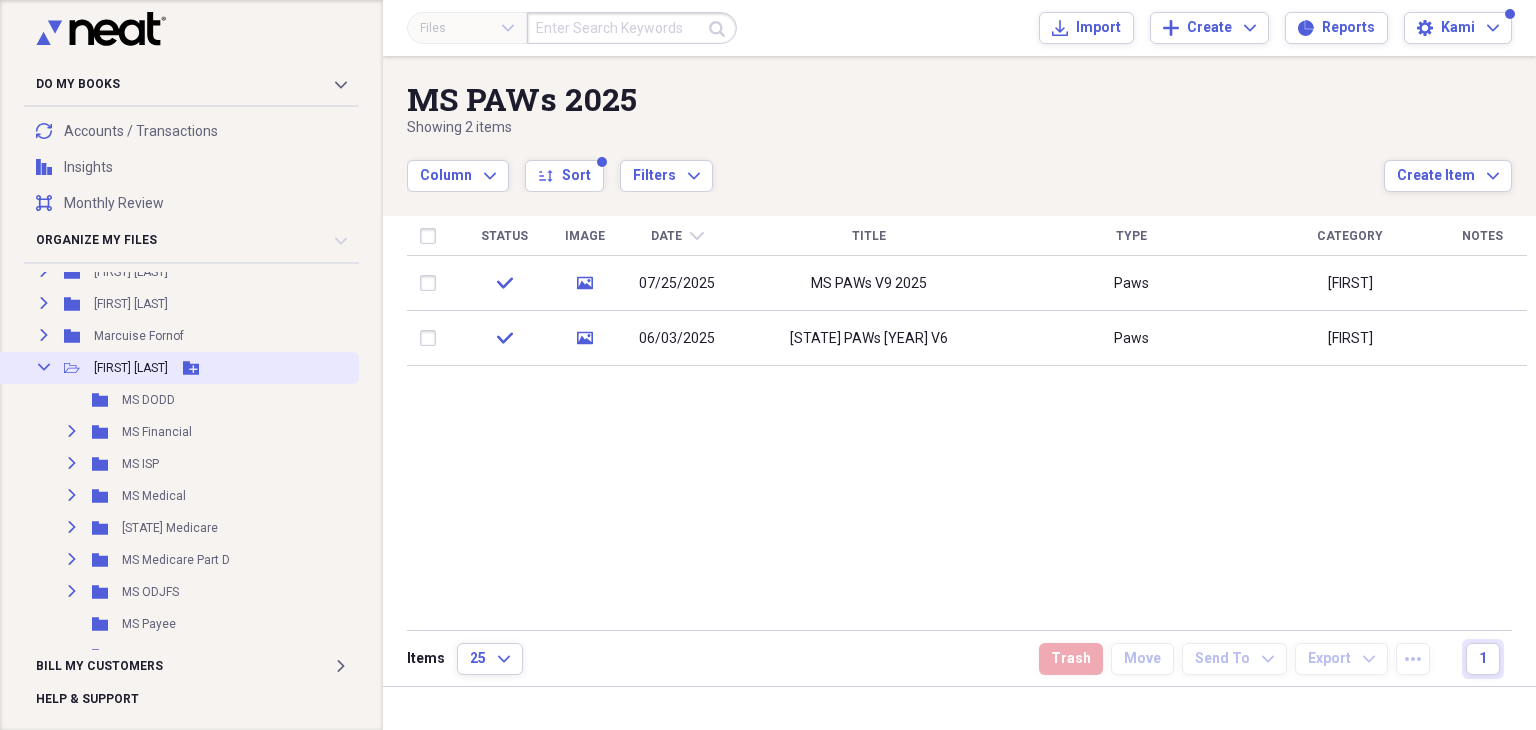 click 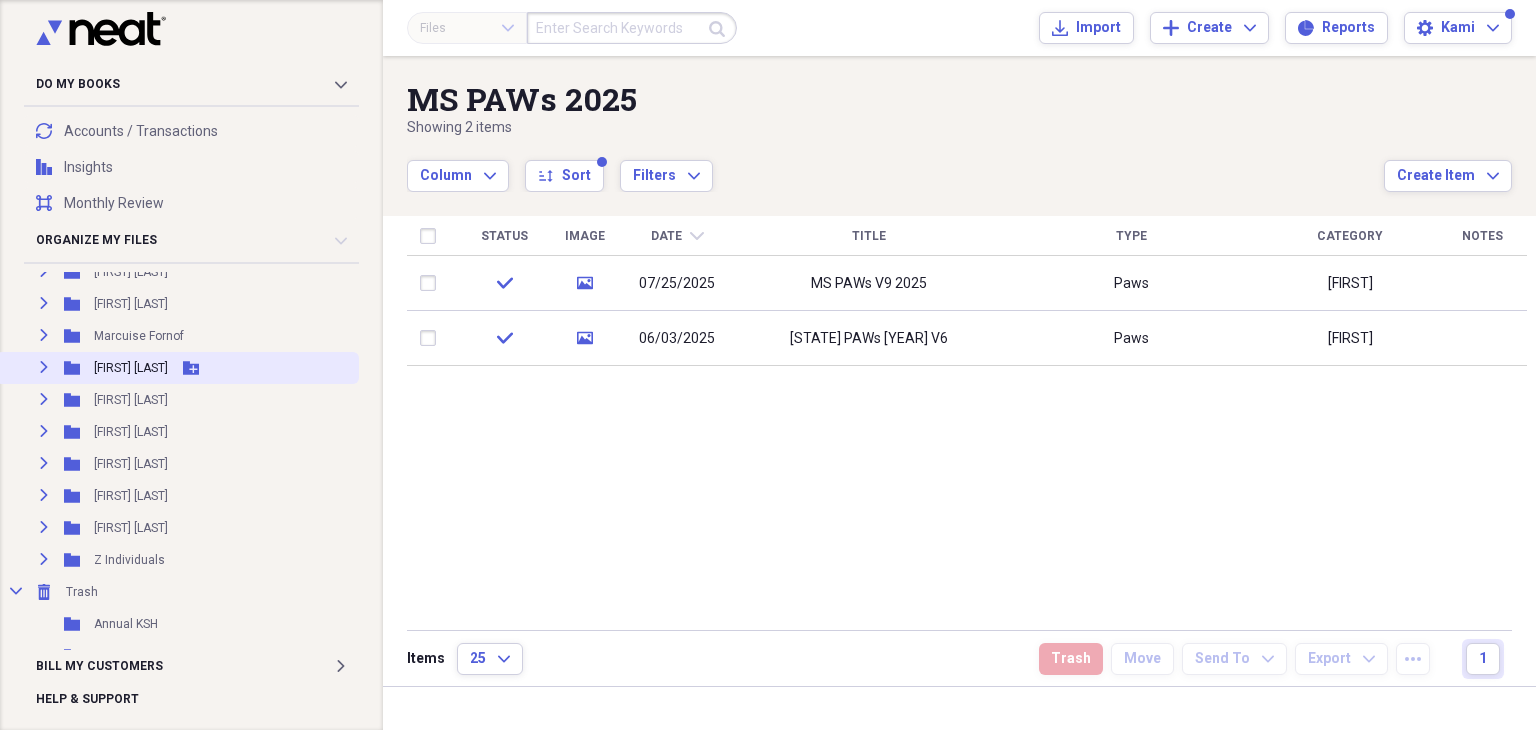 scroll, scrollTop: 300, scrollLeft: 0, axis: vertical 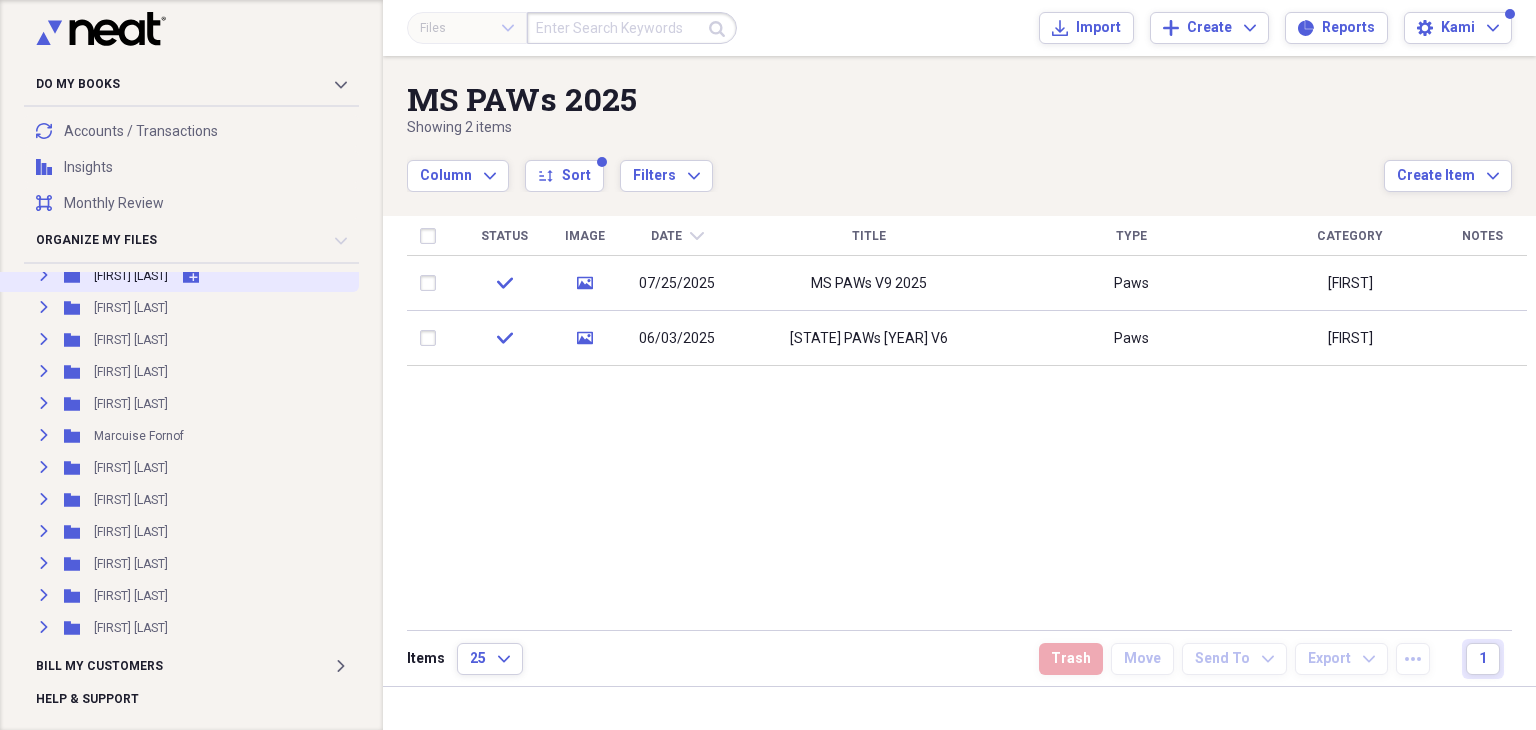 click on "Expand" 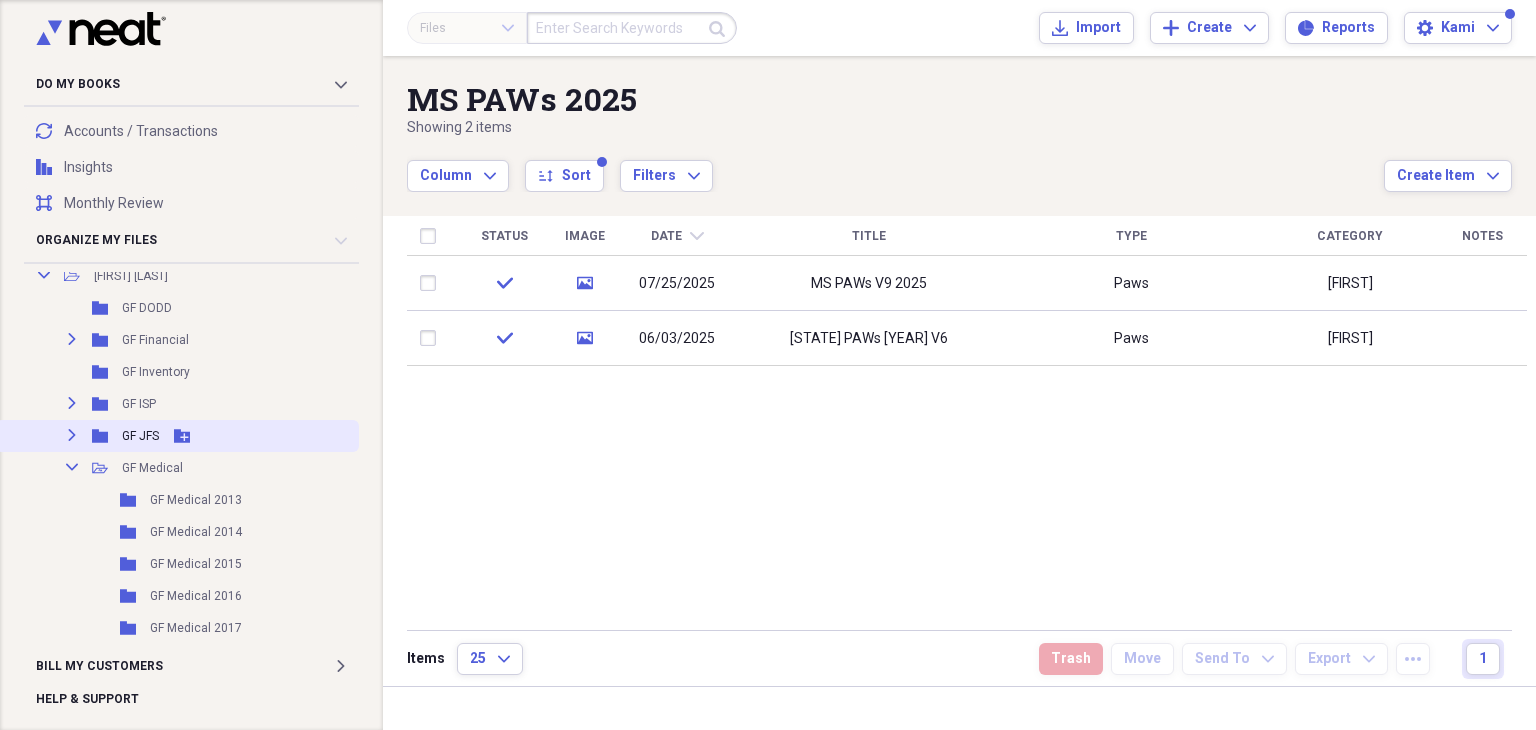 drag, startPoint x: 70, startPoint y: 468, endPoint x: 56, endPoint y: 438, distance: 33.105892 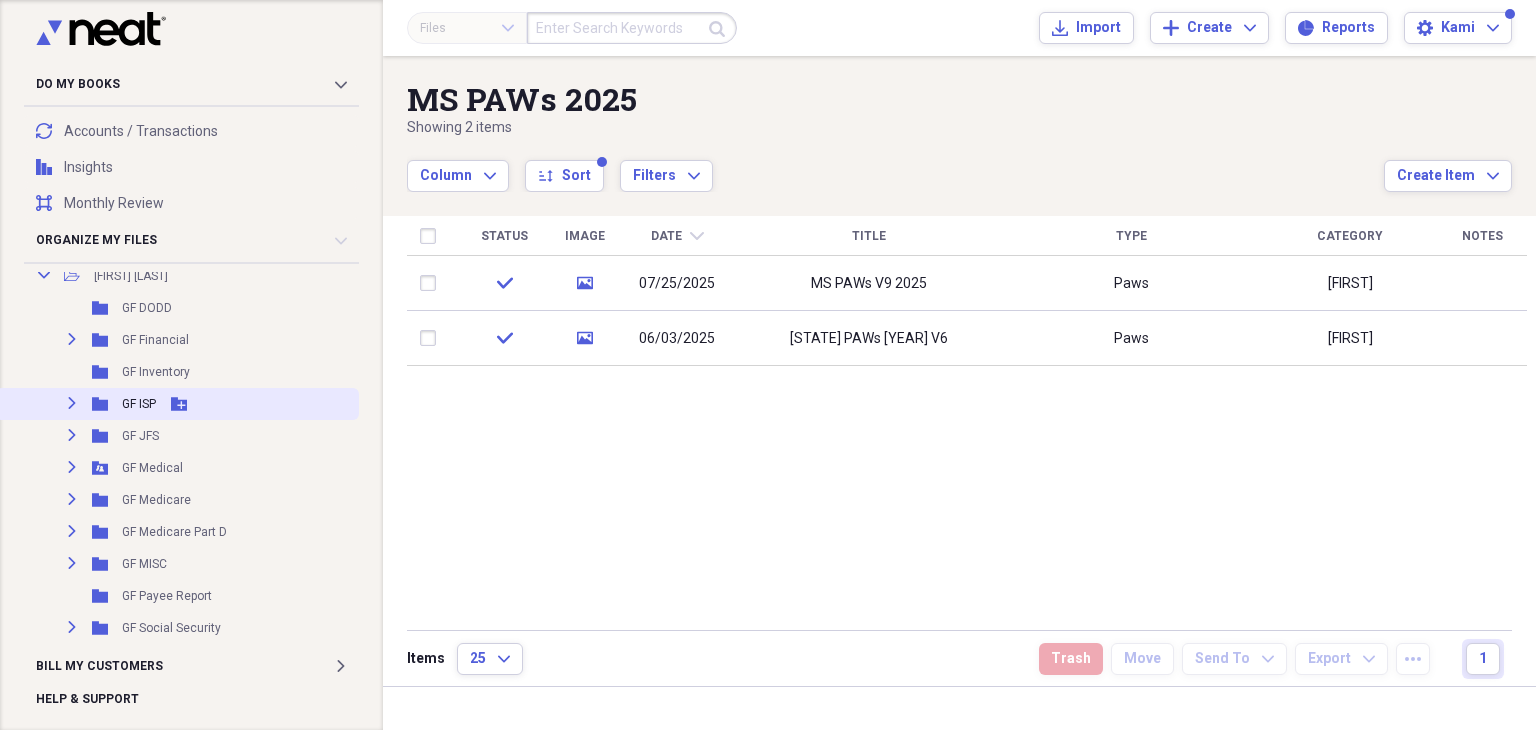 click 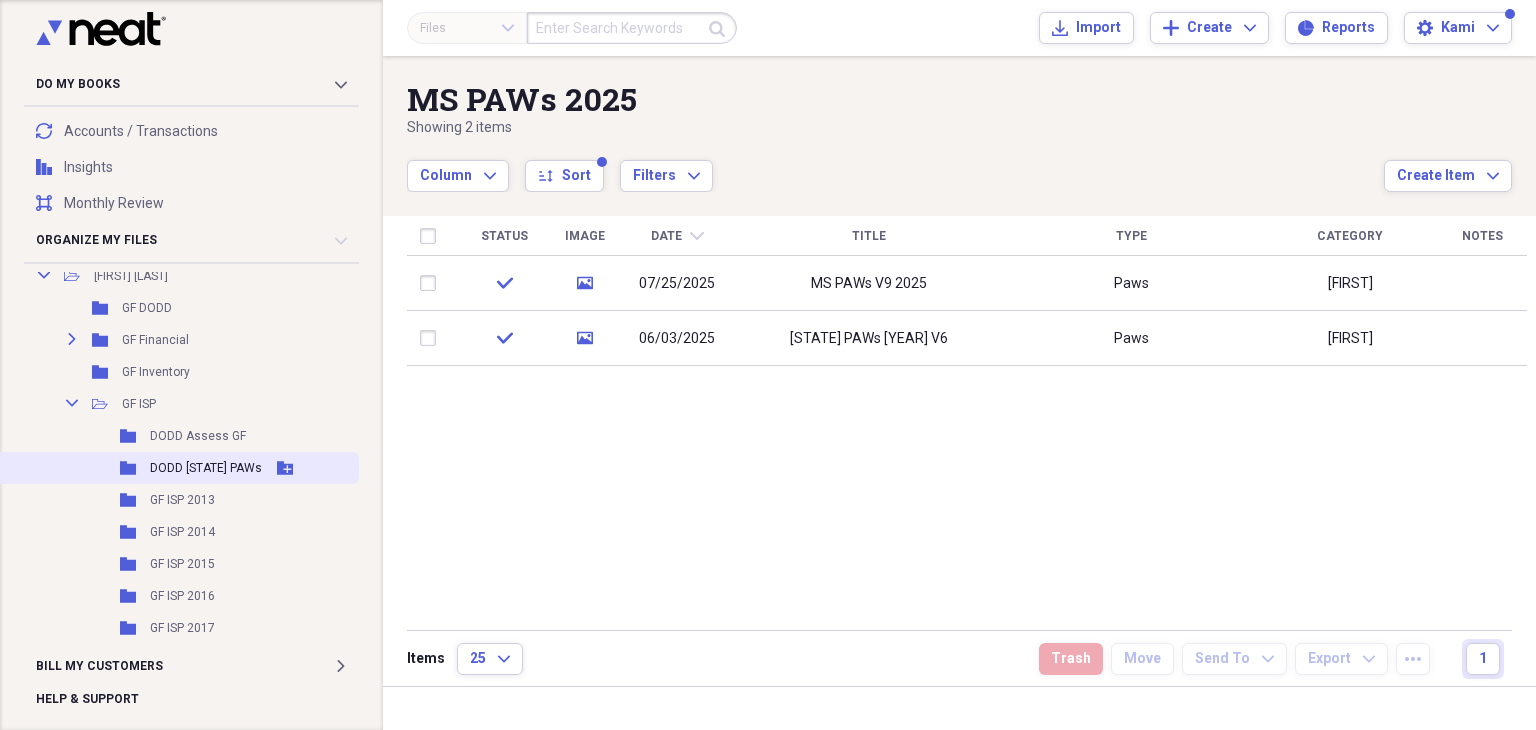 click on "DODD [STATE] PAWs" at bounding box center [206, 468] 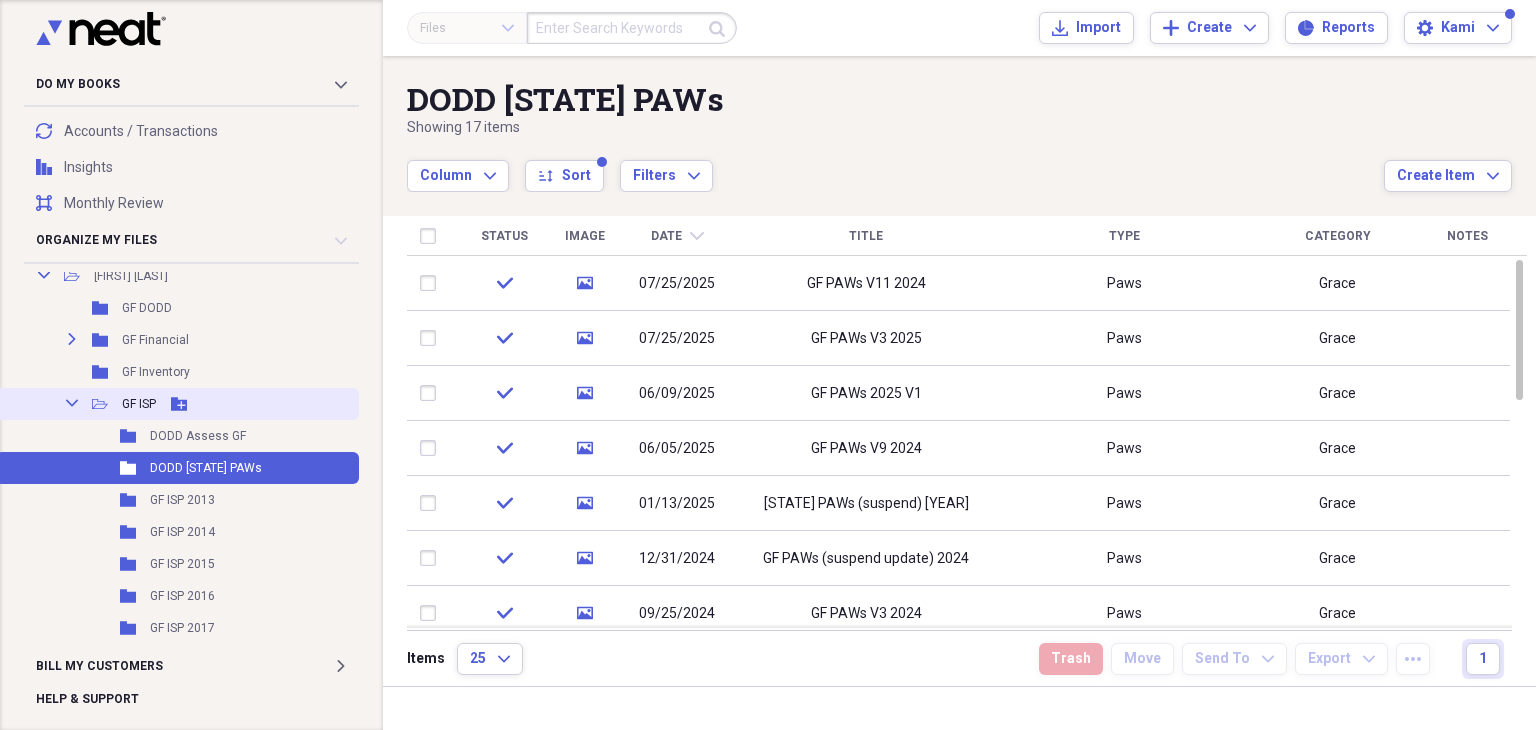 click on "Collapse" 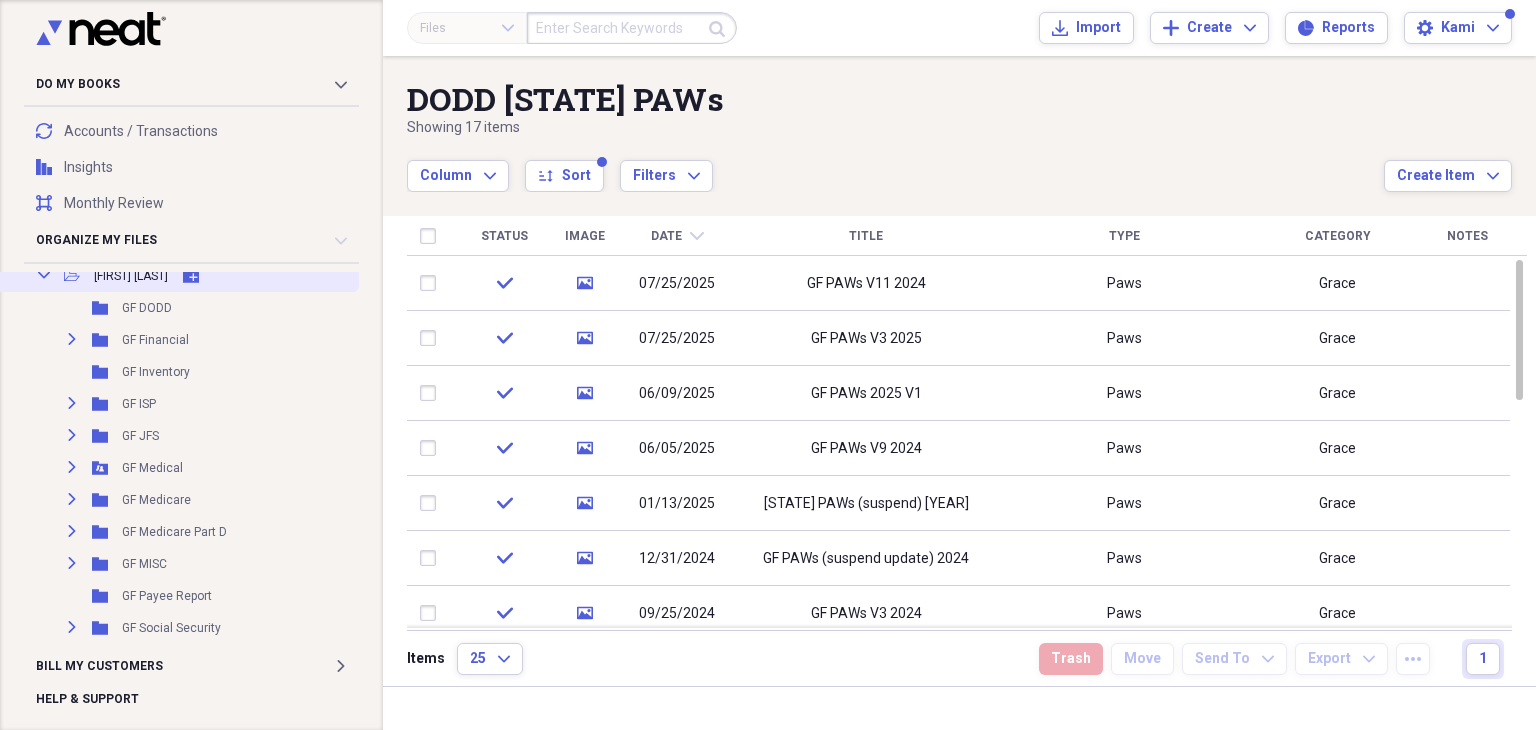 click at bounding box center [191, 265] 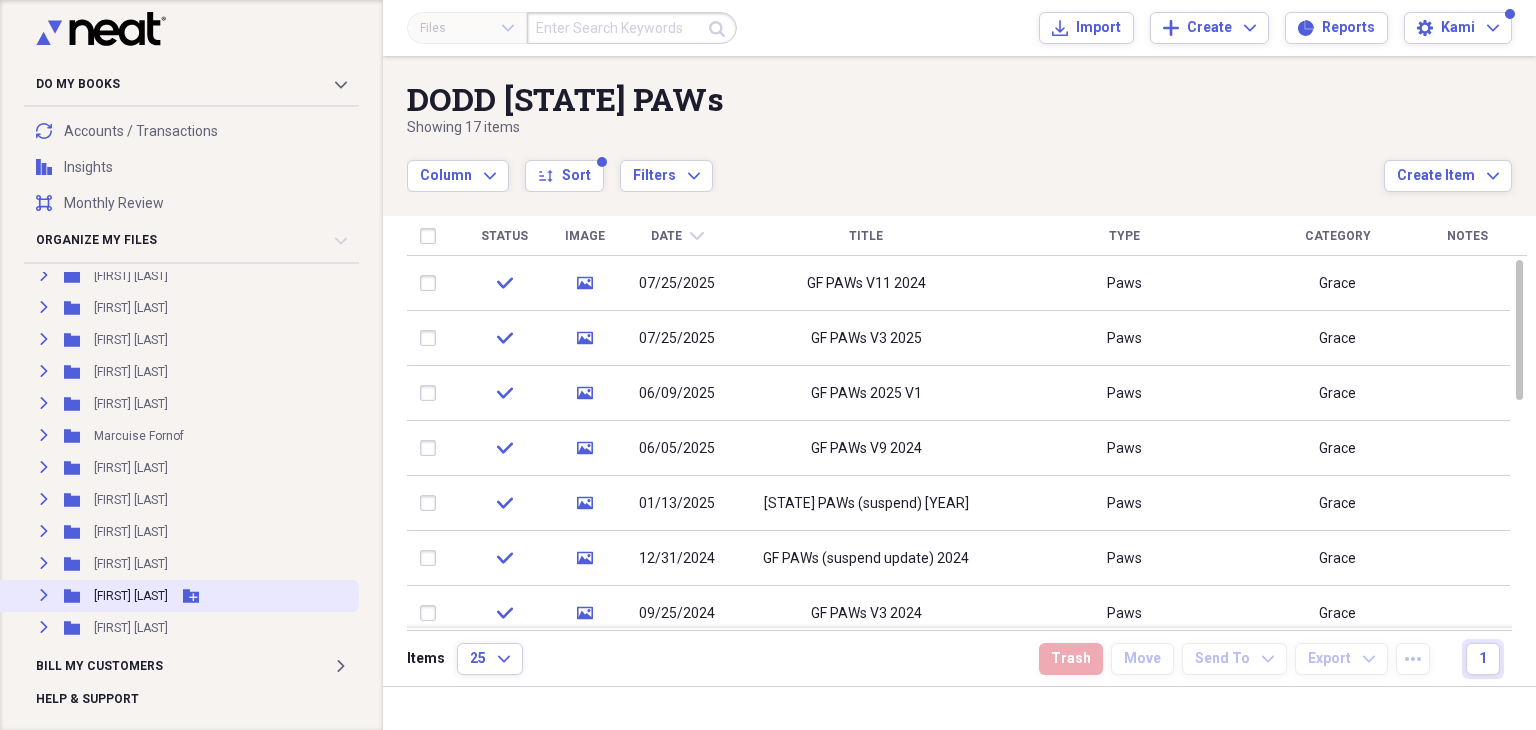 click on "Expand" 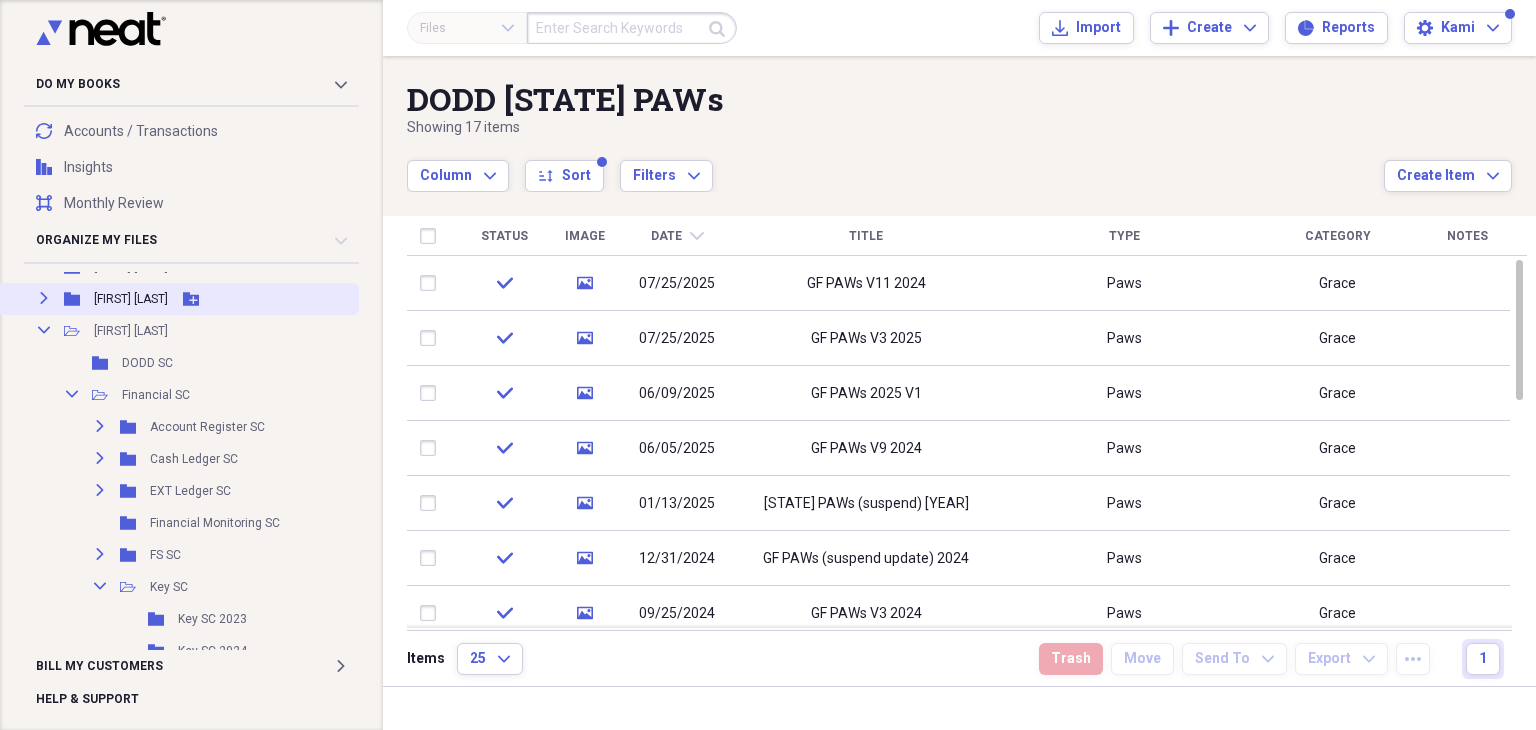 scroll, scrollTop: 600, scrollLeft: 0, axis: vertical 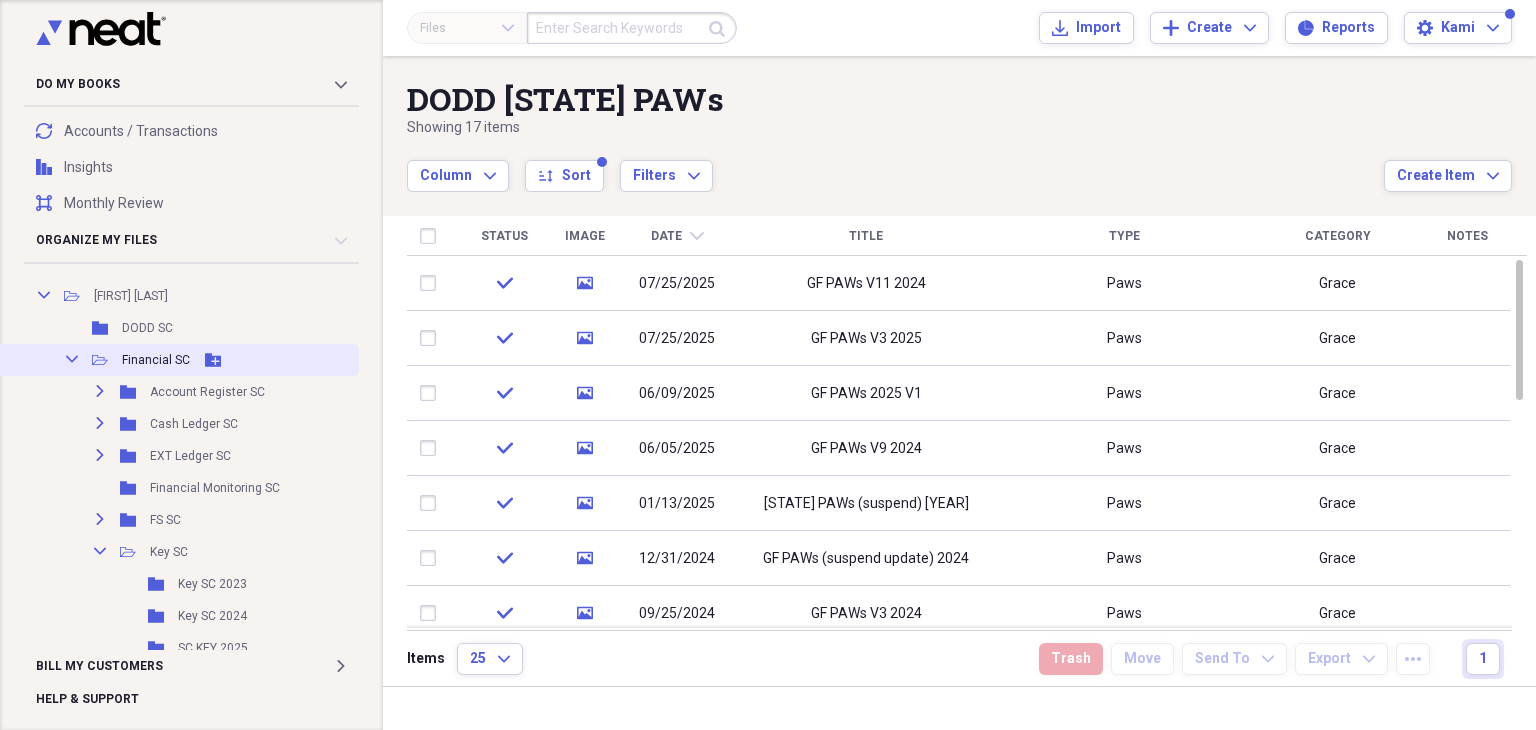 click on "Collapse" at bounding box center [72, 359] 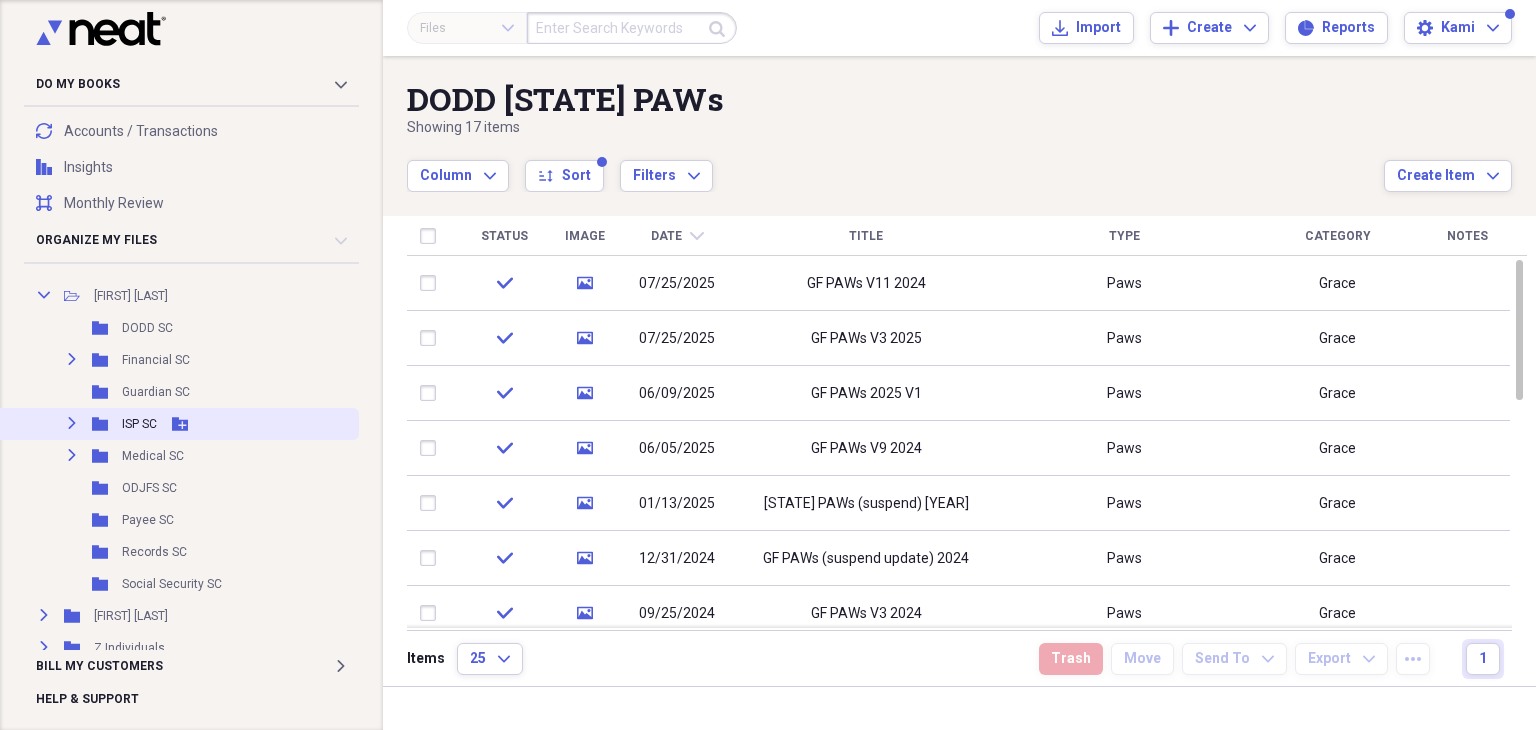 click on "Expand" 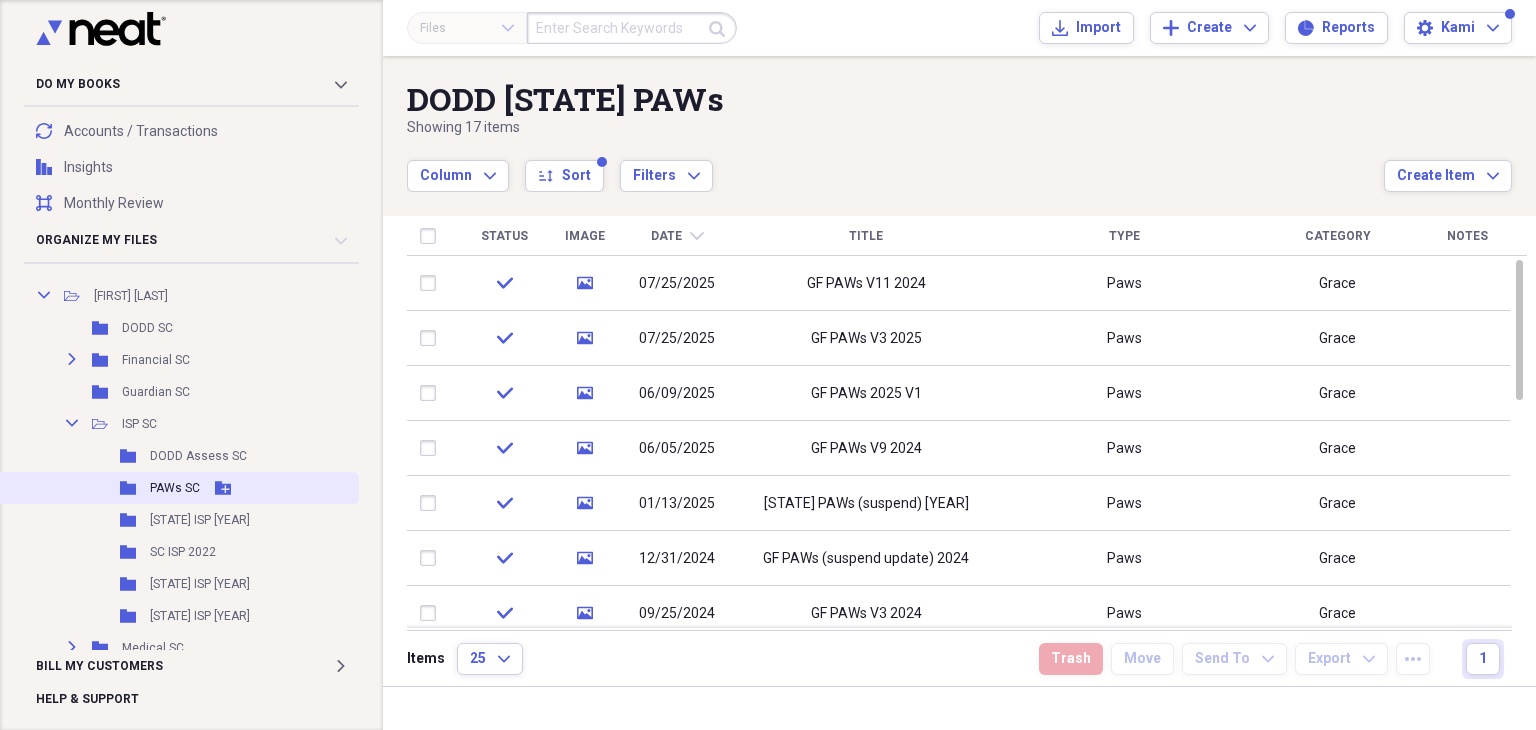 click on "PAWs SC" at bounding box center (175, 488) 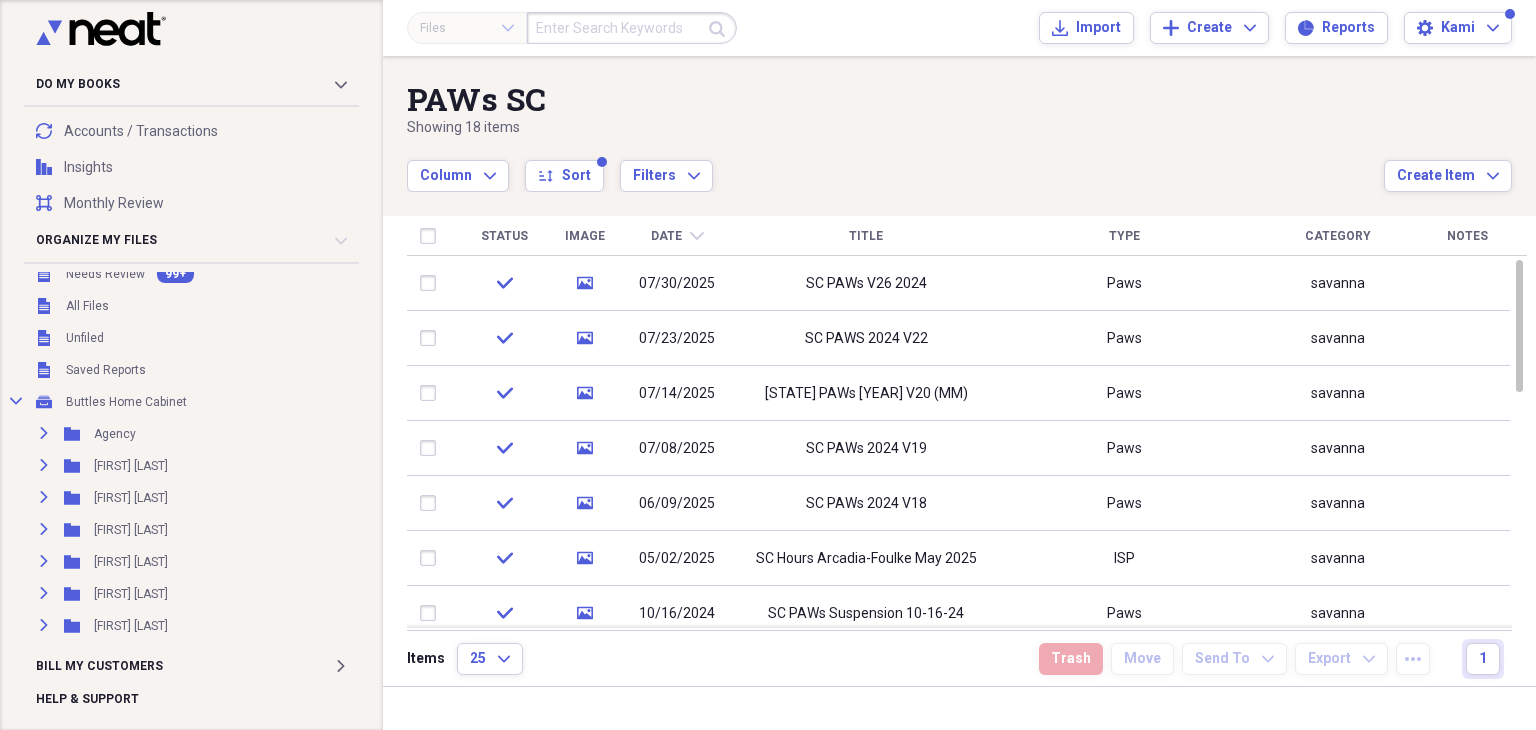 scroll, scrollTop: 0, scrollLeft: 0, axis: both 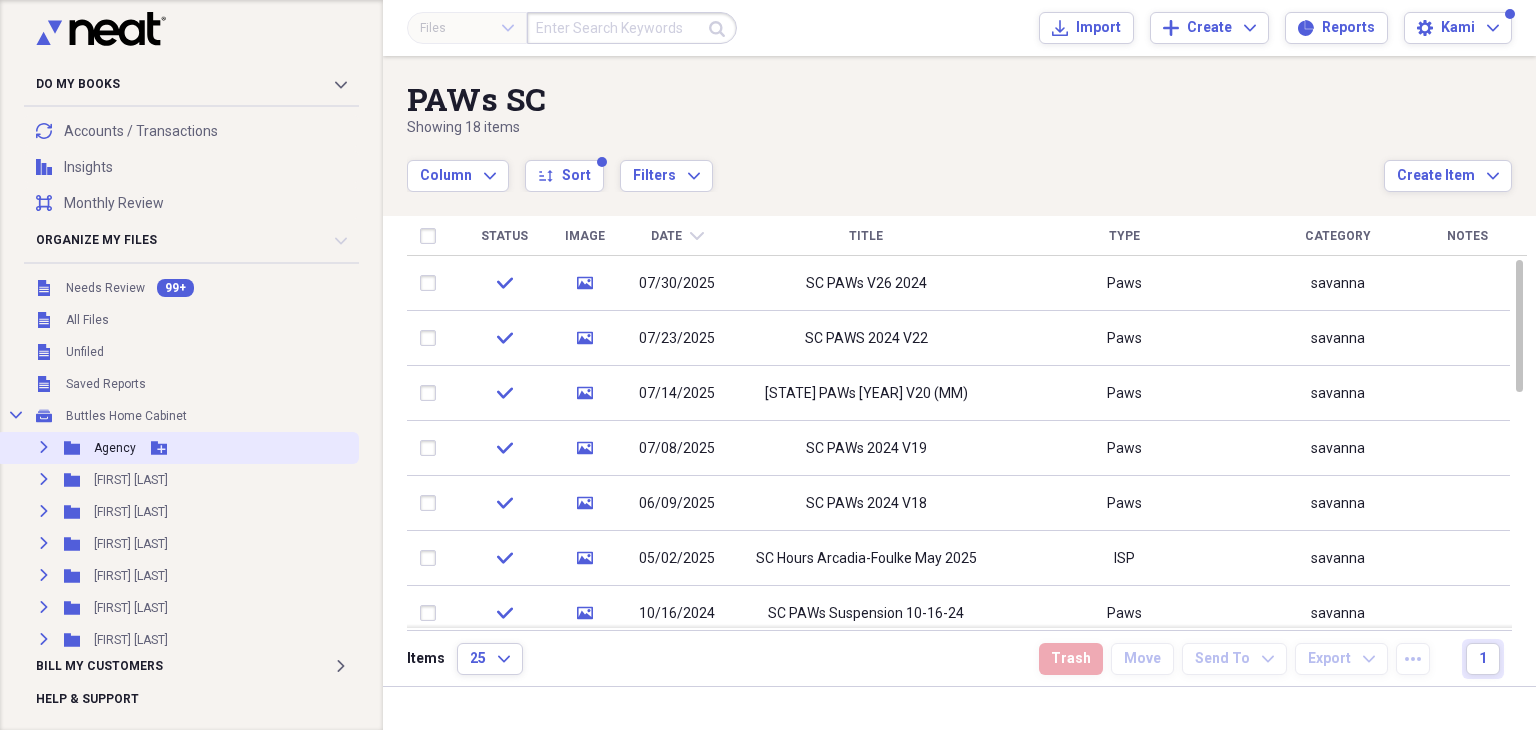 click on "Expand" 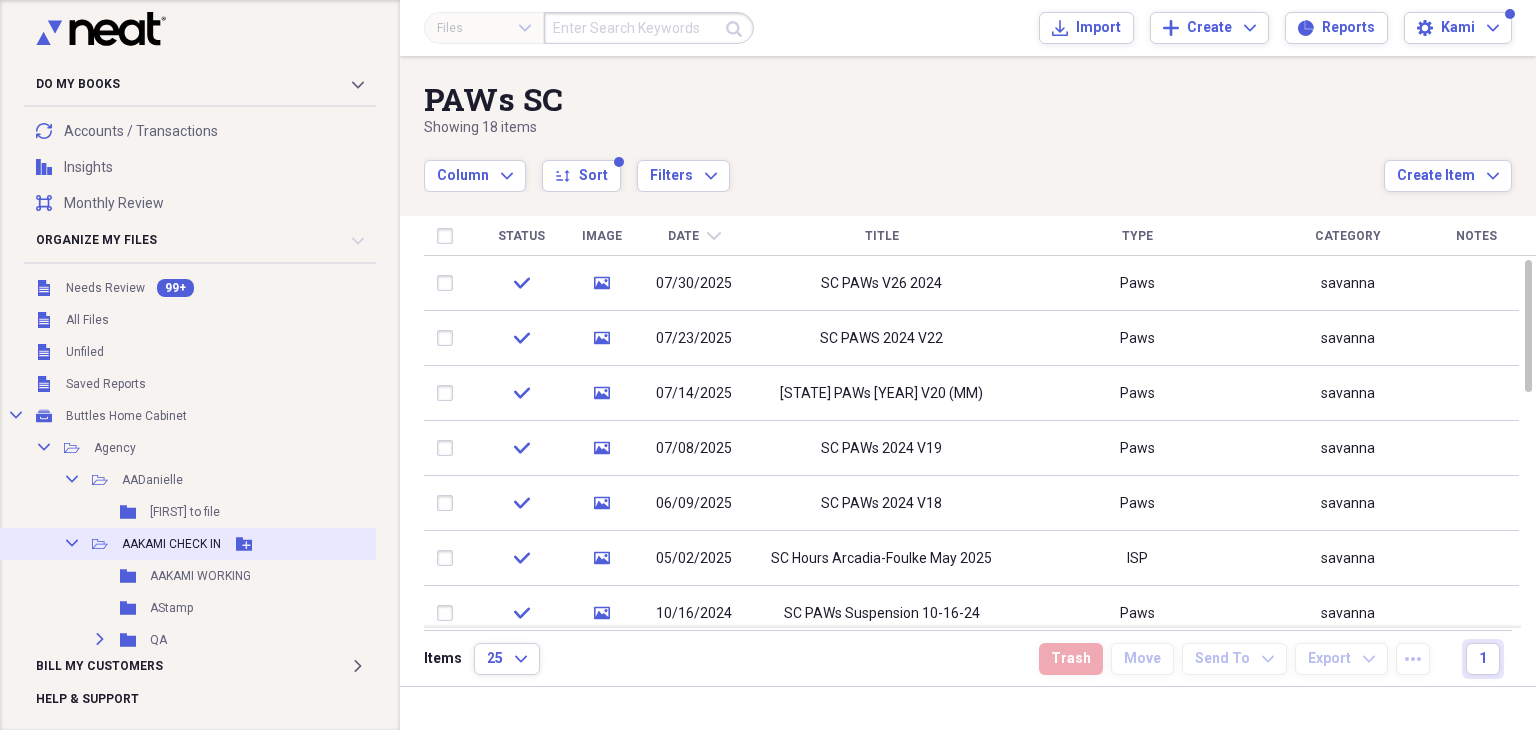 drag, startPoint x: 133, startPoint y: 541, endPoint x: 160, endPoint y: 528, distance: 29.966648 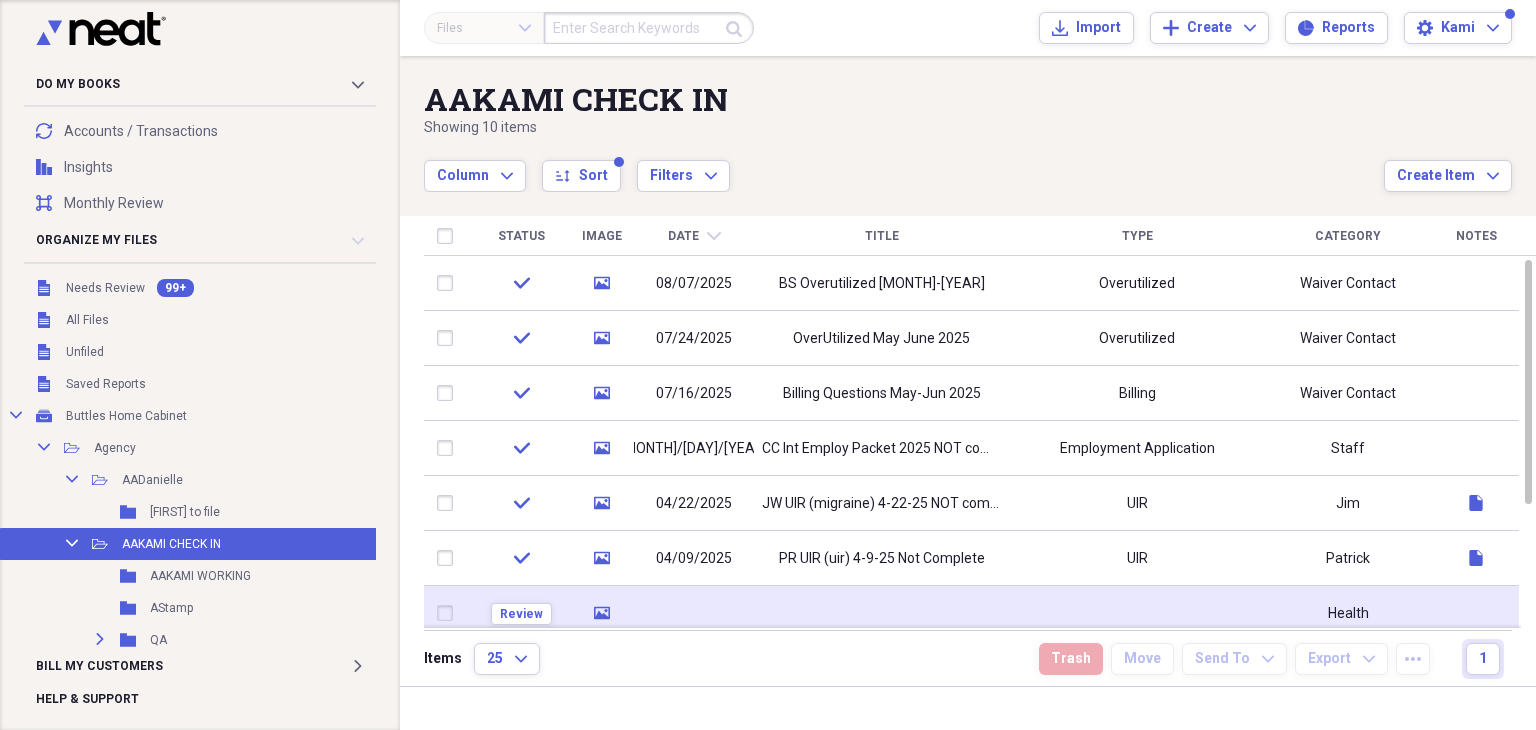 click at bounding box center [881, 613] 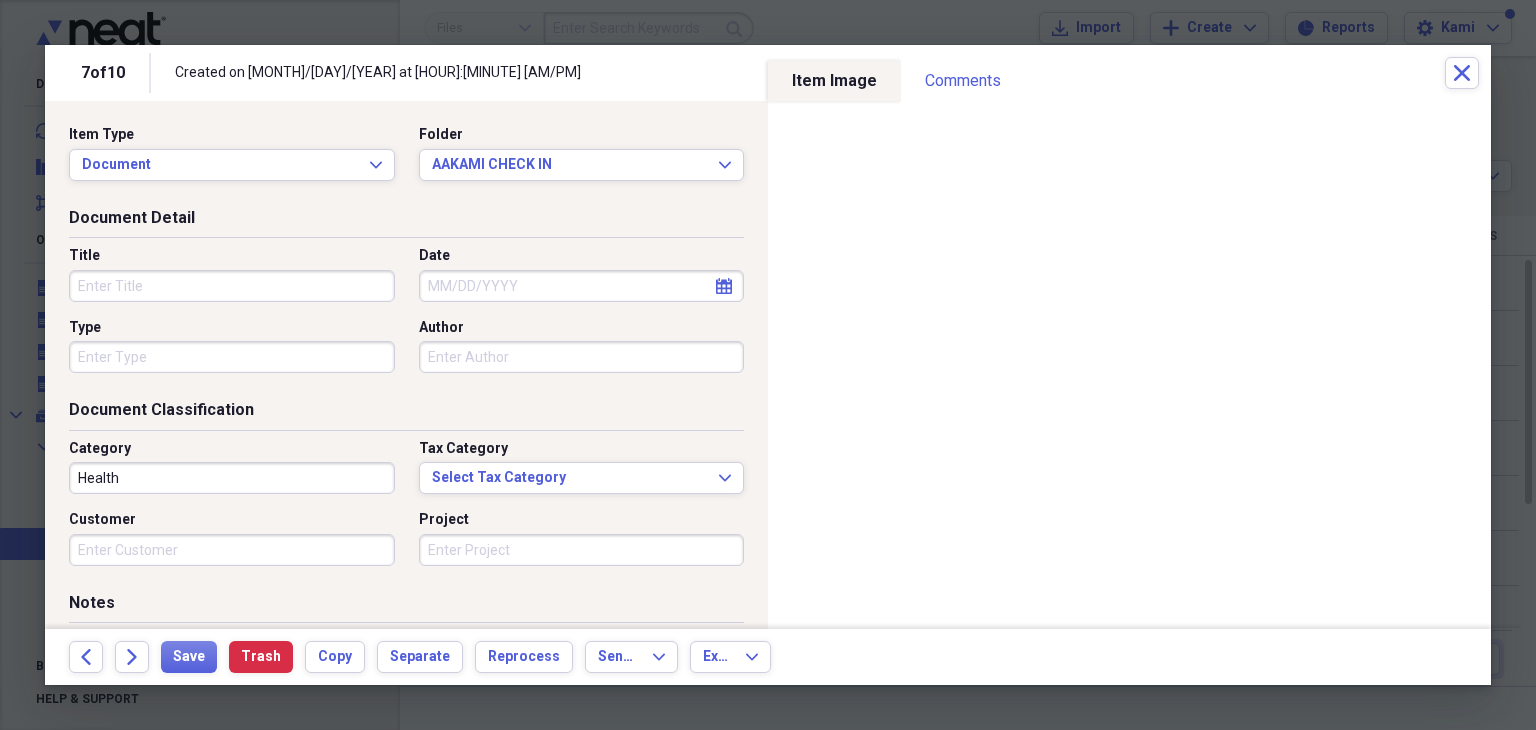 click on "Title" at bounding box center (232, 286) 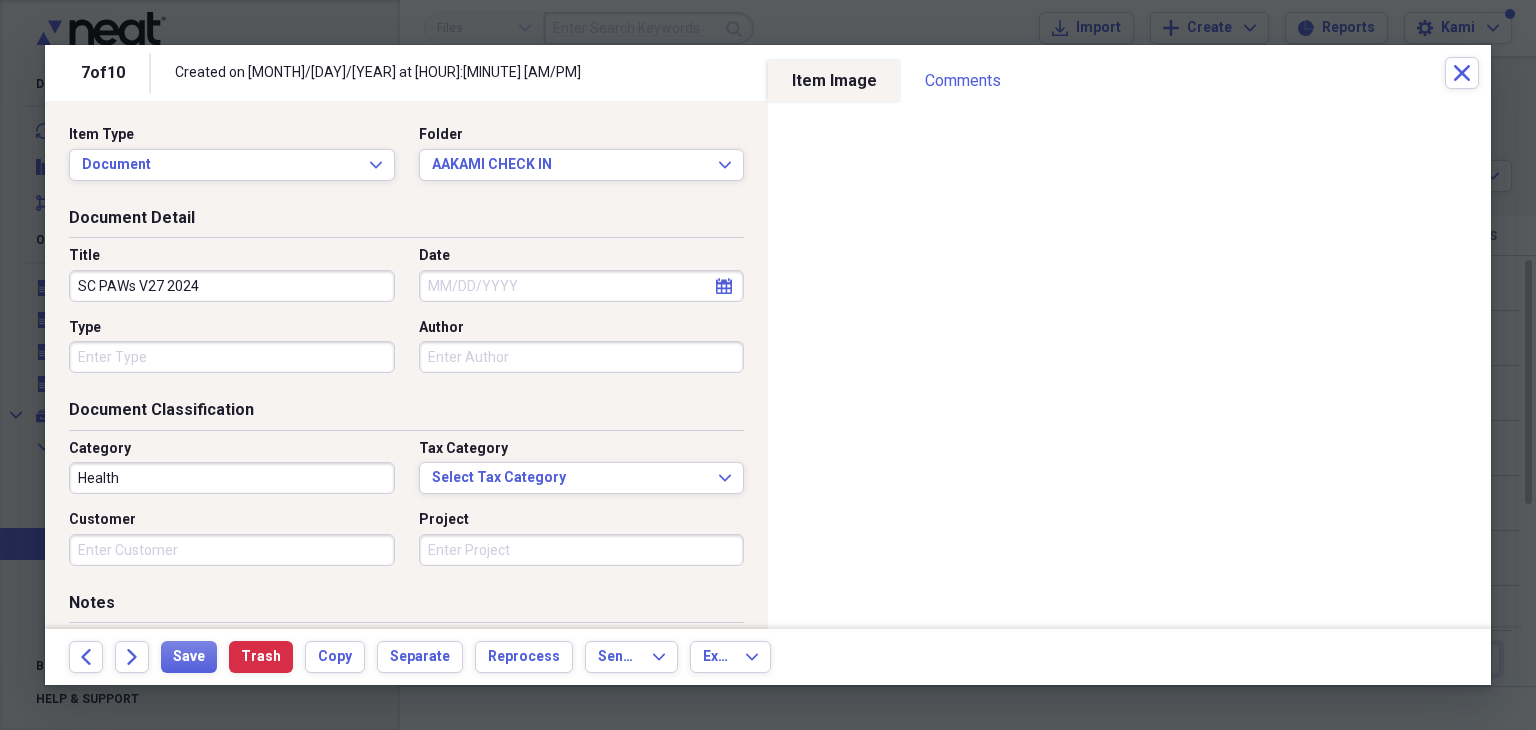 type on "SC PAWs V27 2024" 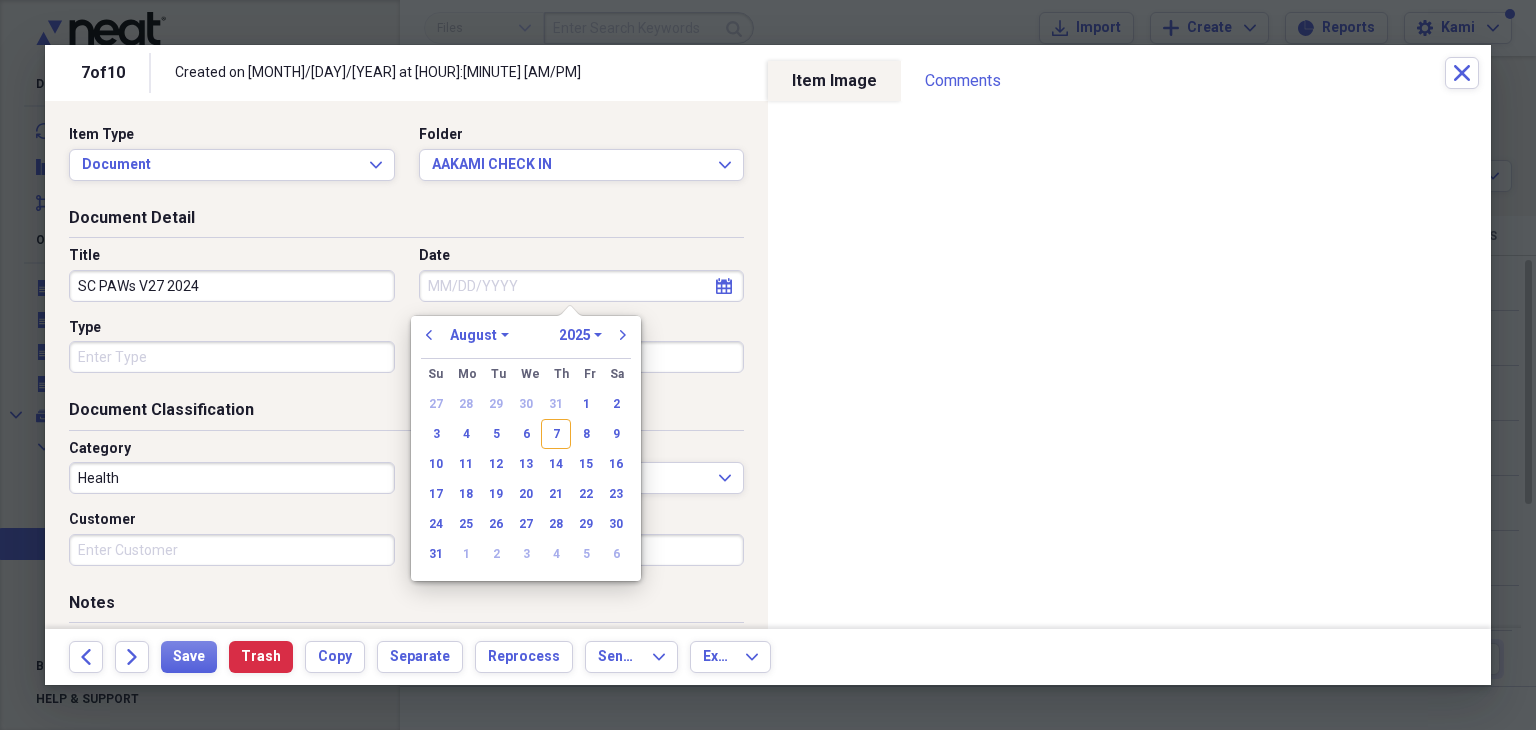click on "Date" at bounding box center (582, 286) 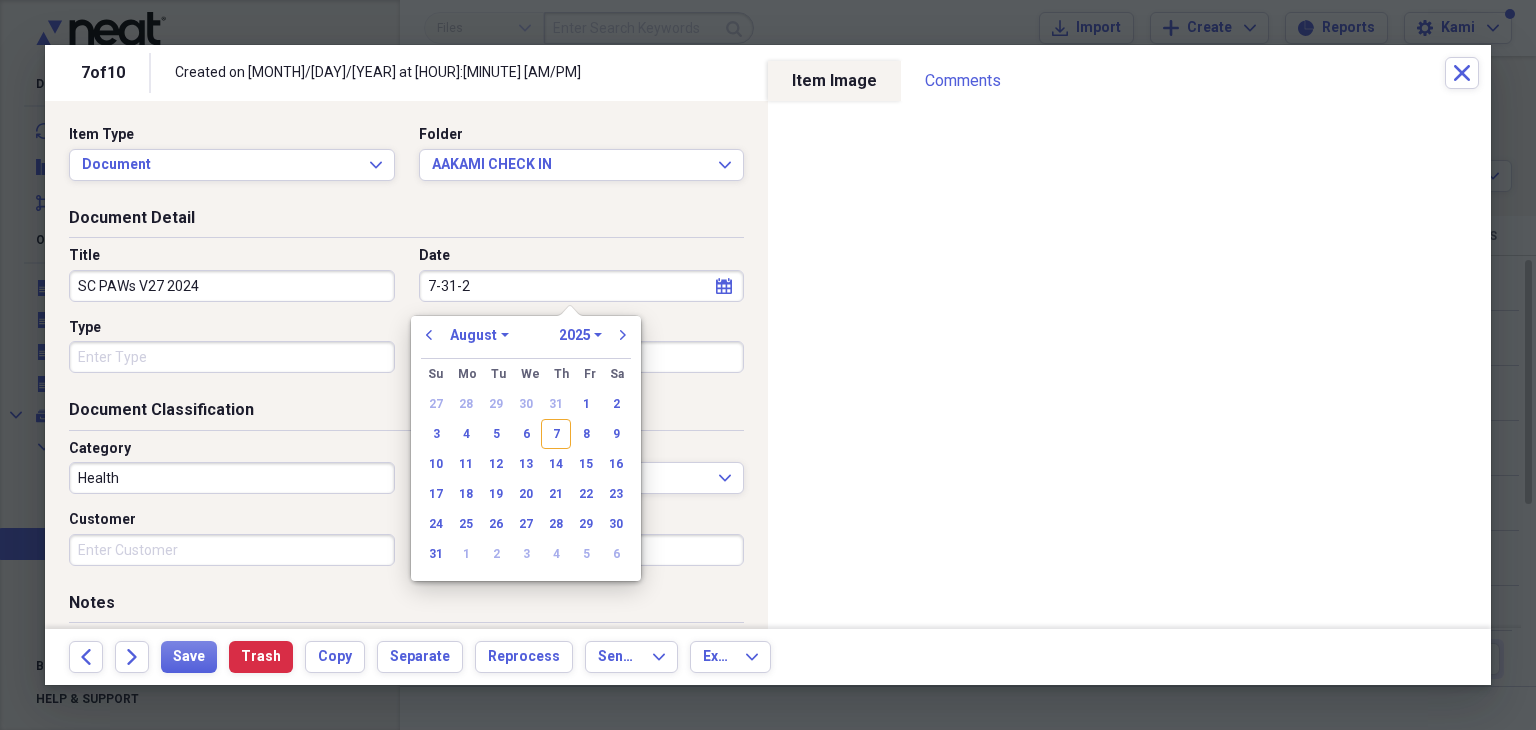 type on "7-31-25" 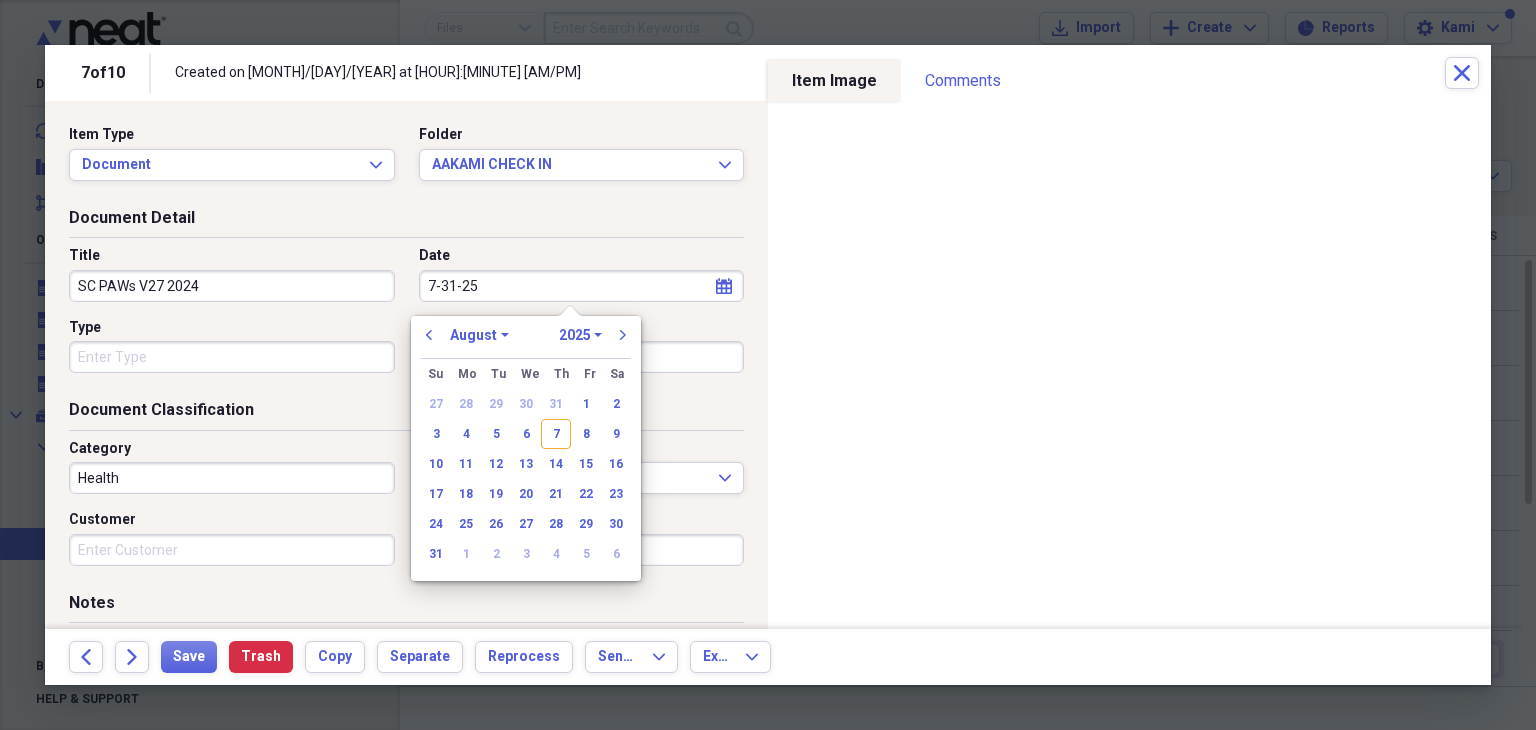 select on "6" 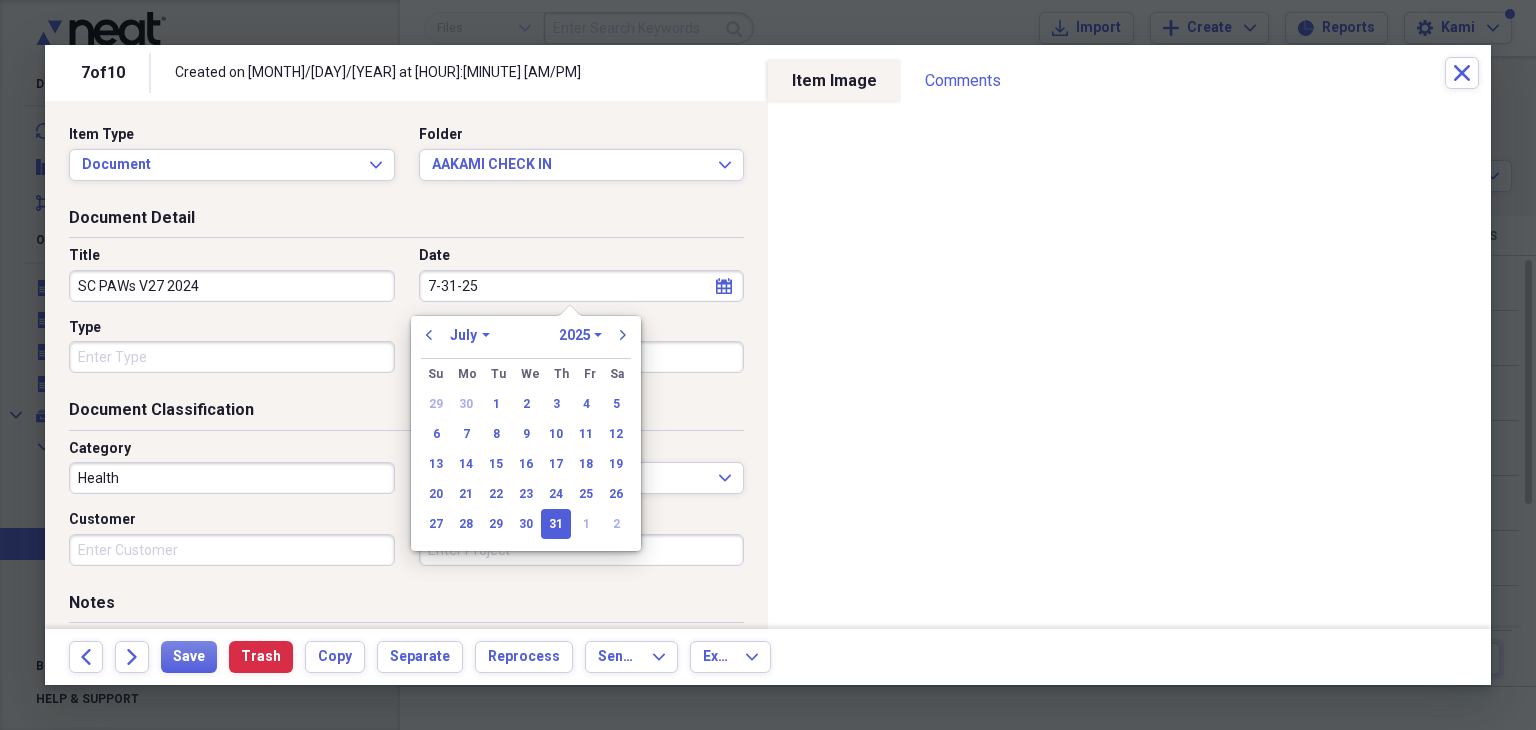 type on "07/31/2025" 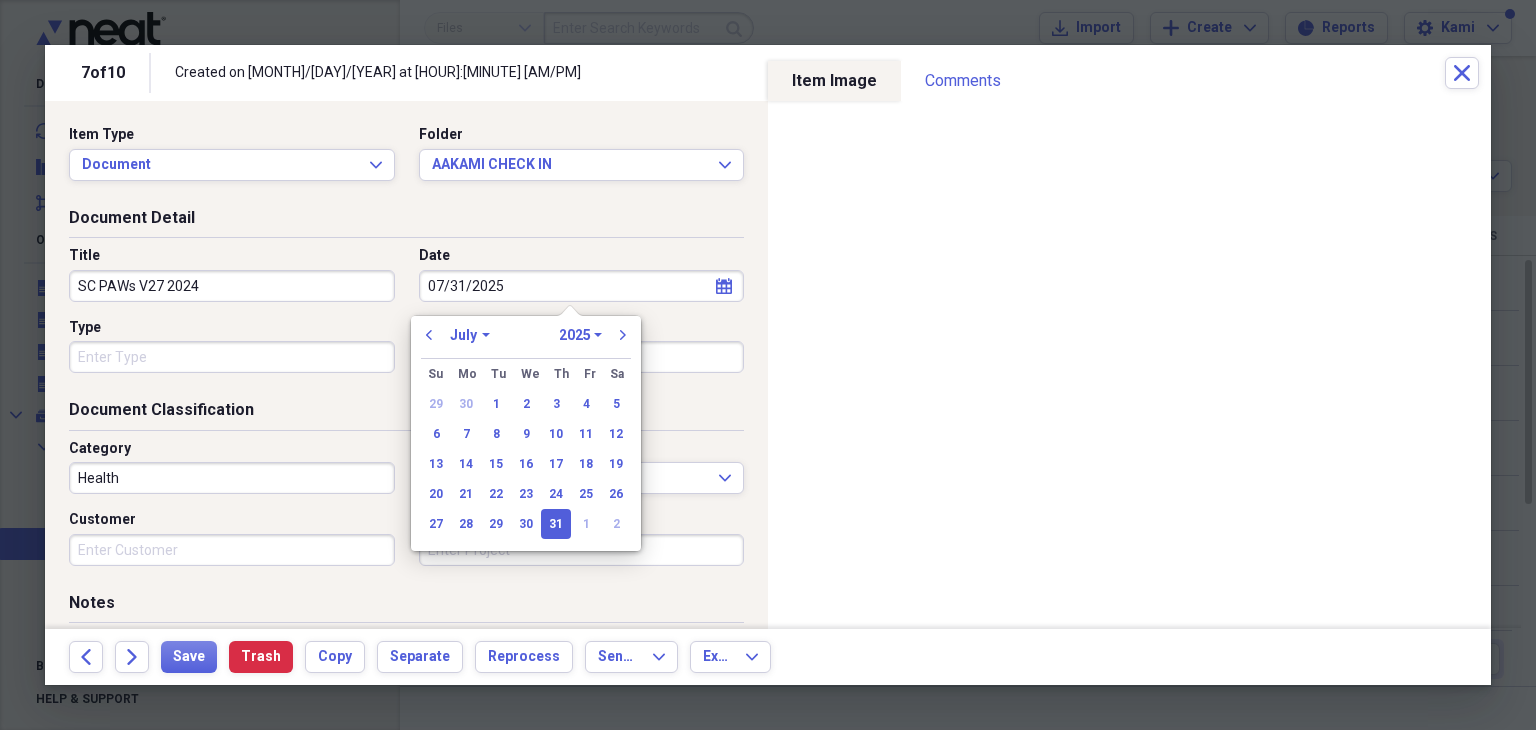 click on "31" at bounding box center [556, 524] 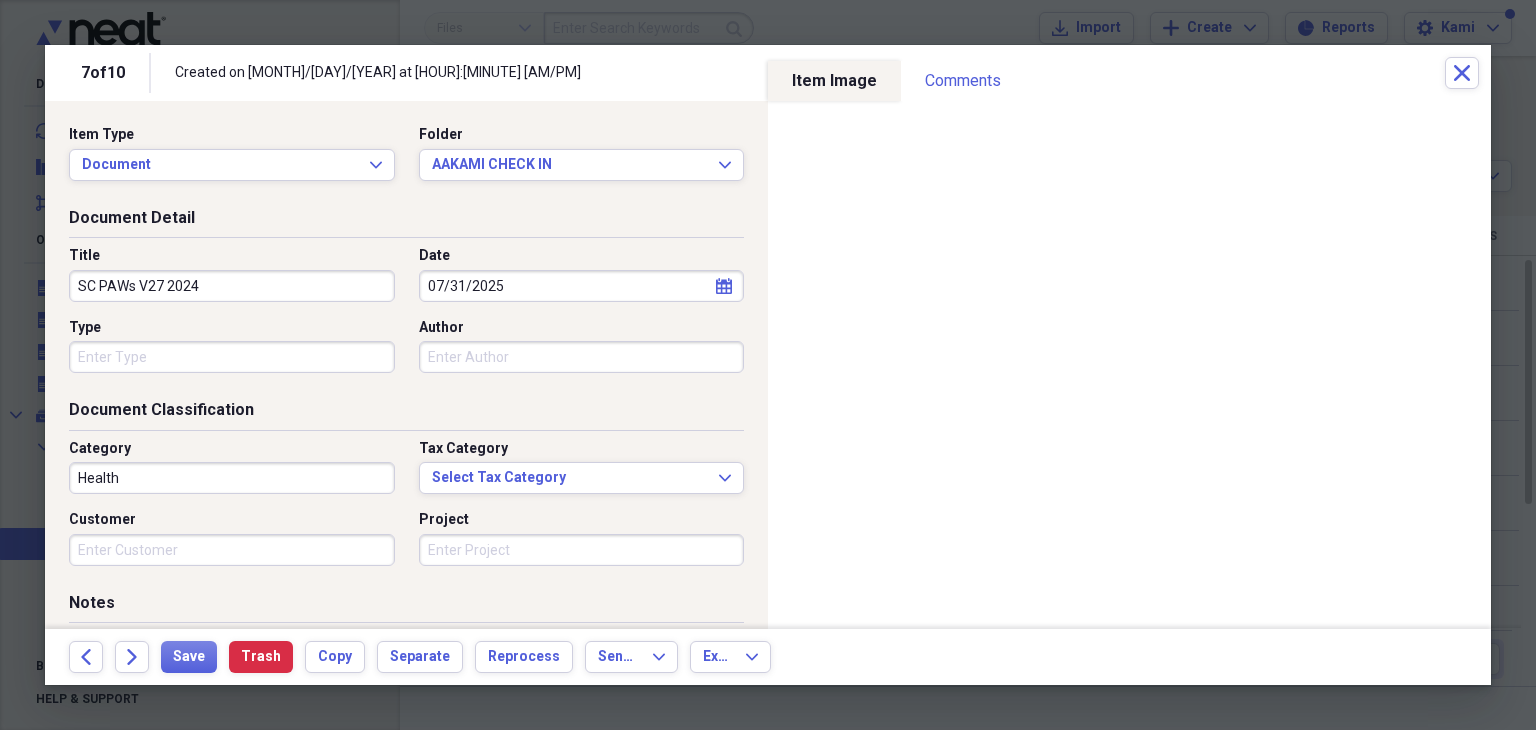 click on "Type" at bounding box center [232, 357] 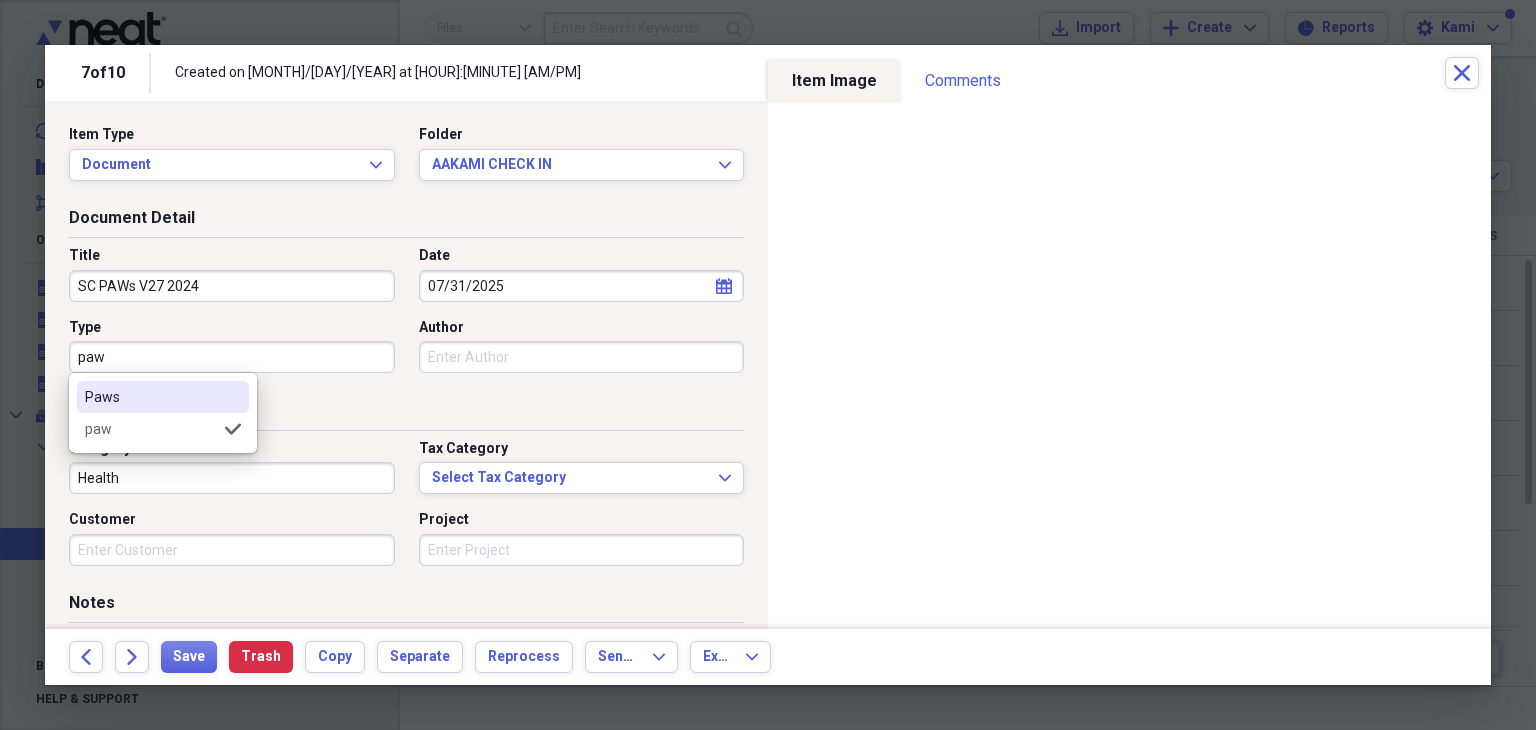 click on "Paws" at bounding box center [151, 397] 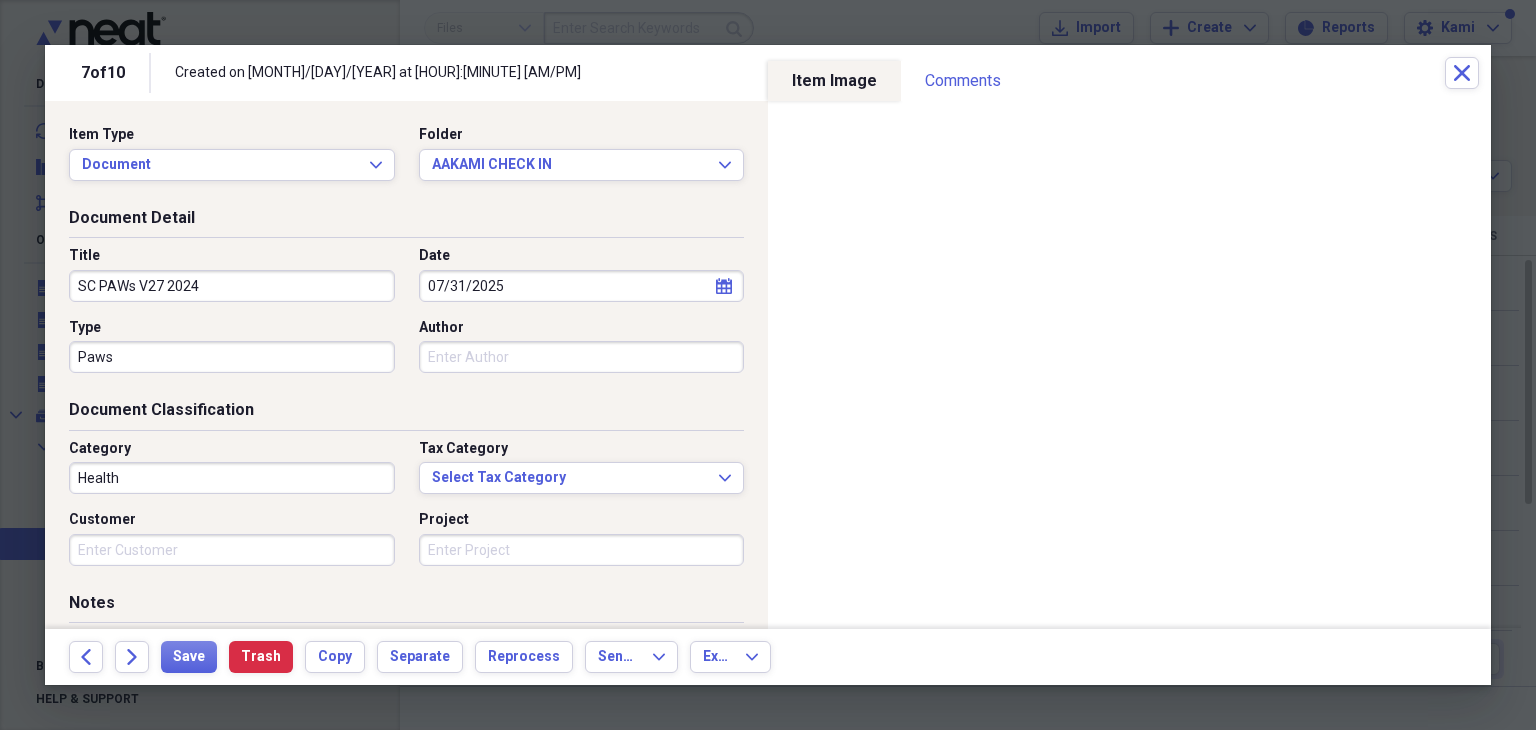 click on "Health" at bounding box center (232, 478) 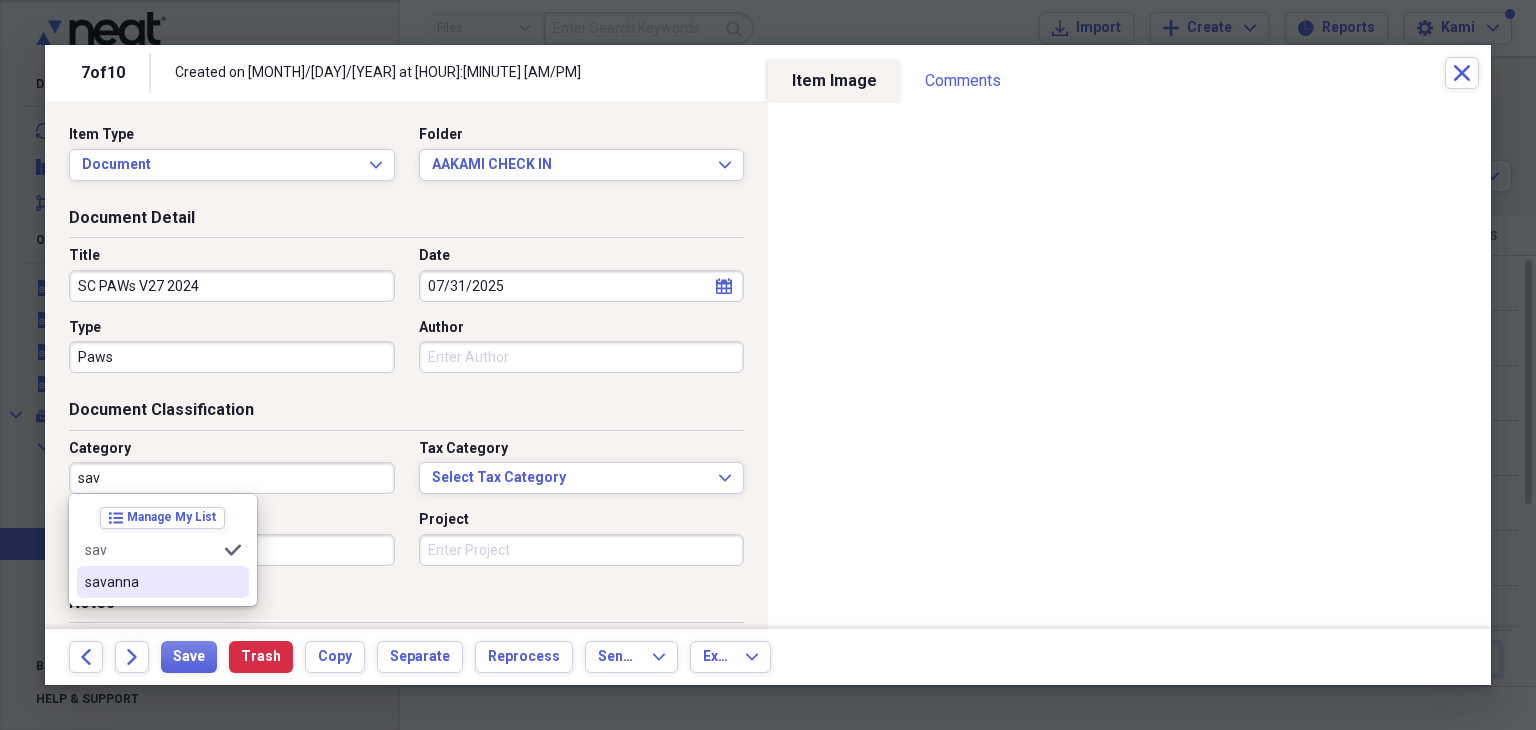 click on "savanna" at bounding box center [151, 582] 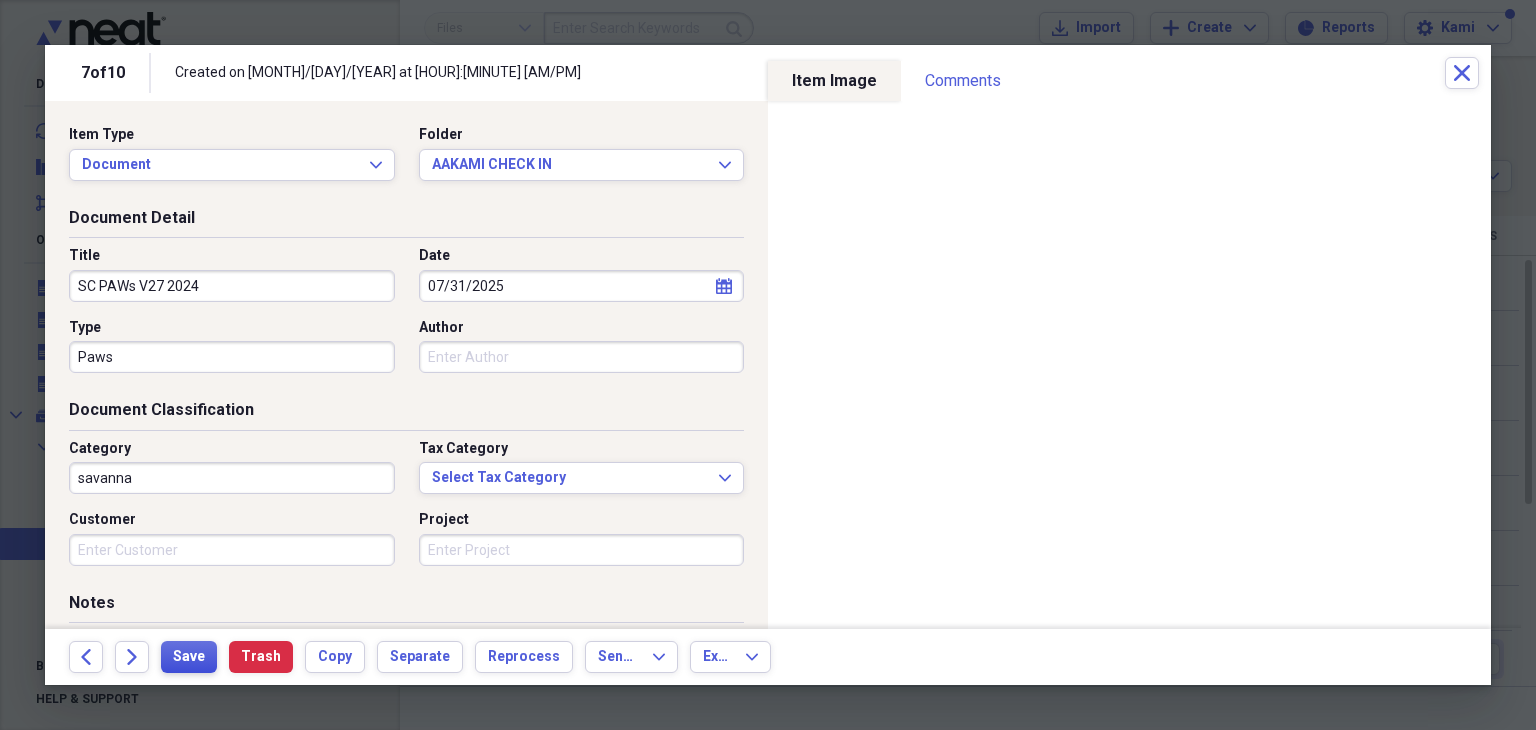 click on "Save" at bounding box center (189, 657) 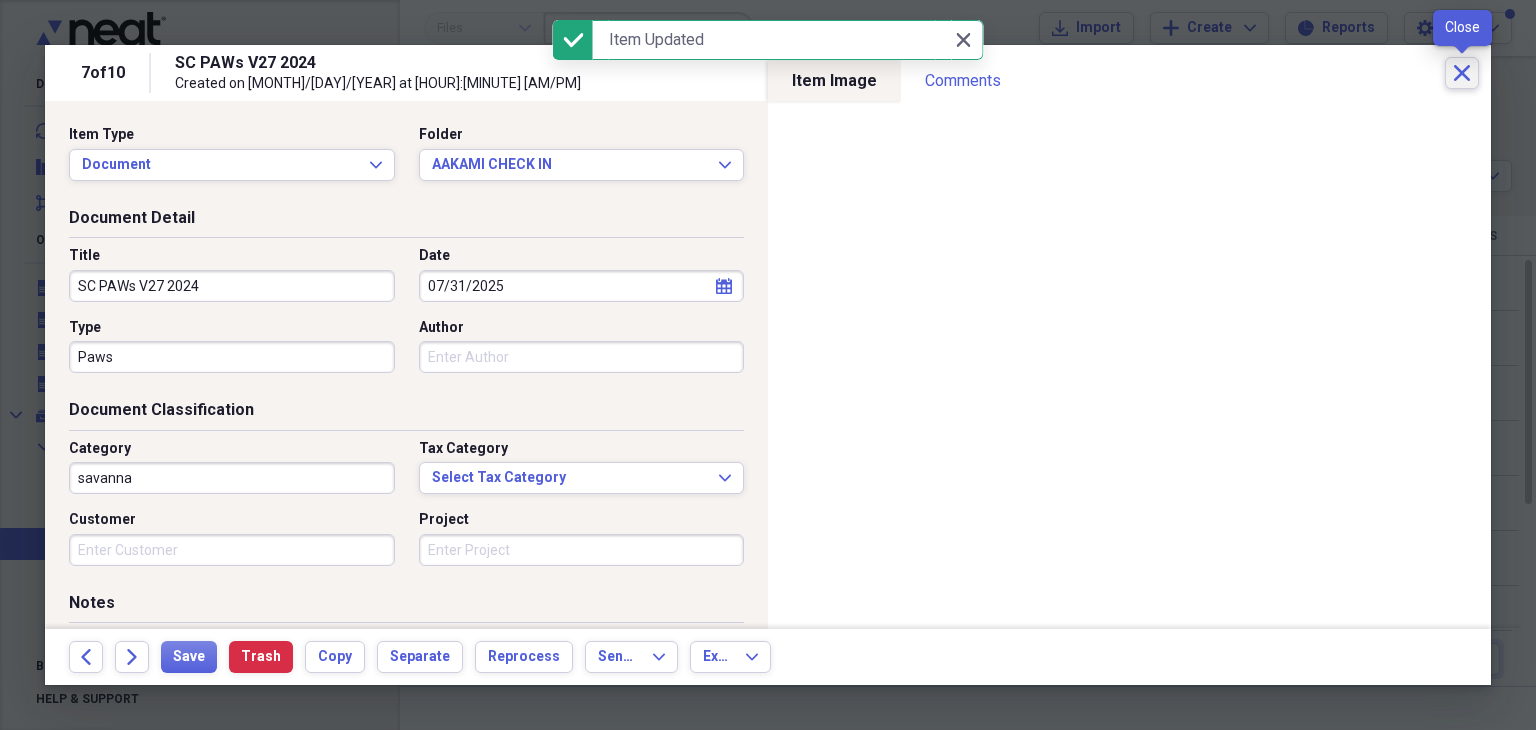 click on "Close" at bounding box center (1462, 73) 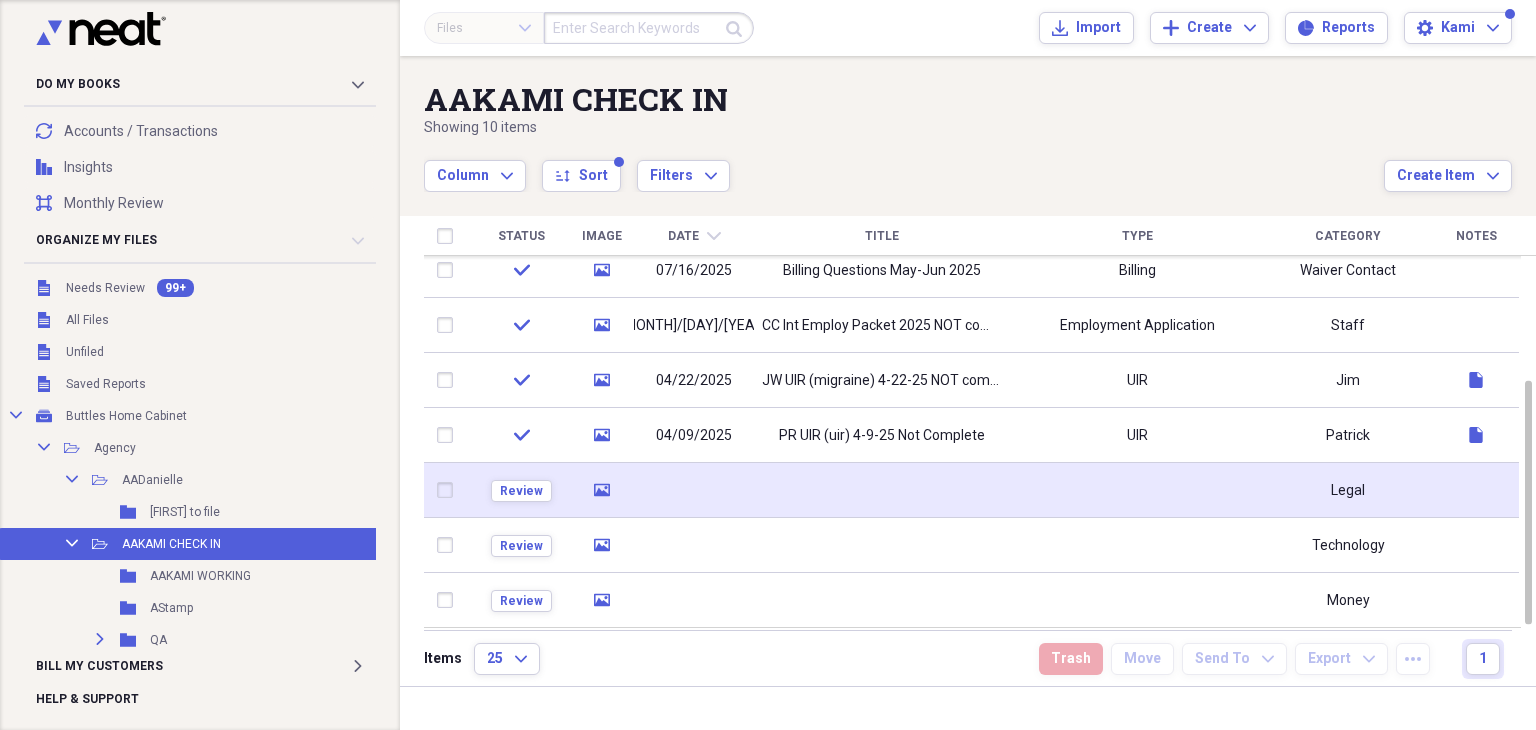 click at bounding box center [881, 490] 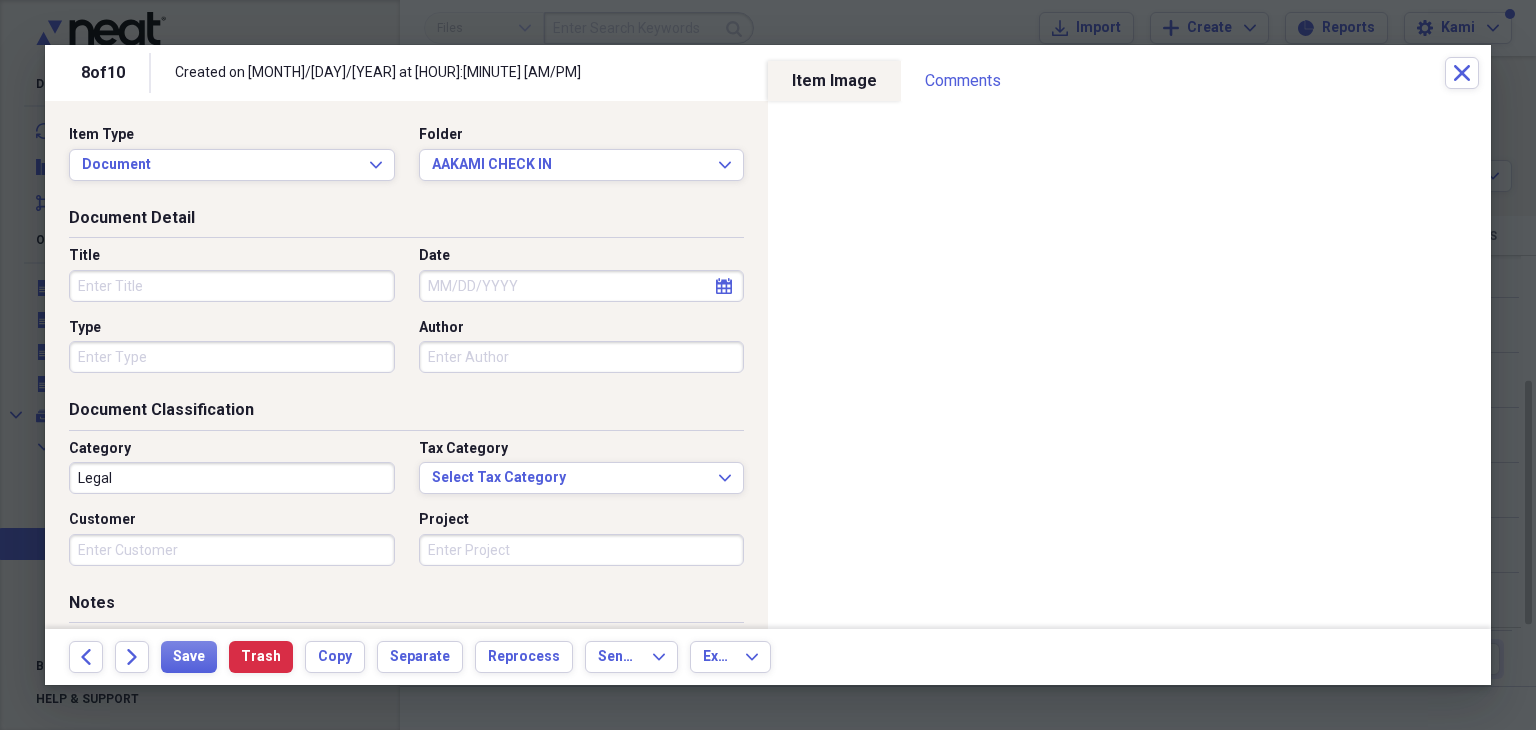 click on "Title" at bounding box center (232, 286) 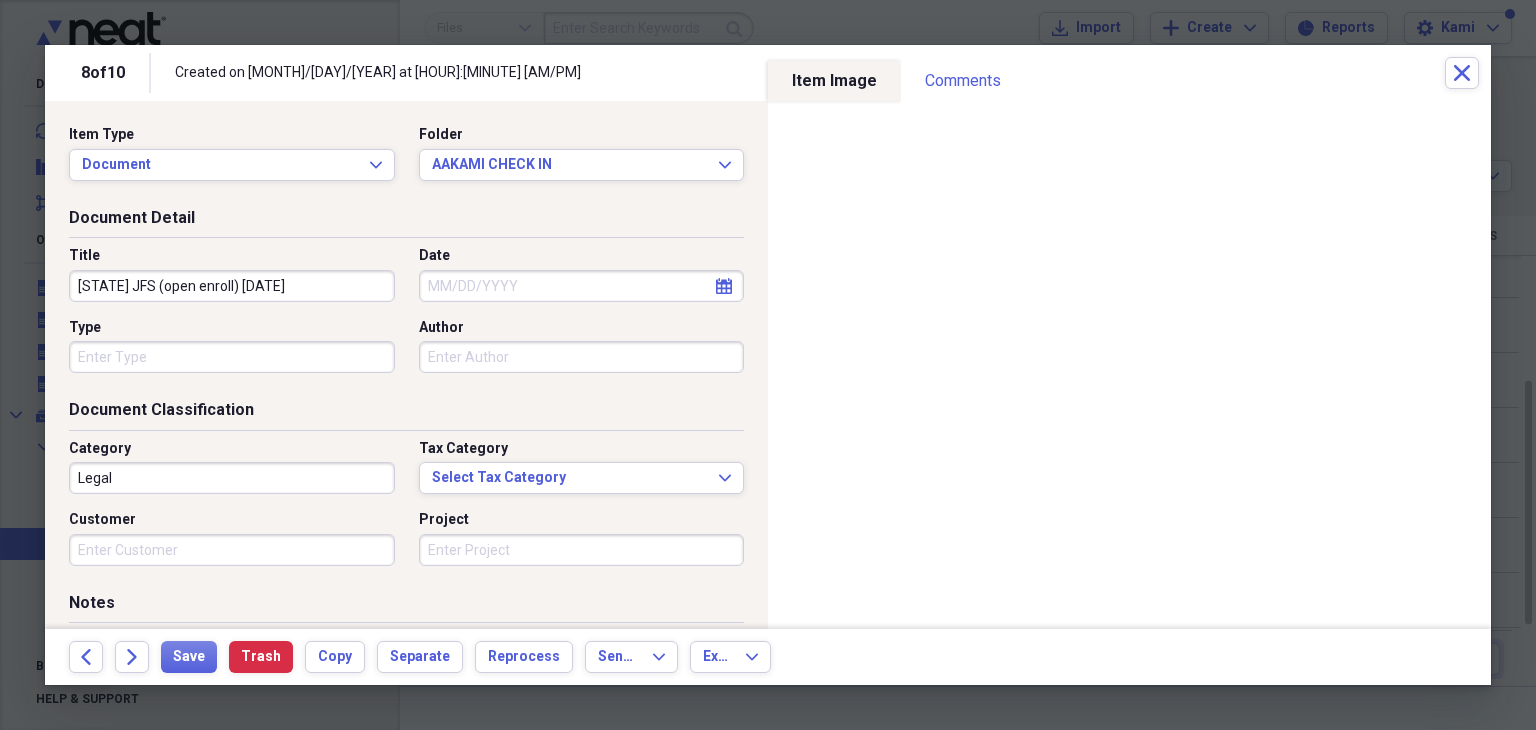 type on "[STATE] JFS (open enroll) [DATE]" 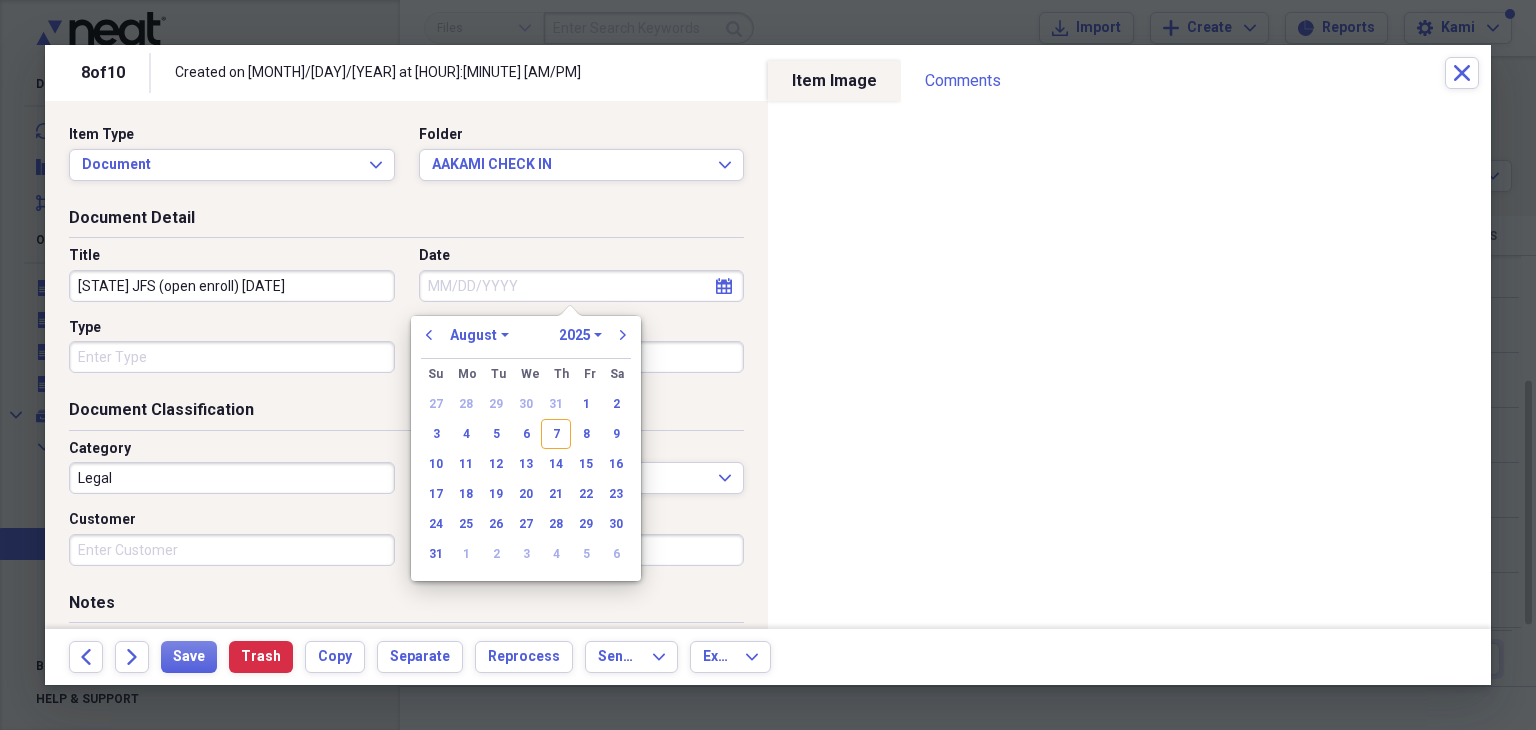 click on "Date" at bounding box center (582, 286) 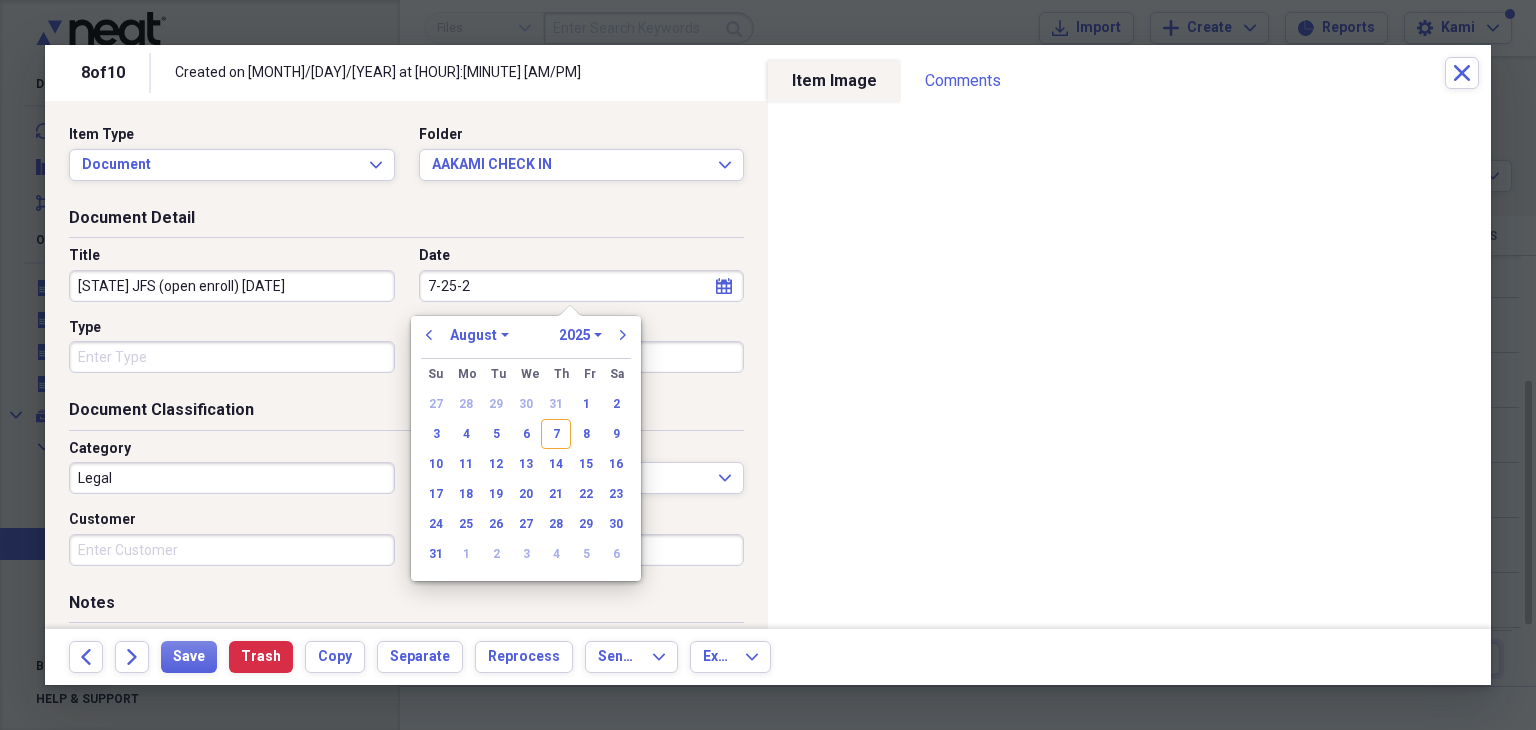 type on "[MONTH]-[DAY]-[YEAR]" 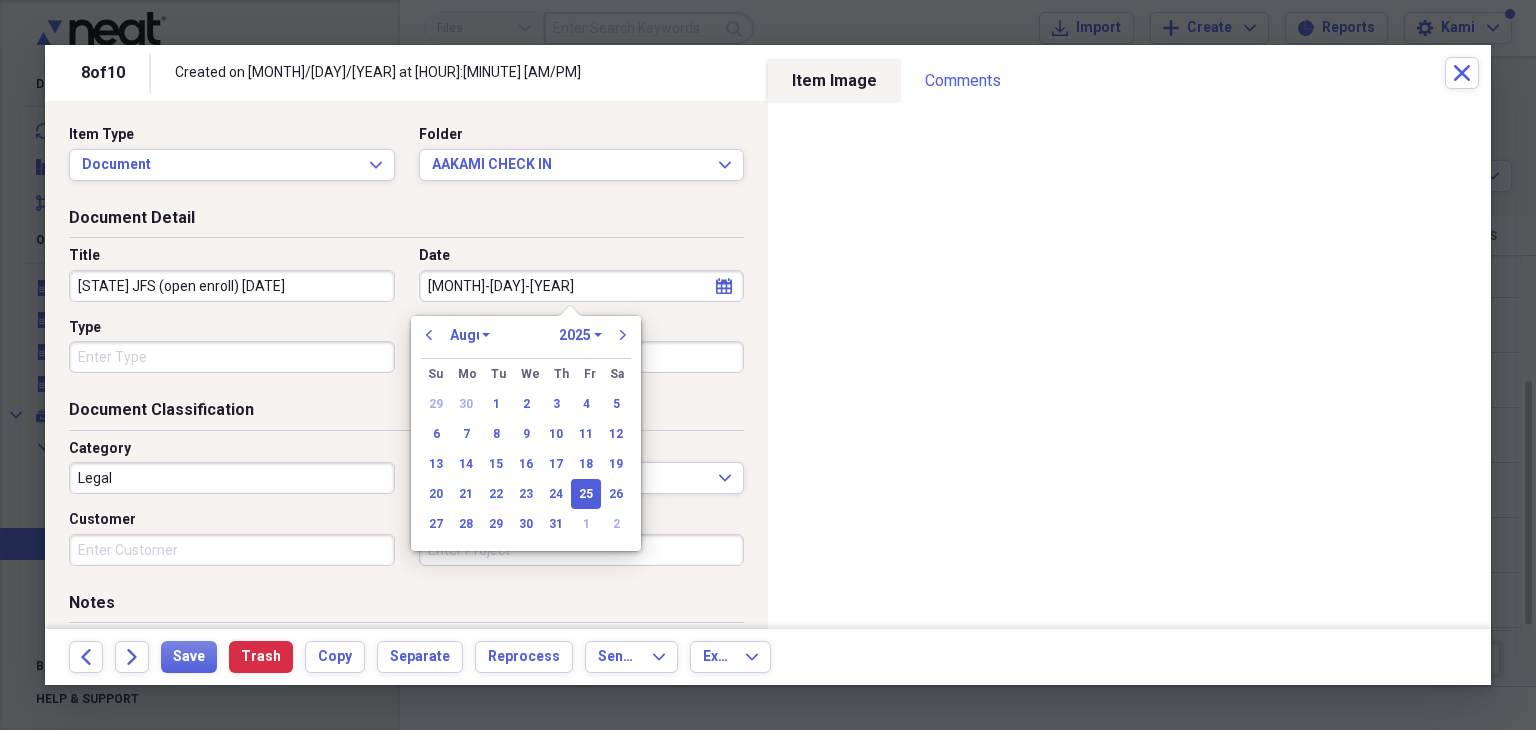 select on "6" 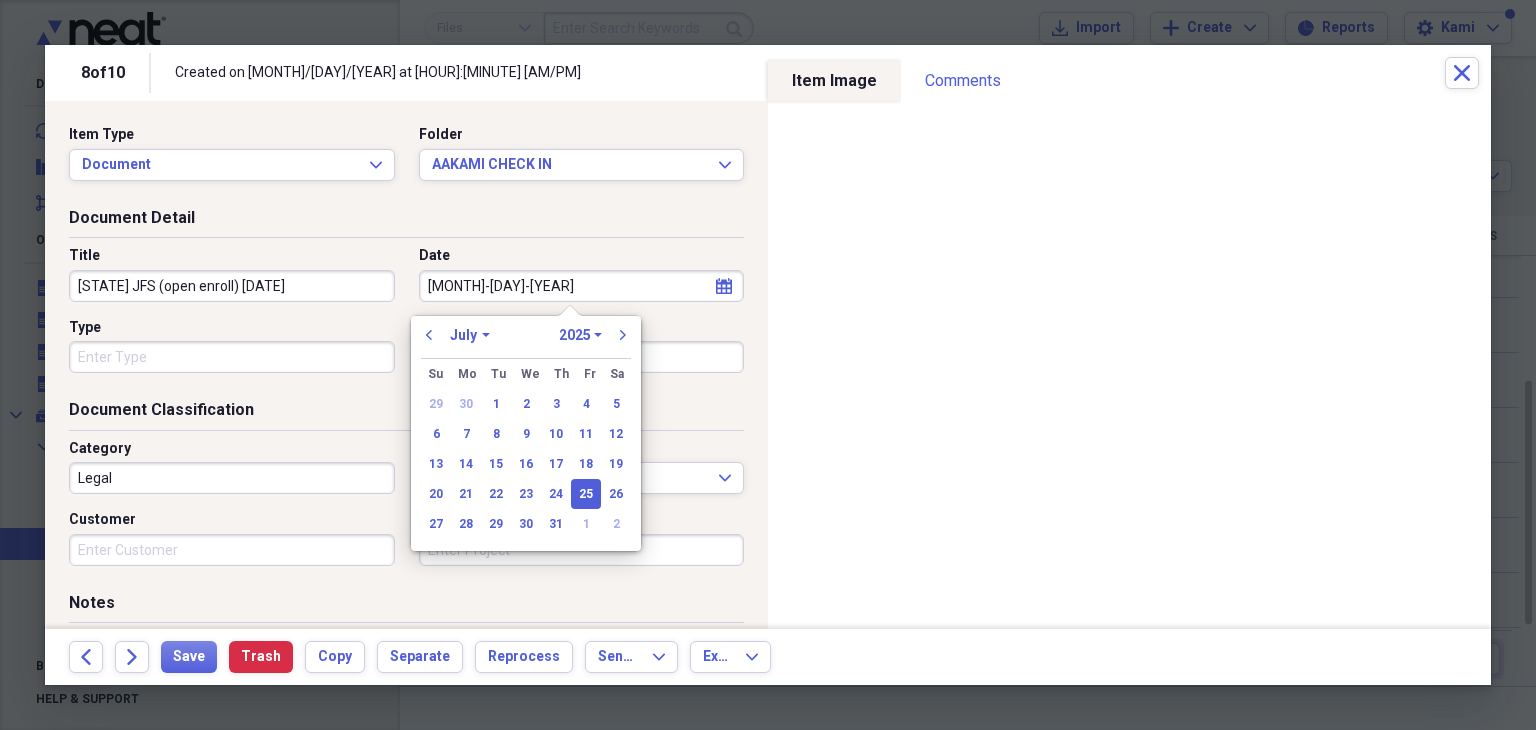 type on "07/25/2025" 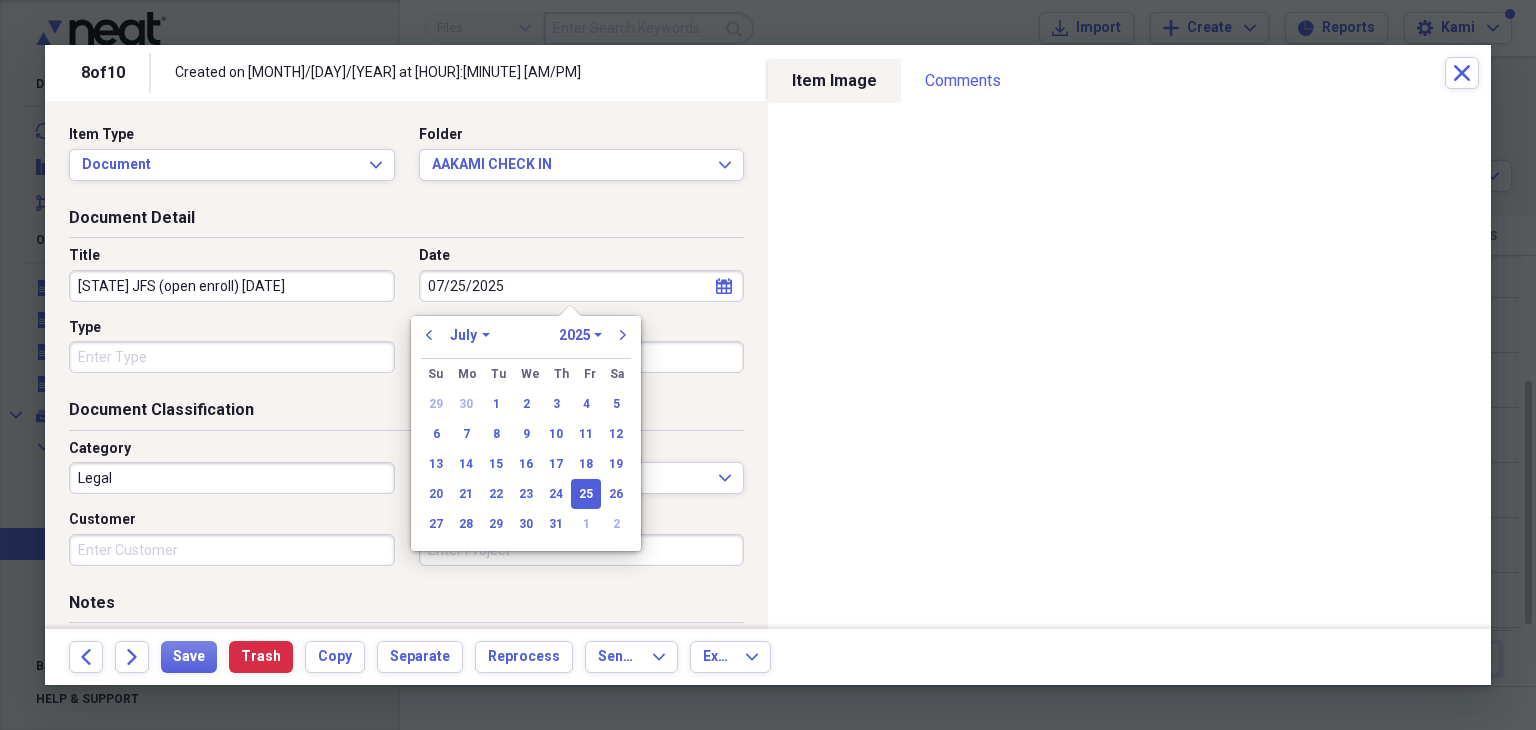 click on "25" at bounding box center (586, 494) 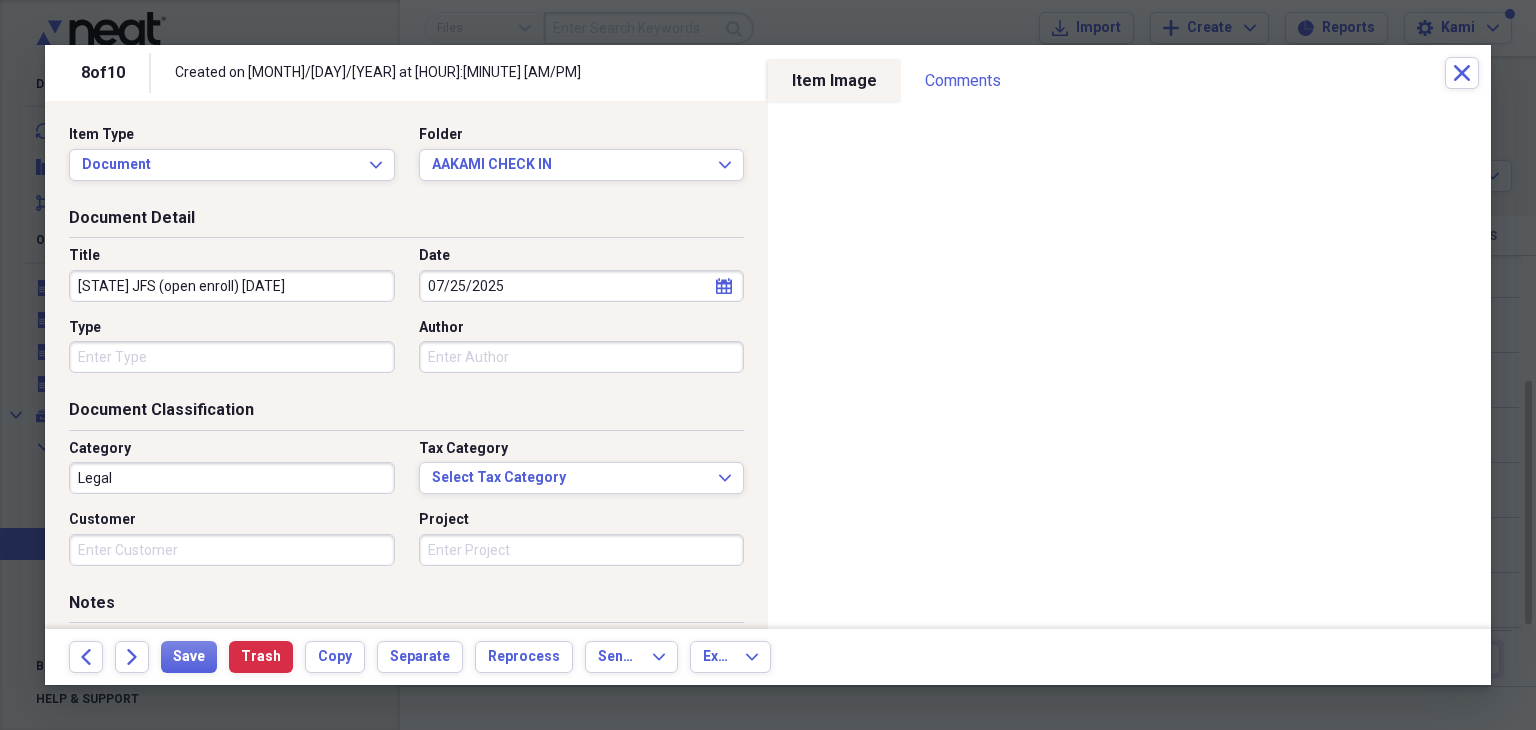 click on "Type" at bounding box center [232, 357] 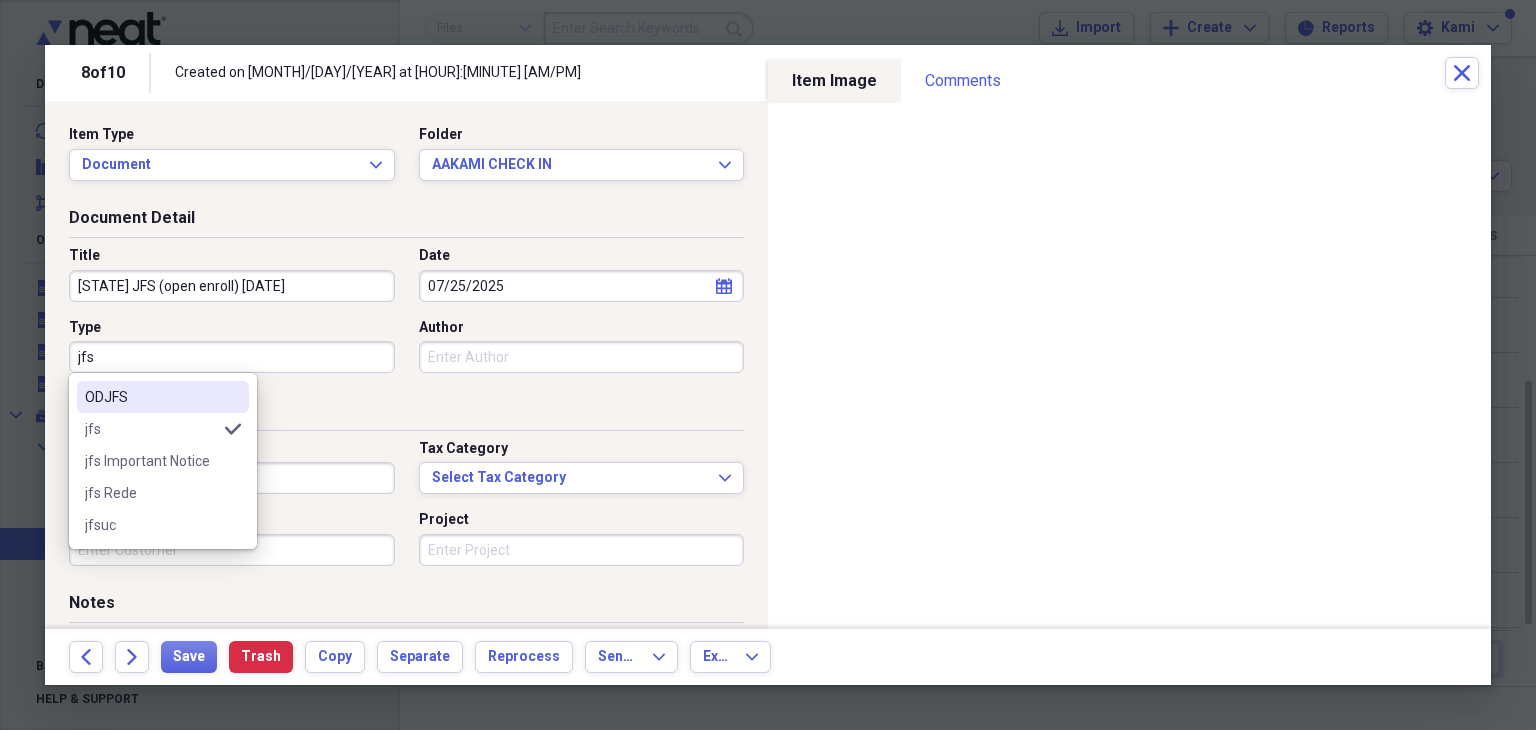 click on "ODJFS" at bounding box center (151, 397) 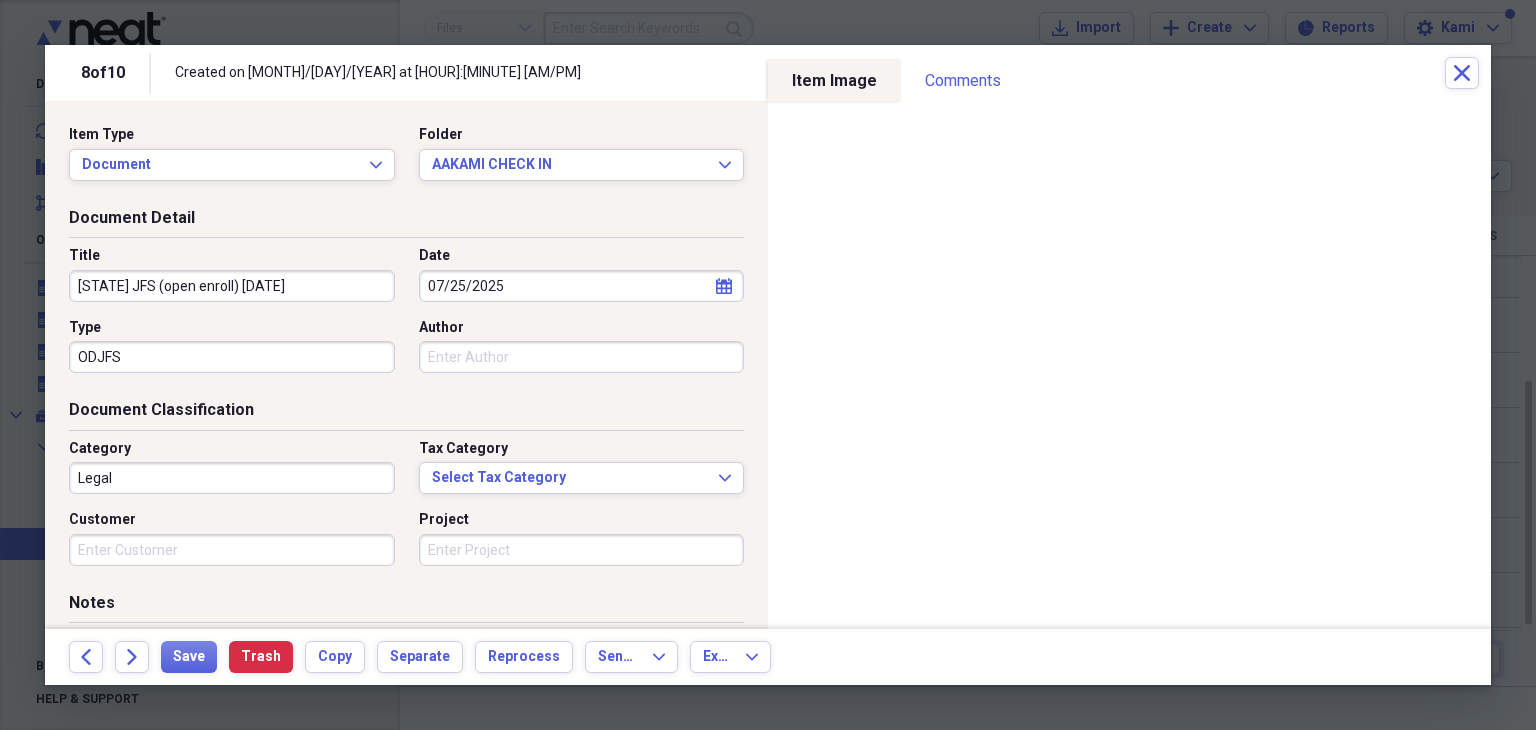 click on "Legal" at bounding box center [232, 478] 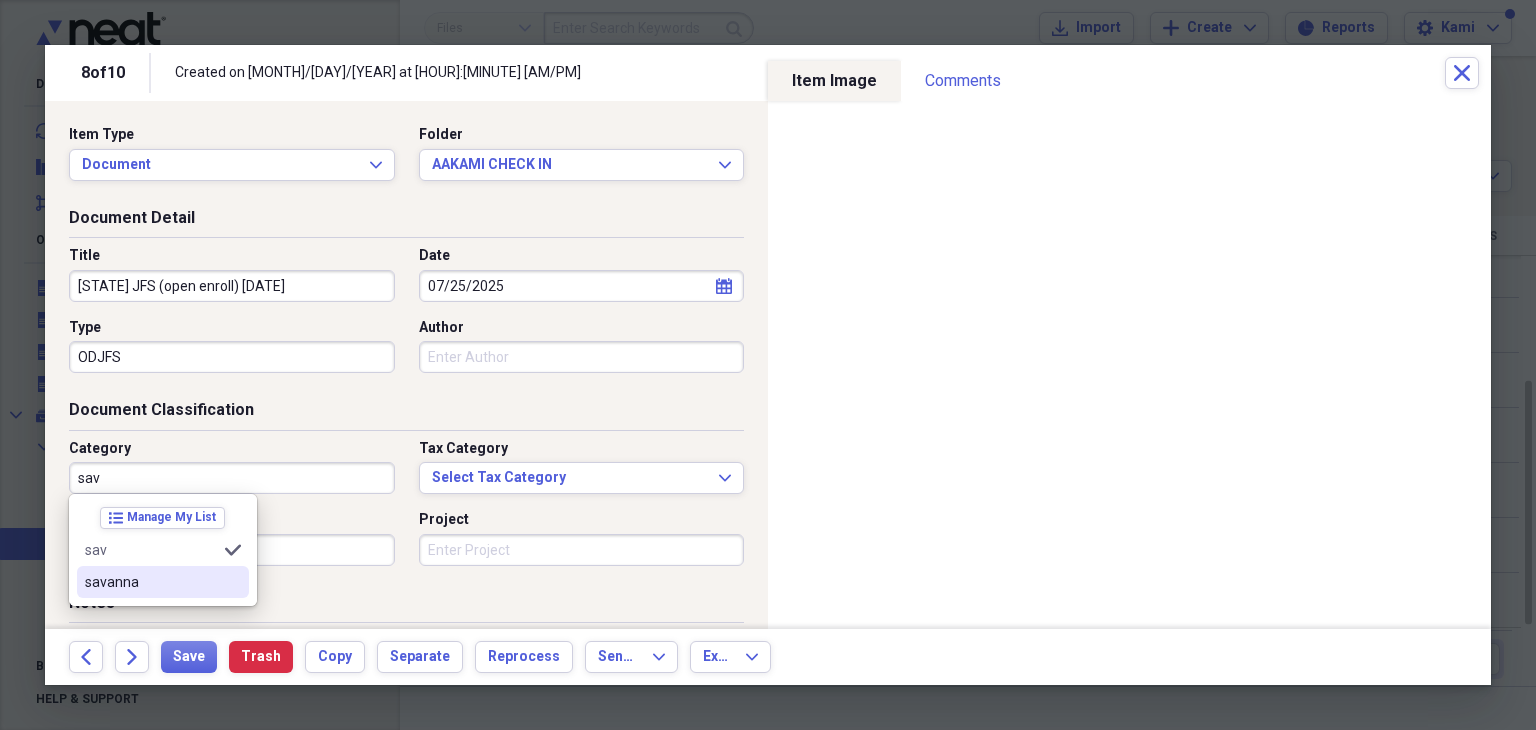 click on "savanna" at bounding box center [151, 582] 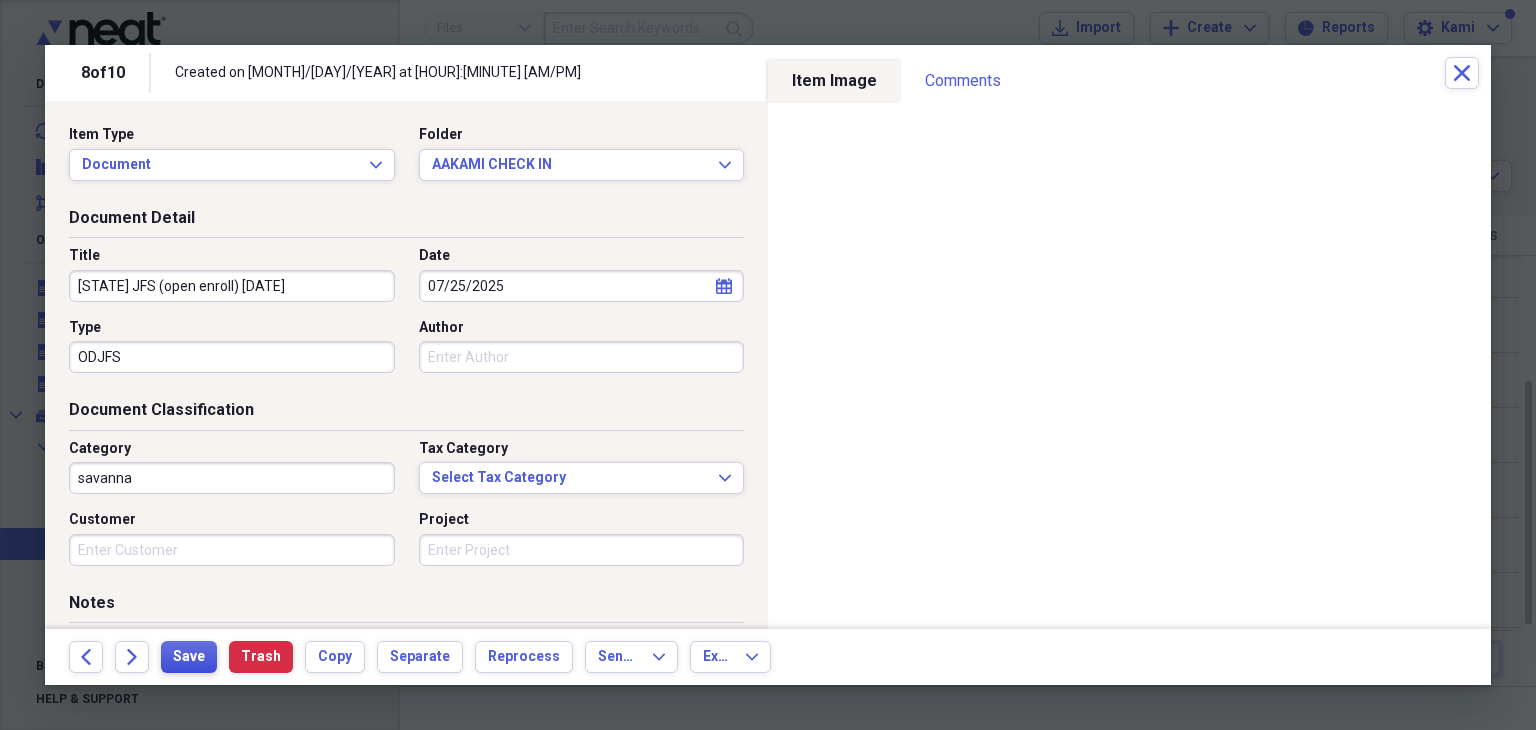 click on "Save" at bounding box center [189, 657] 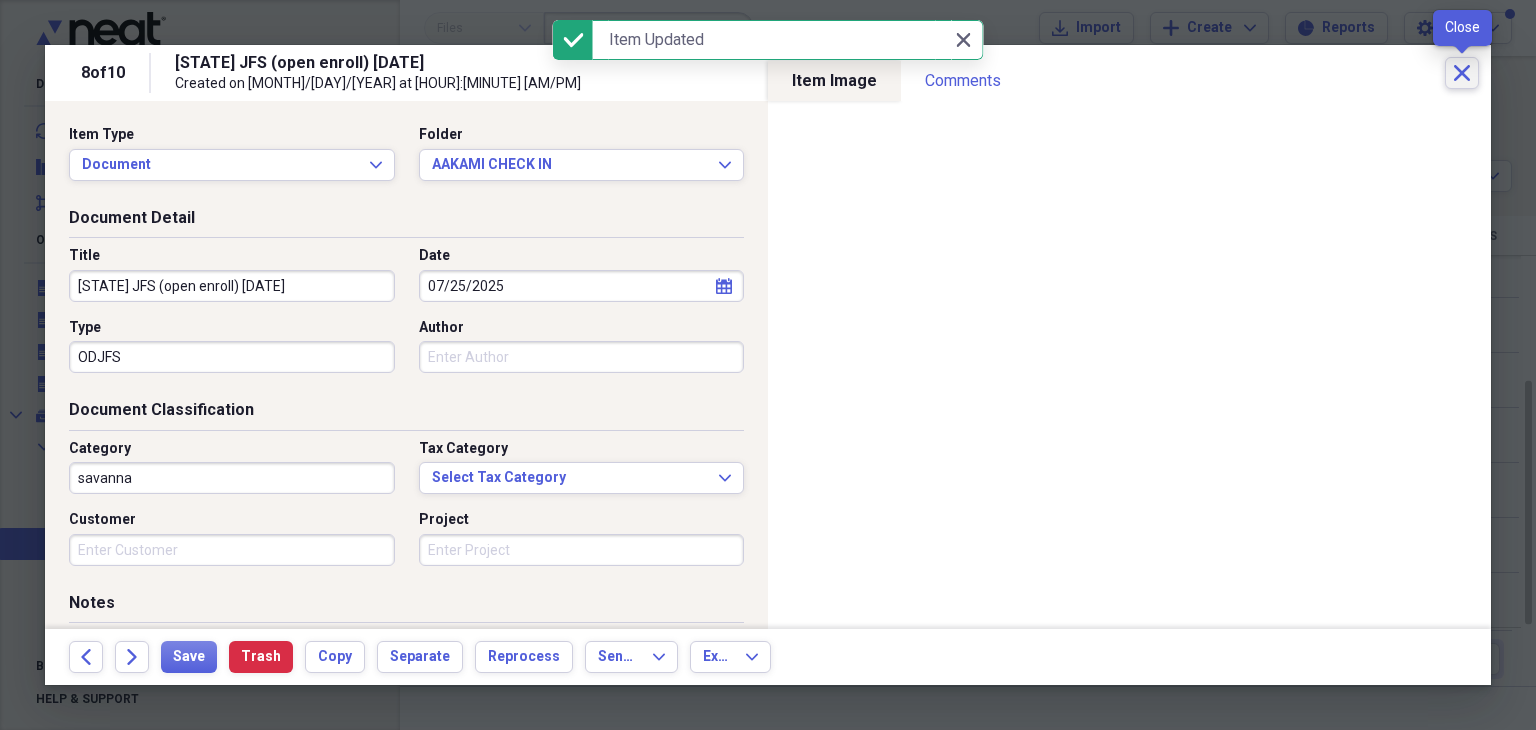 click on "Close" 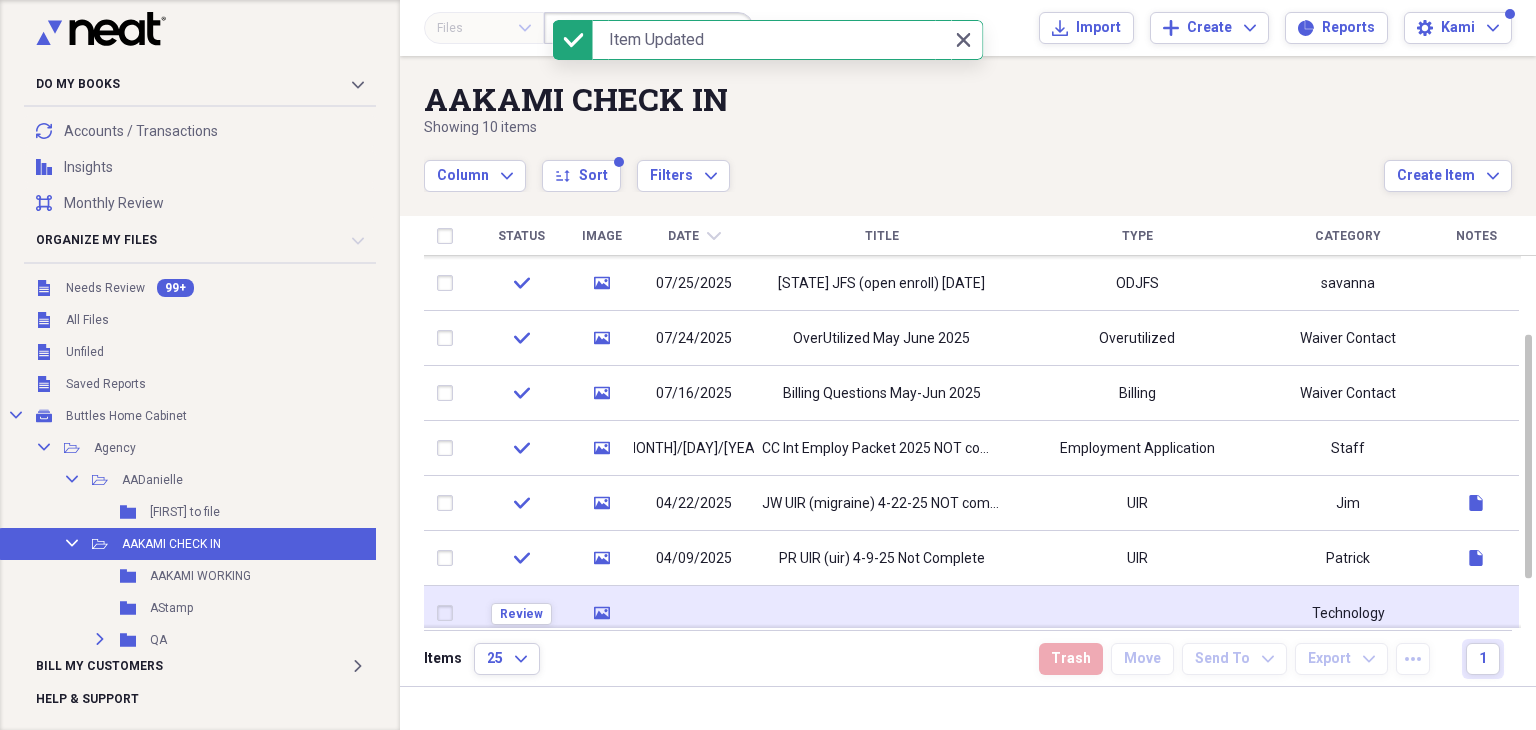 click at bounding box center [881, 613] 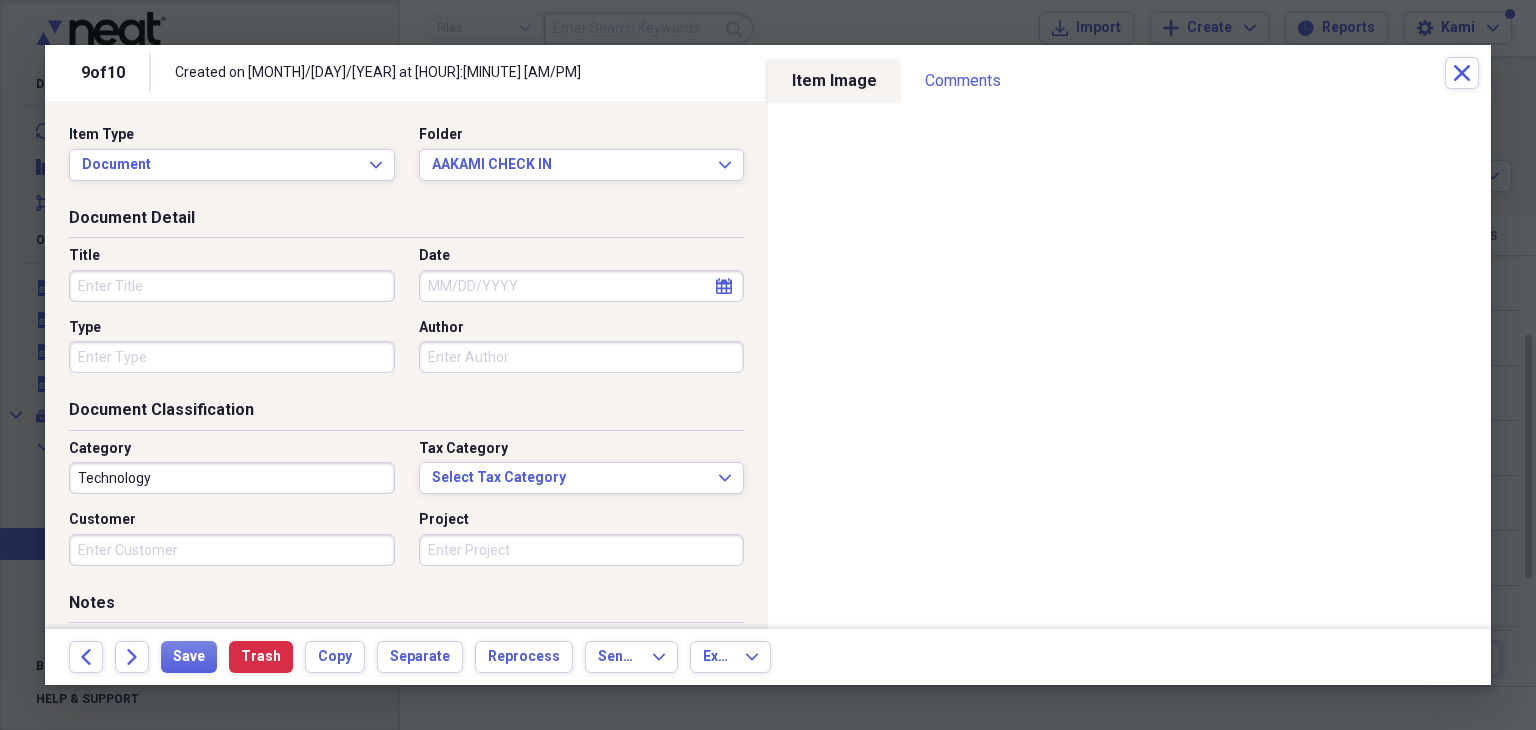 click on "Title" at bounding box center [232, 286] 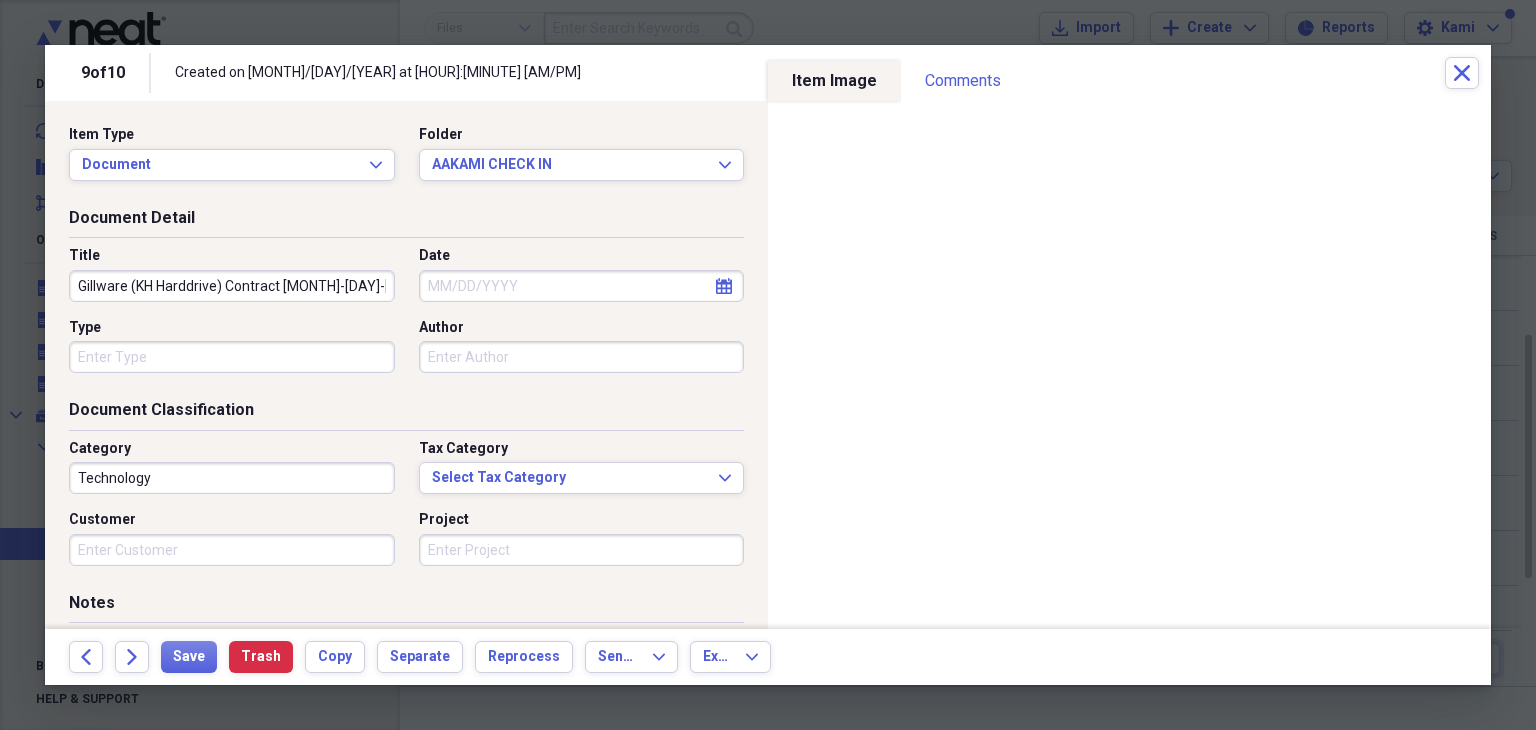 type on "Gillware (KH Harddrive) Contract [MONTH]-[DAY]-[YEAR]" 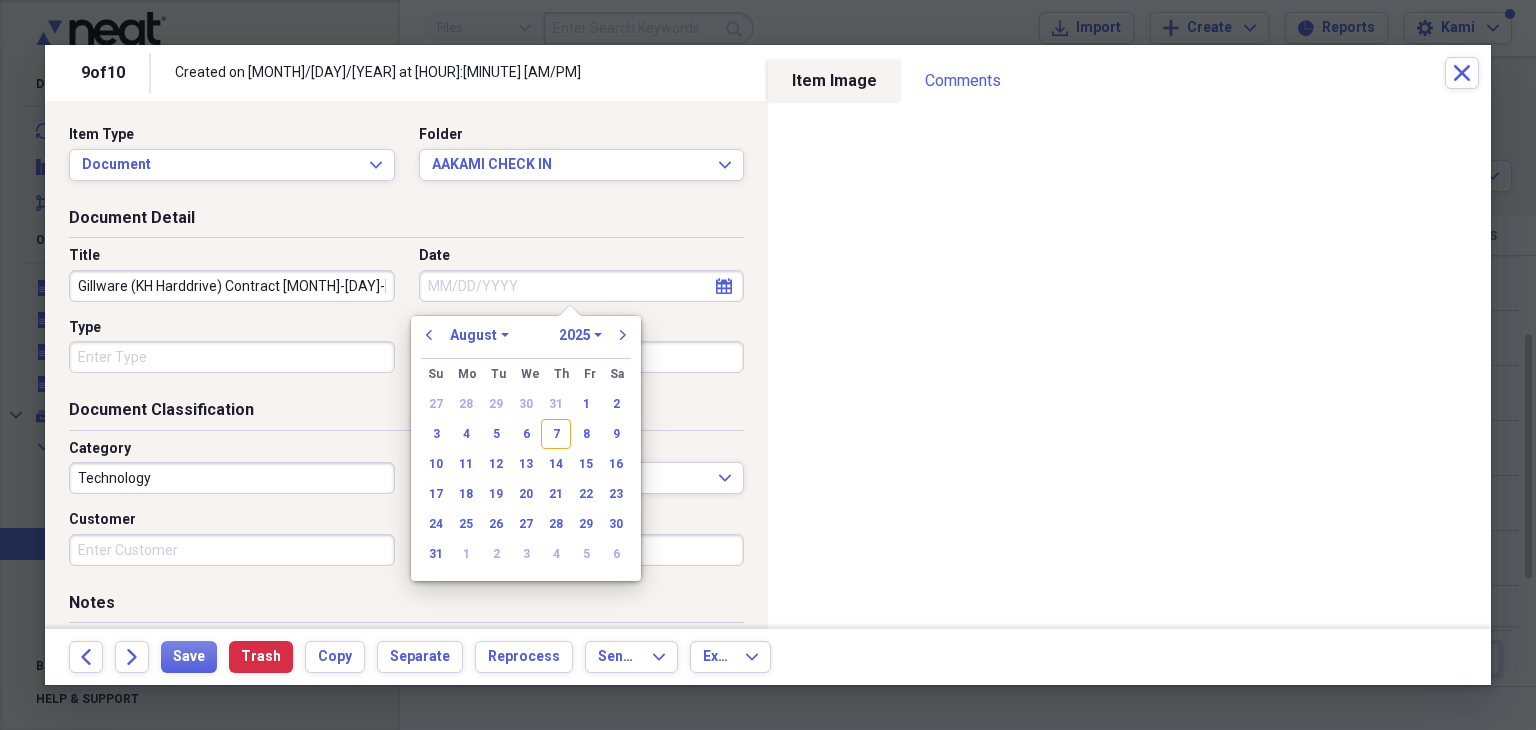 click on "Date" at bounding box center [582, 286] 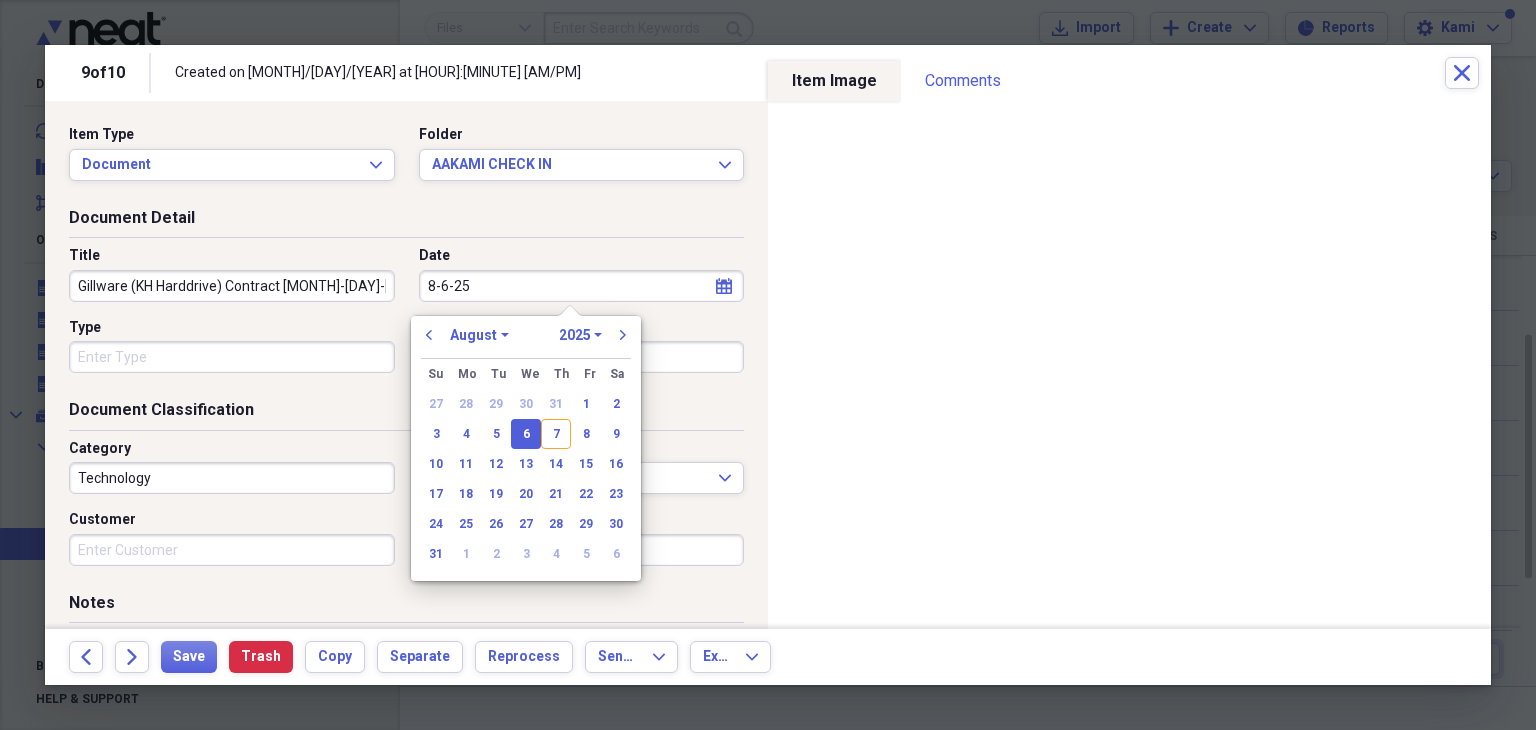 type on "08/06/2025" 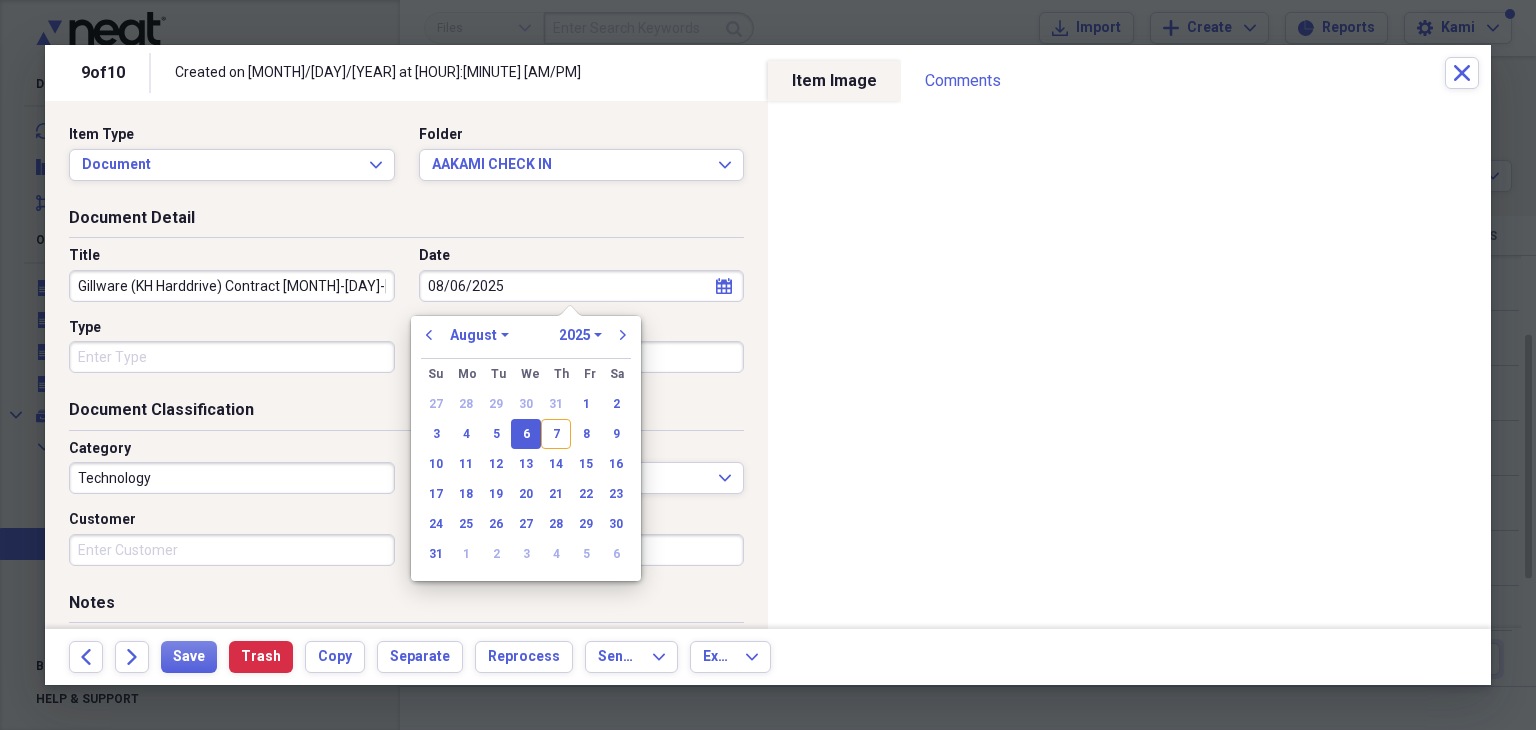 click on "6" at bounding box center [526, 434] 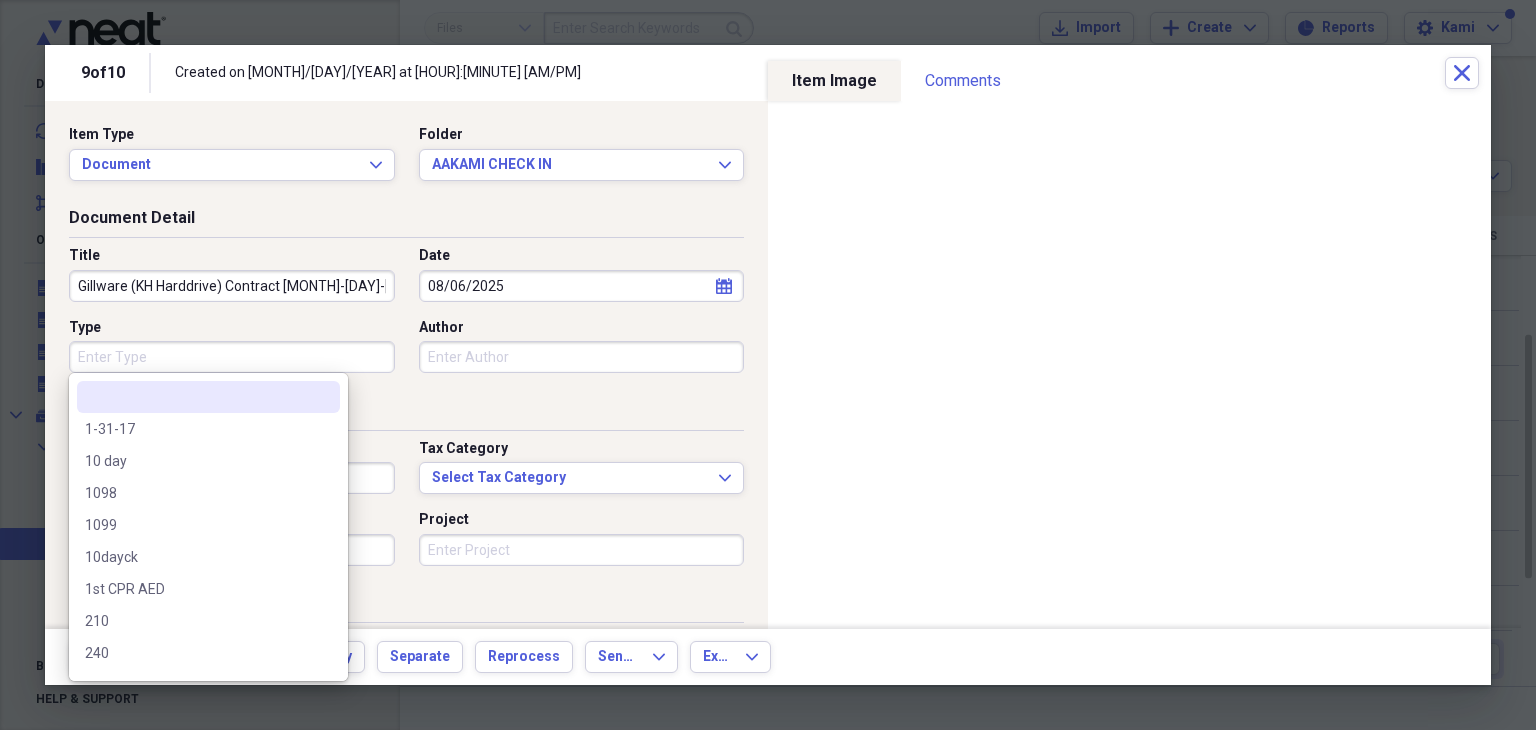 click on "Type" at bounding box center (232, 357) 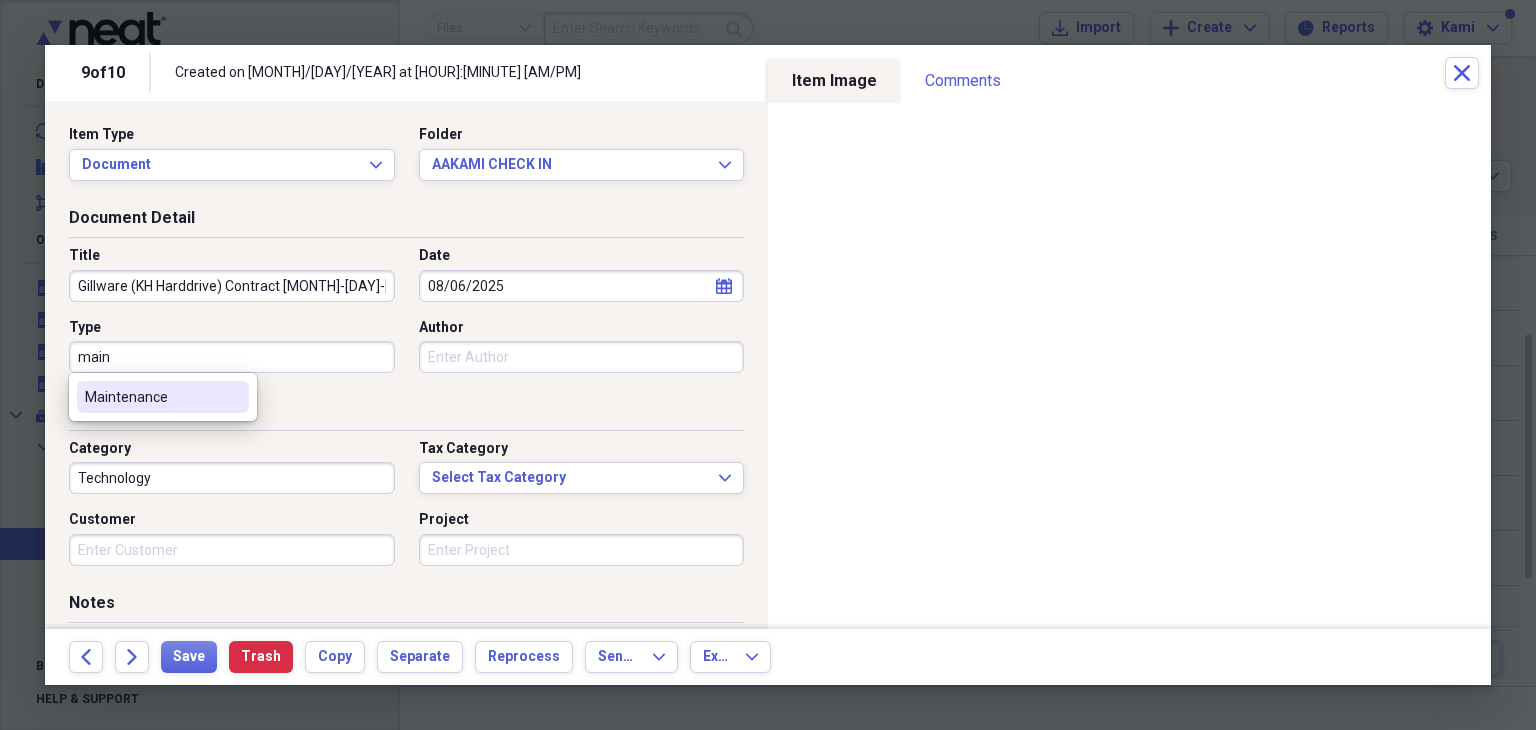 click on "Maintenance" at bounding box center (151, 397) 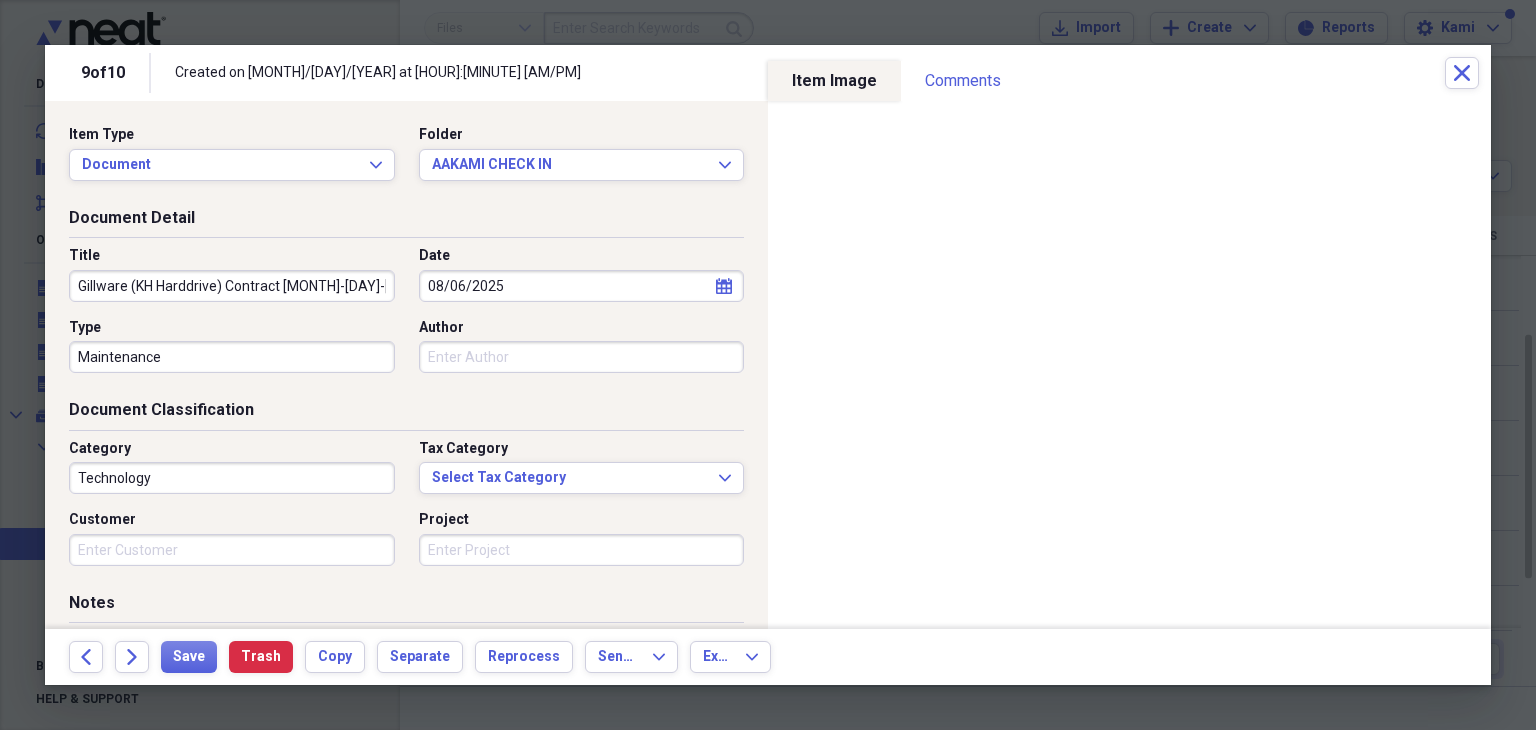 click on "Technology" at bounding box center [232, 478] 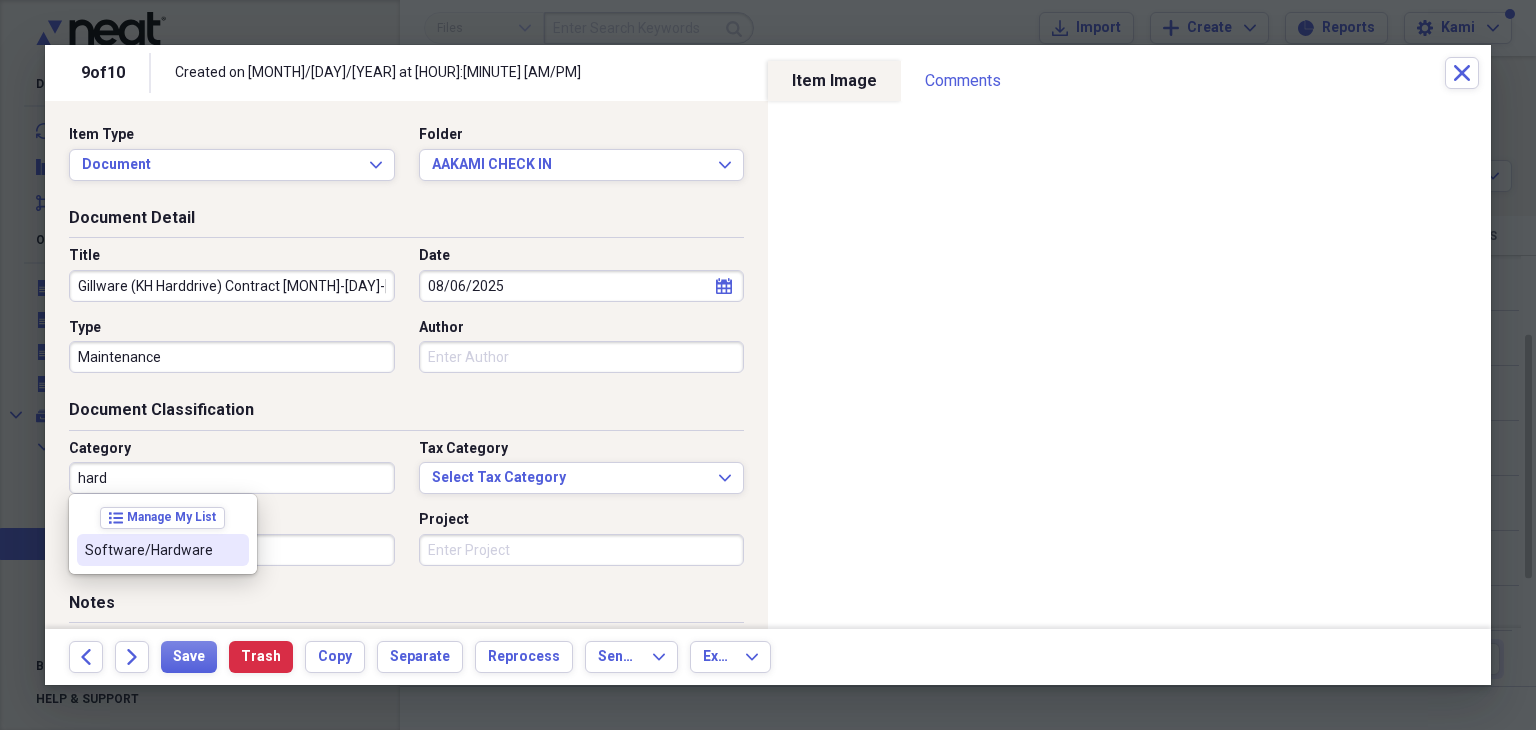 click on "Software/Hardware" at bounding box center (151, 550) 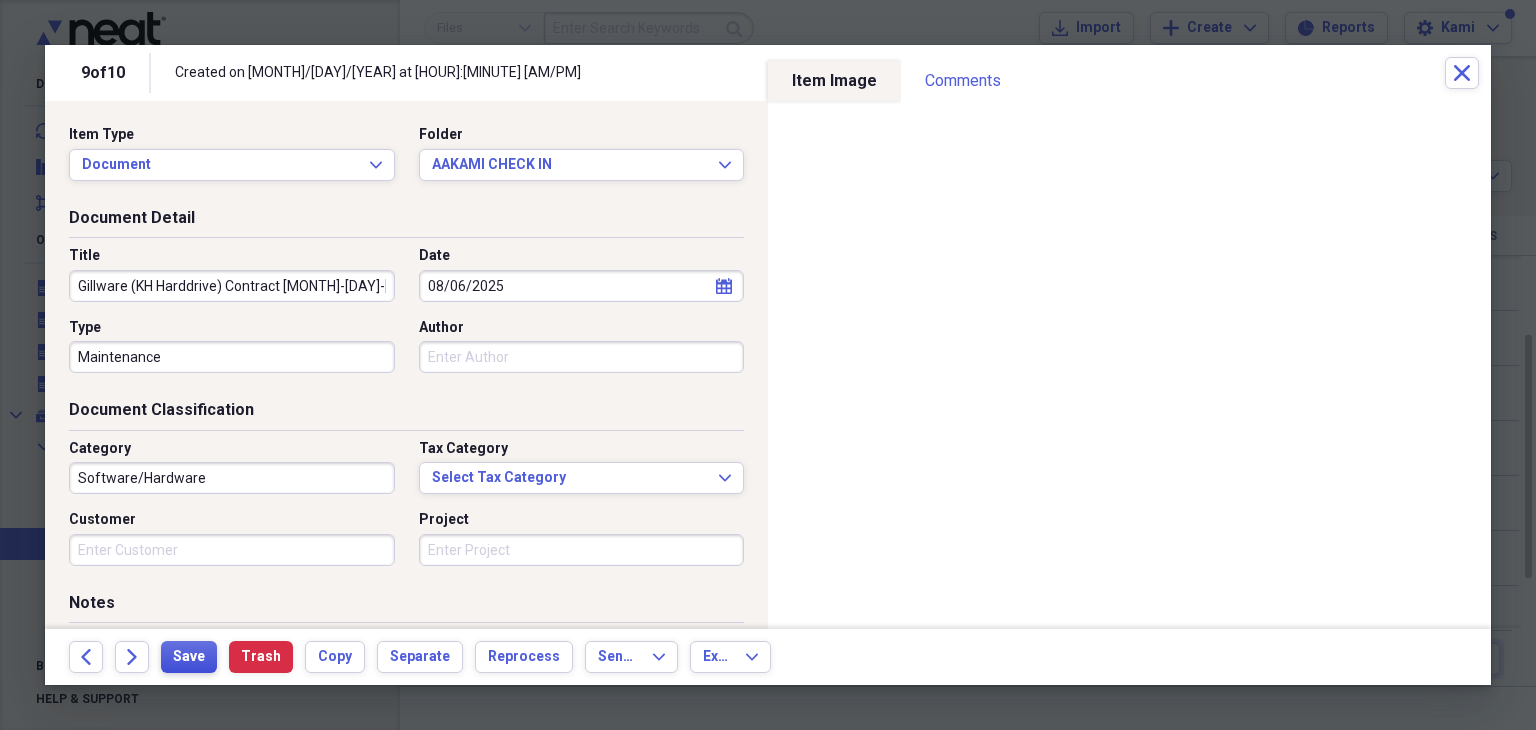 click on "Save" at bounding box center (189, 657) 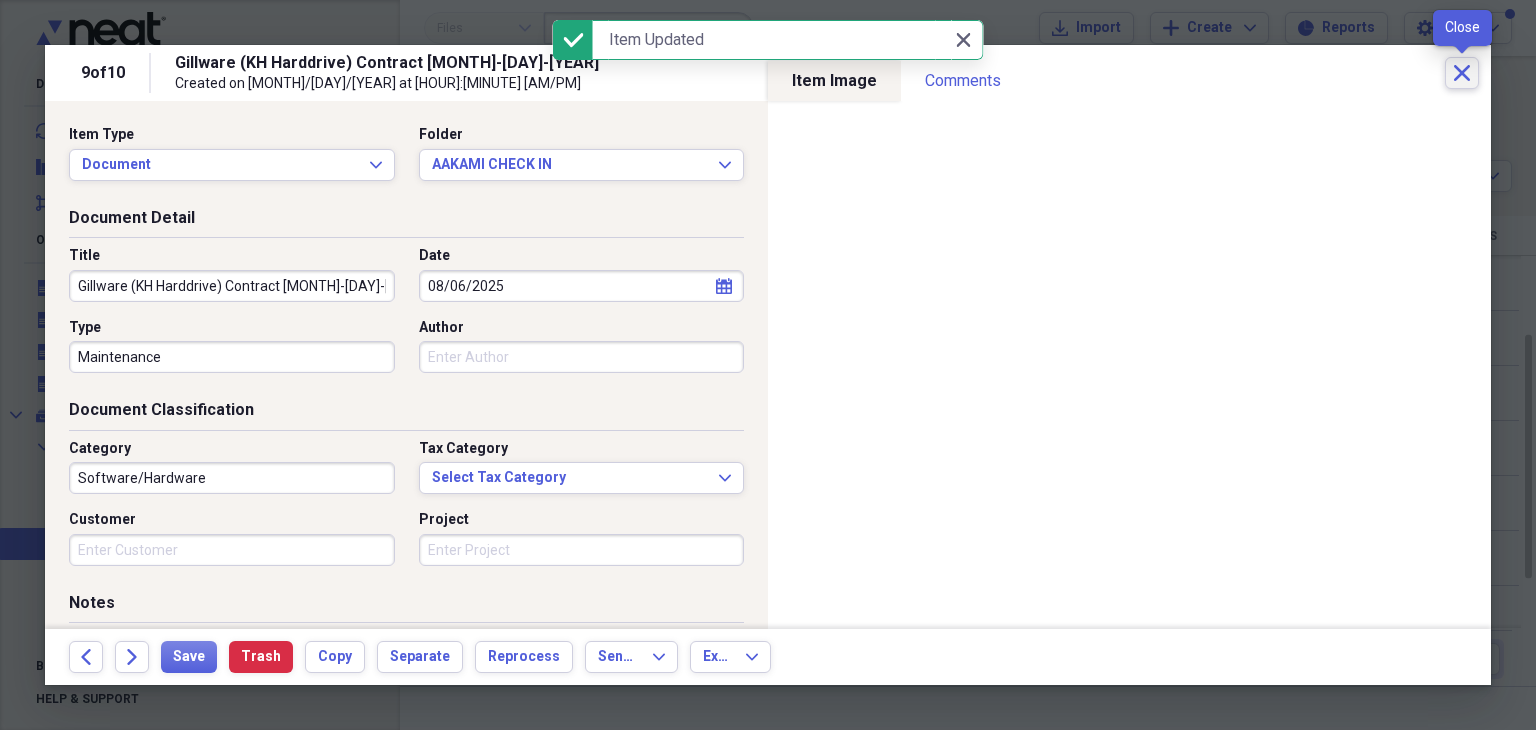 click on "Close" 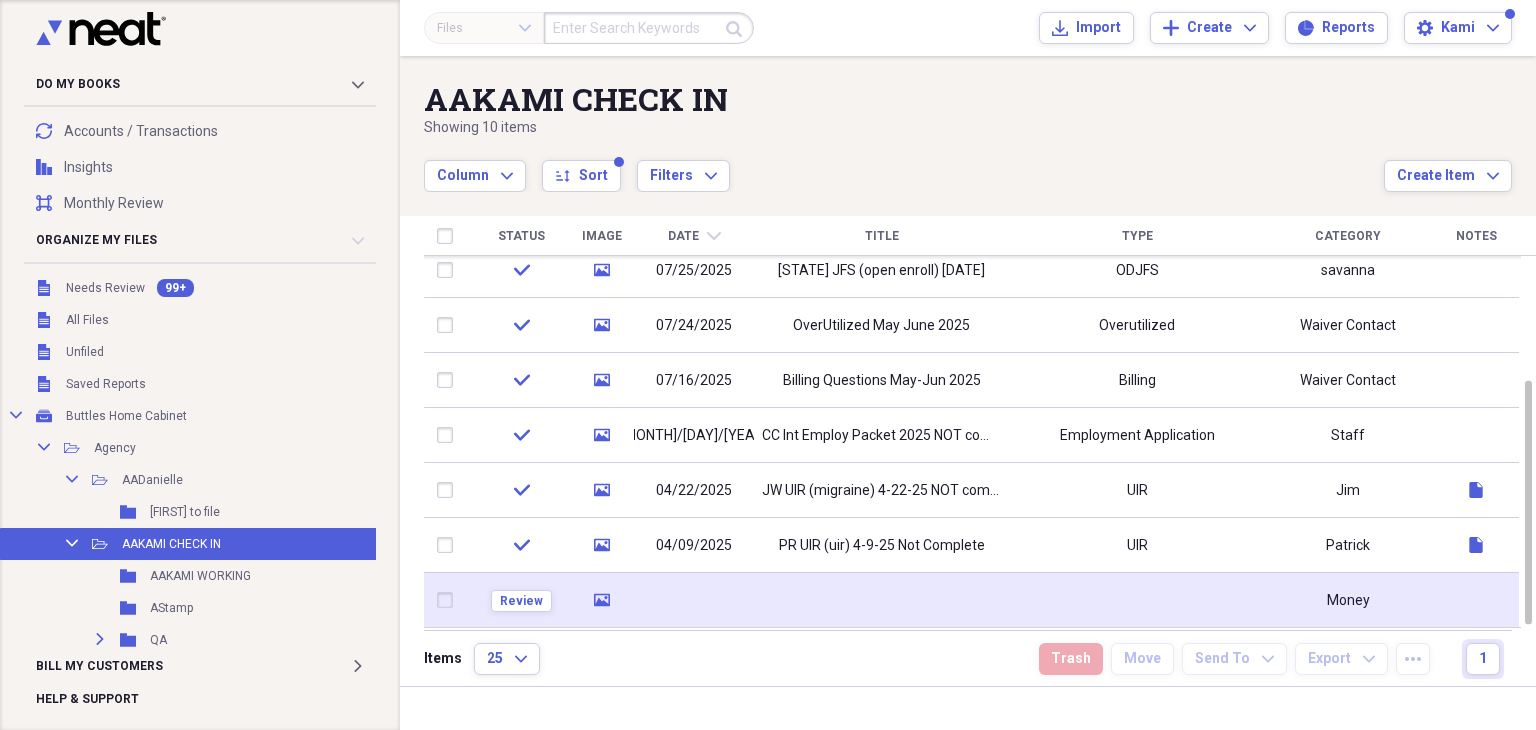 click at bounding box center [881, 600] 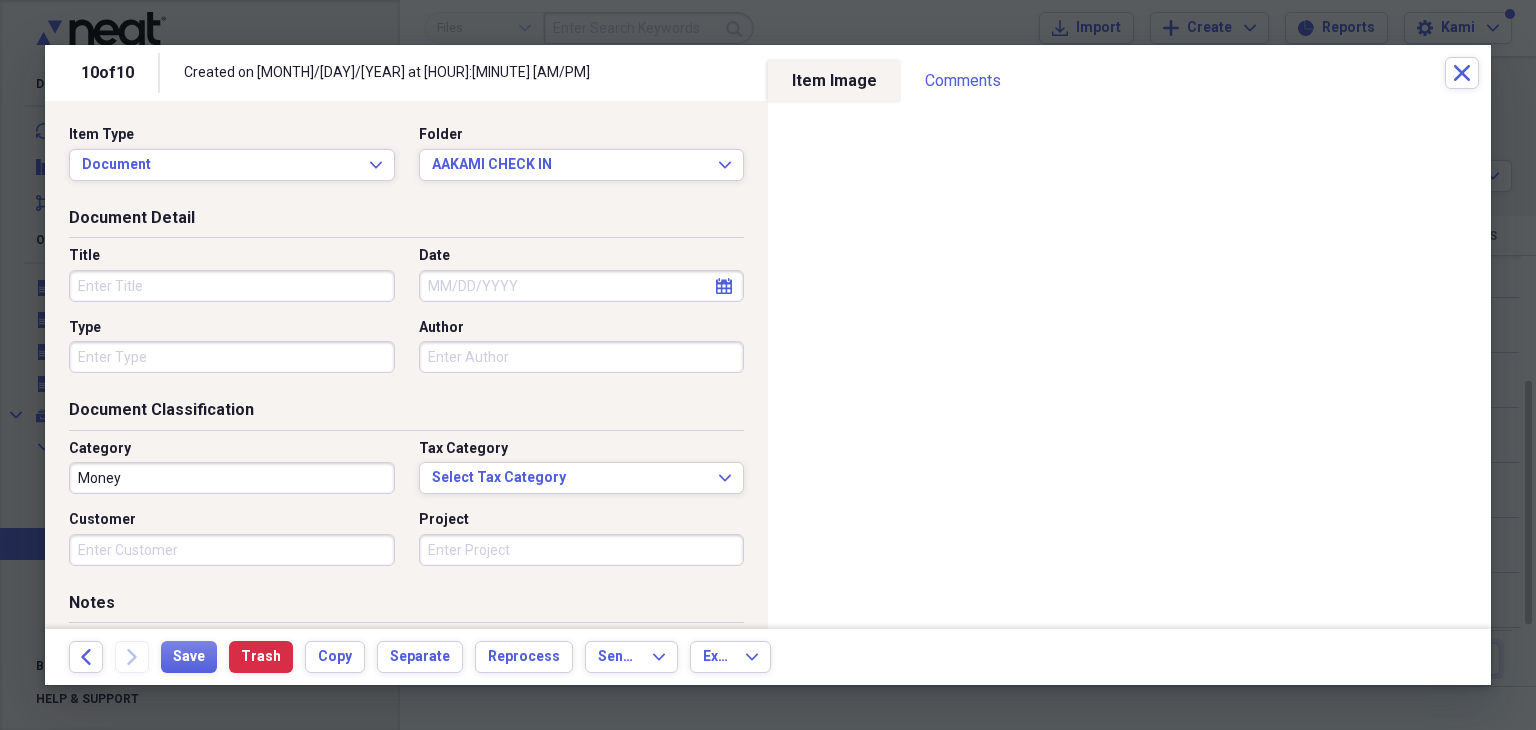 click on "Title" at bounding box center [232, 286] 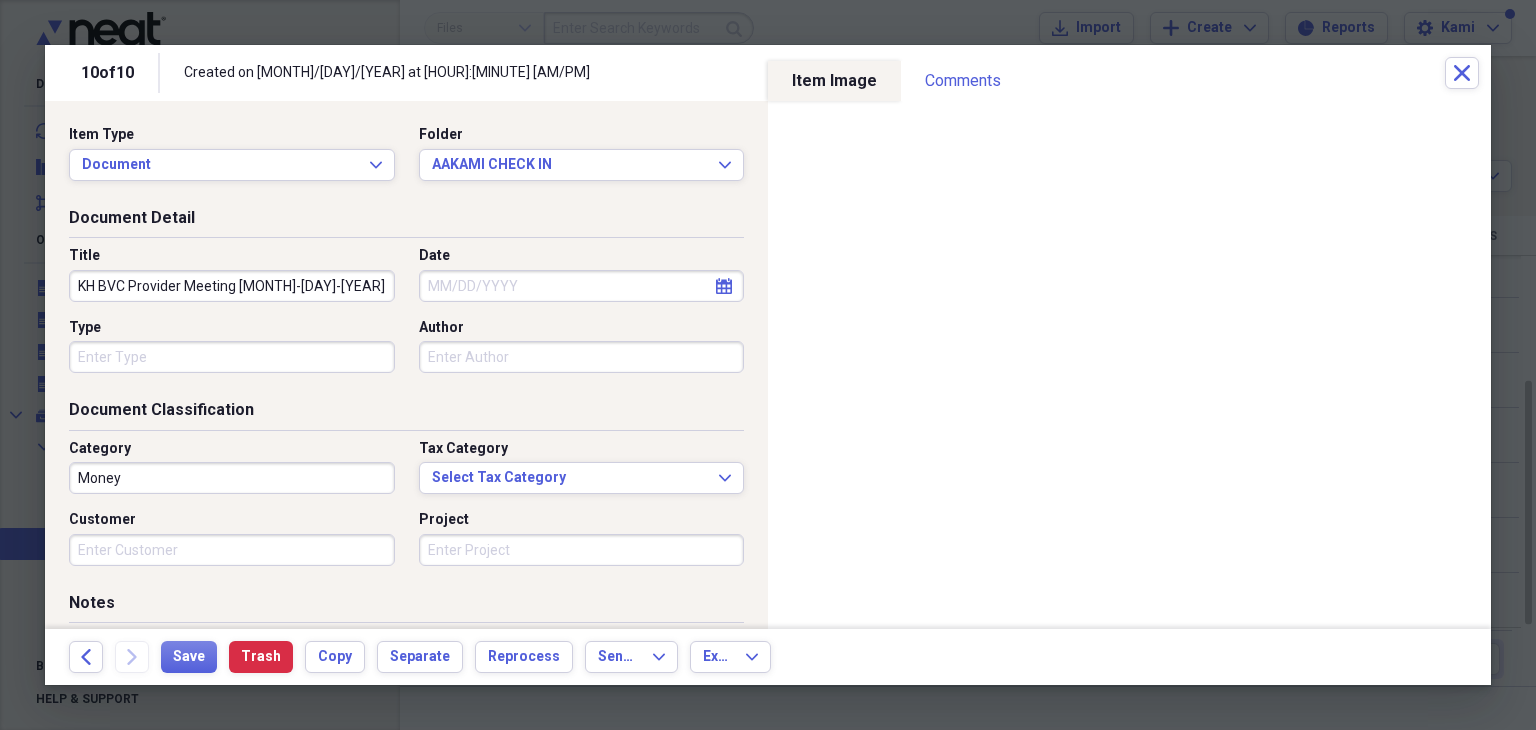 type on "KH BVC Provider Meeting [MONTH]-[DAY]-[YEAR]" 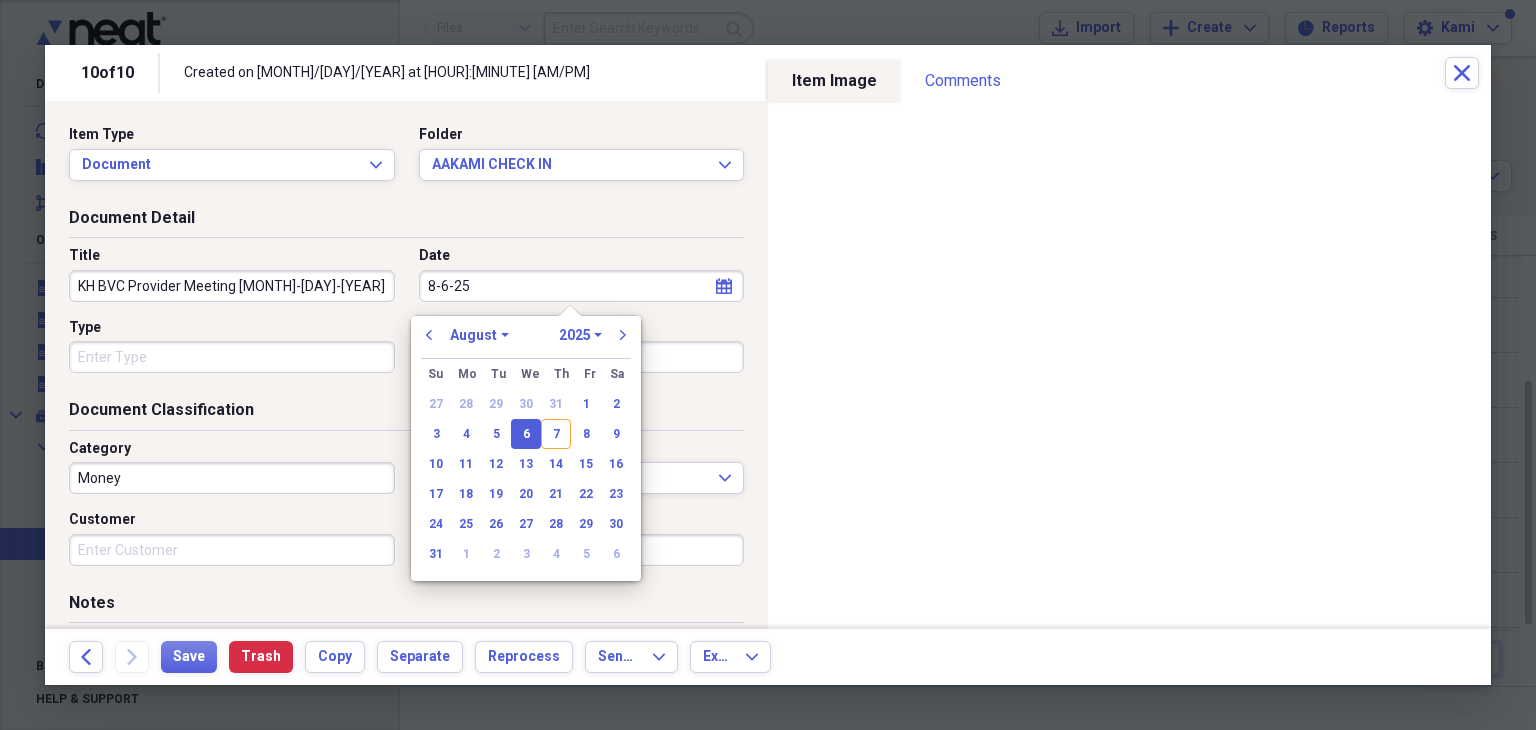 type on "08/06/2025" 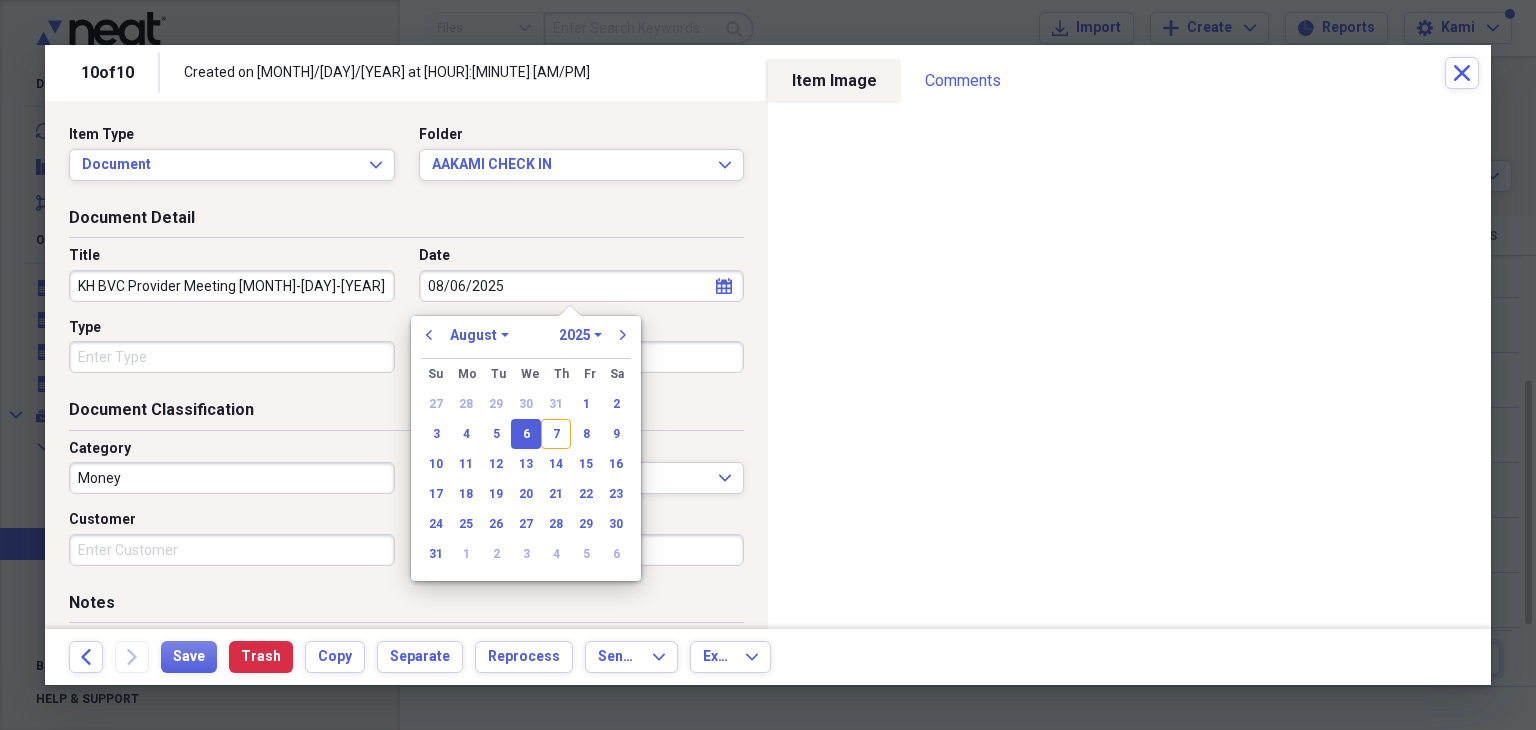 drag, startPoint x: 528, startPoint y: 433, endPoint x: 375, endPoint y: 380, distance: 161.91974 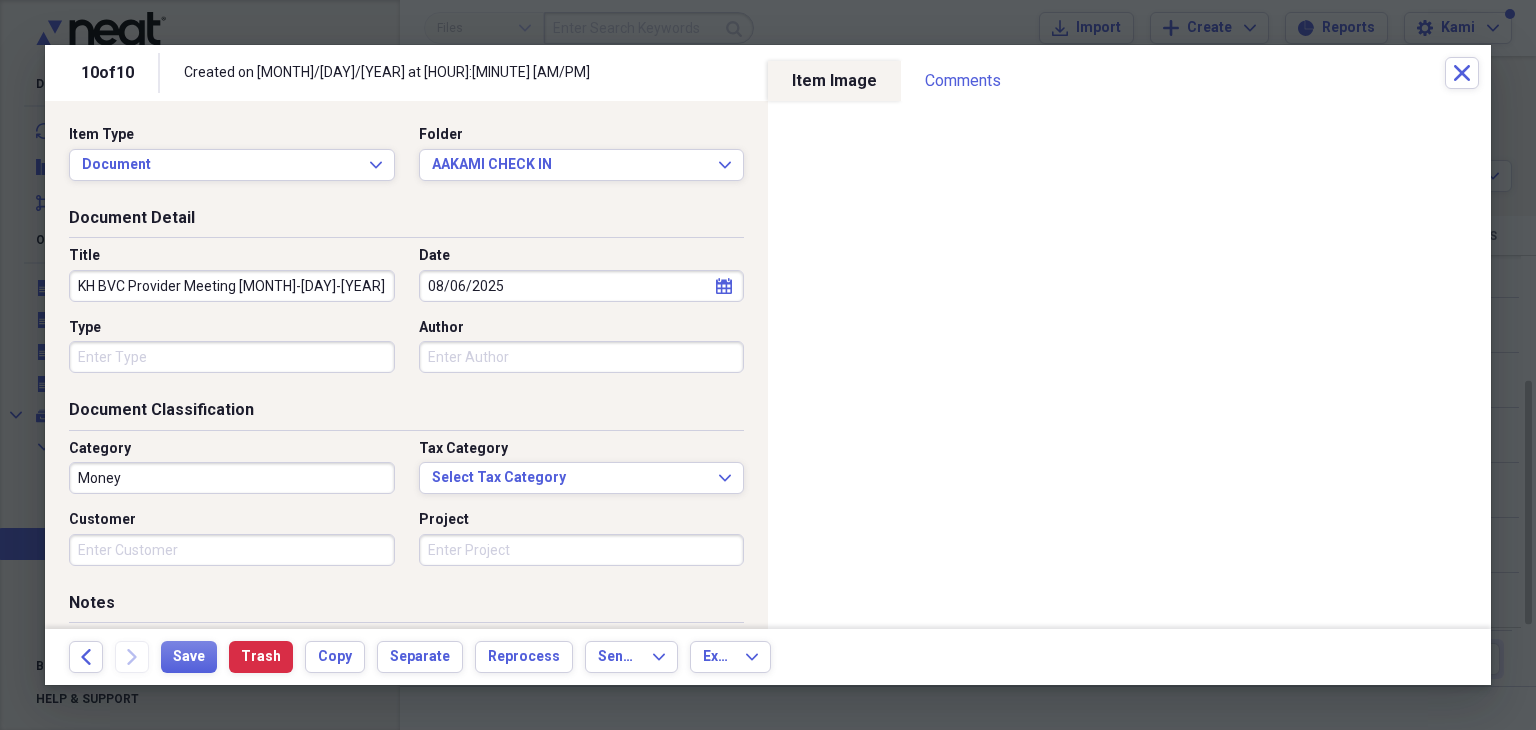 click on "Type" at bounding box center [232, 357] 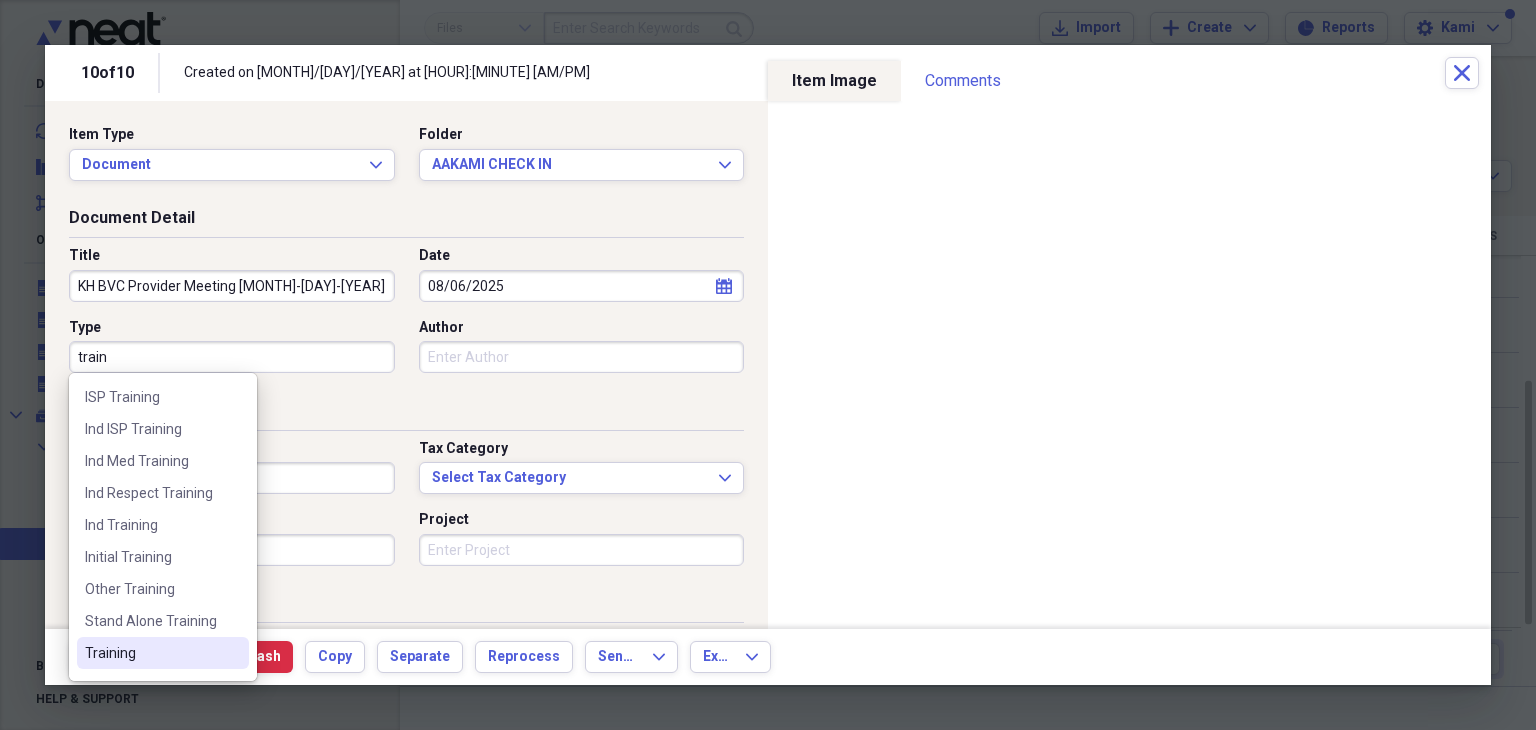 click on "Training" at bounding box center (151, 653) 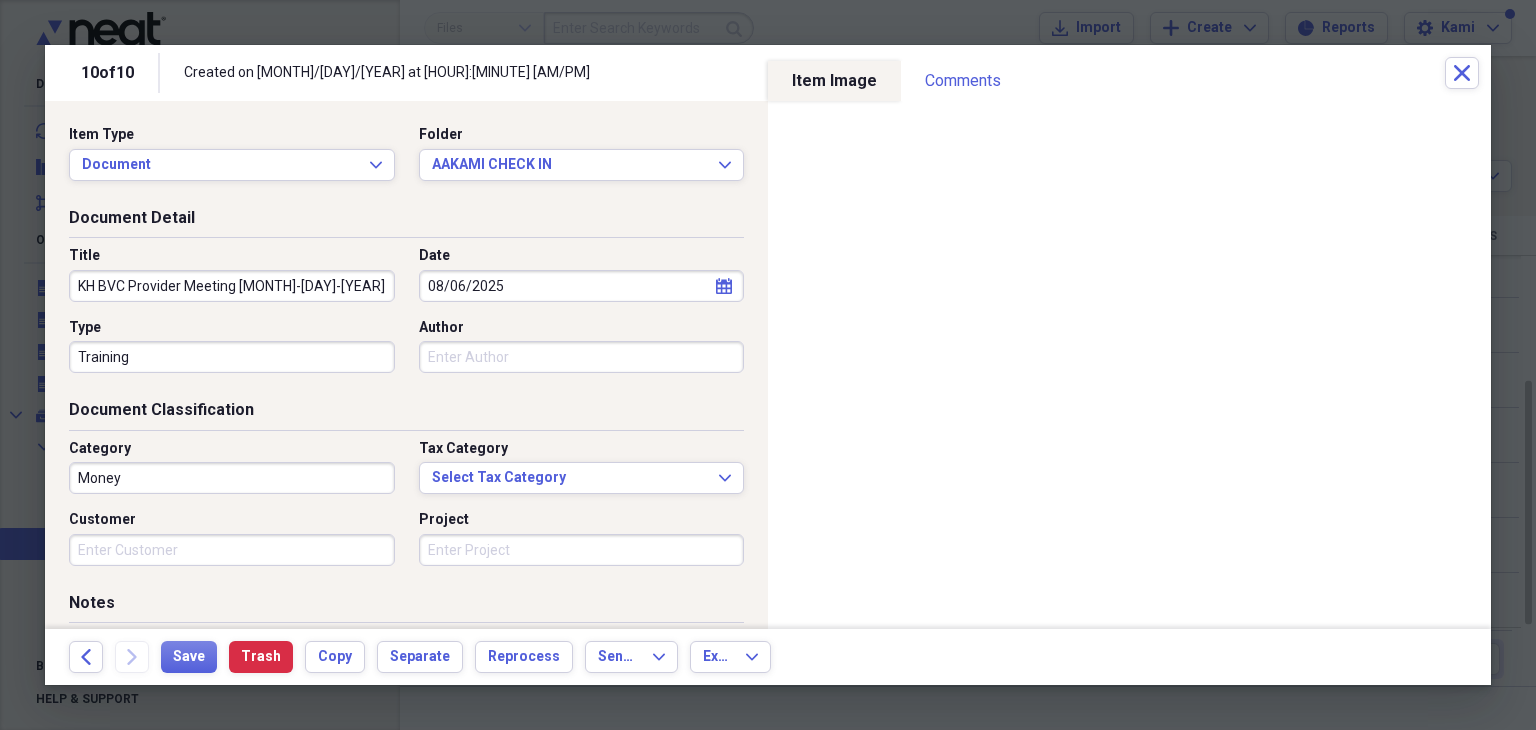 click on "Money" at bounding box center (232, 478) 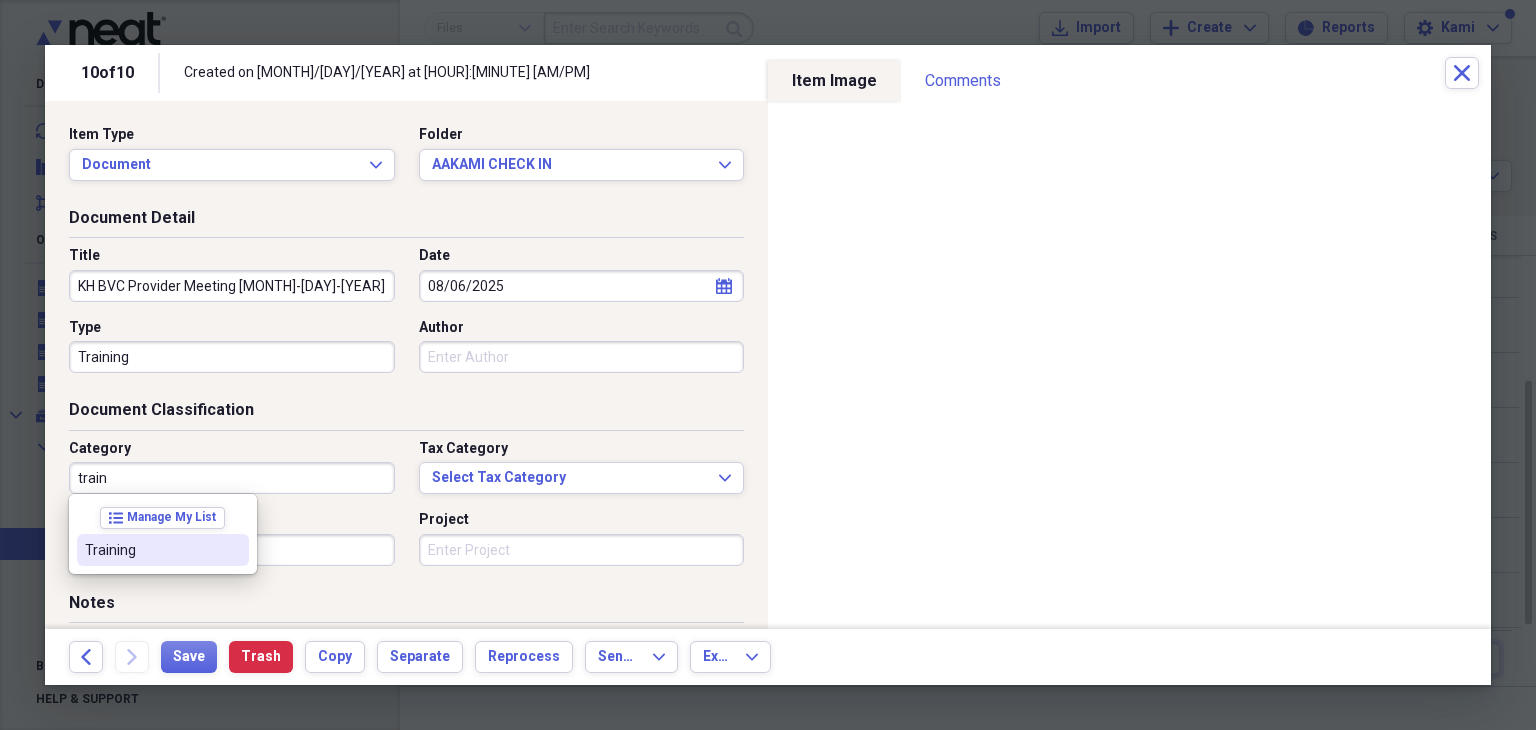 click on "Training" at bounding box center (151, 550) 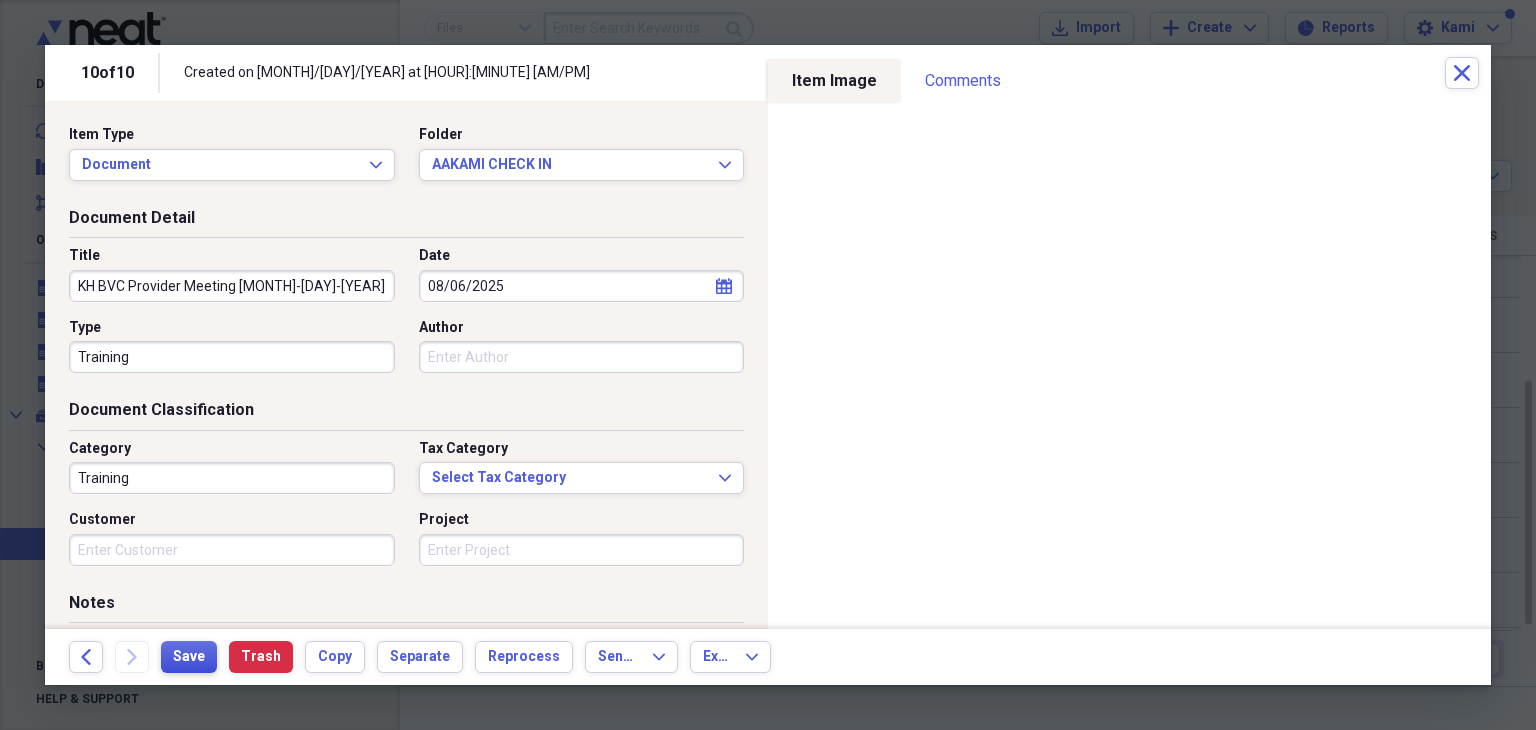 click on "Save" at bounding box center [189, 657] 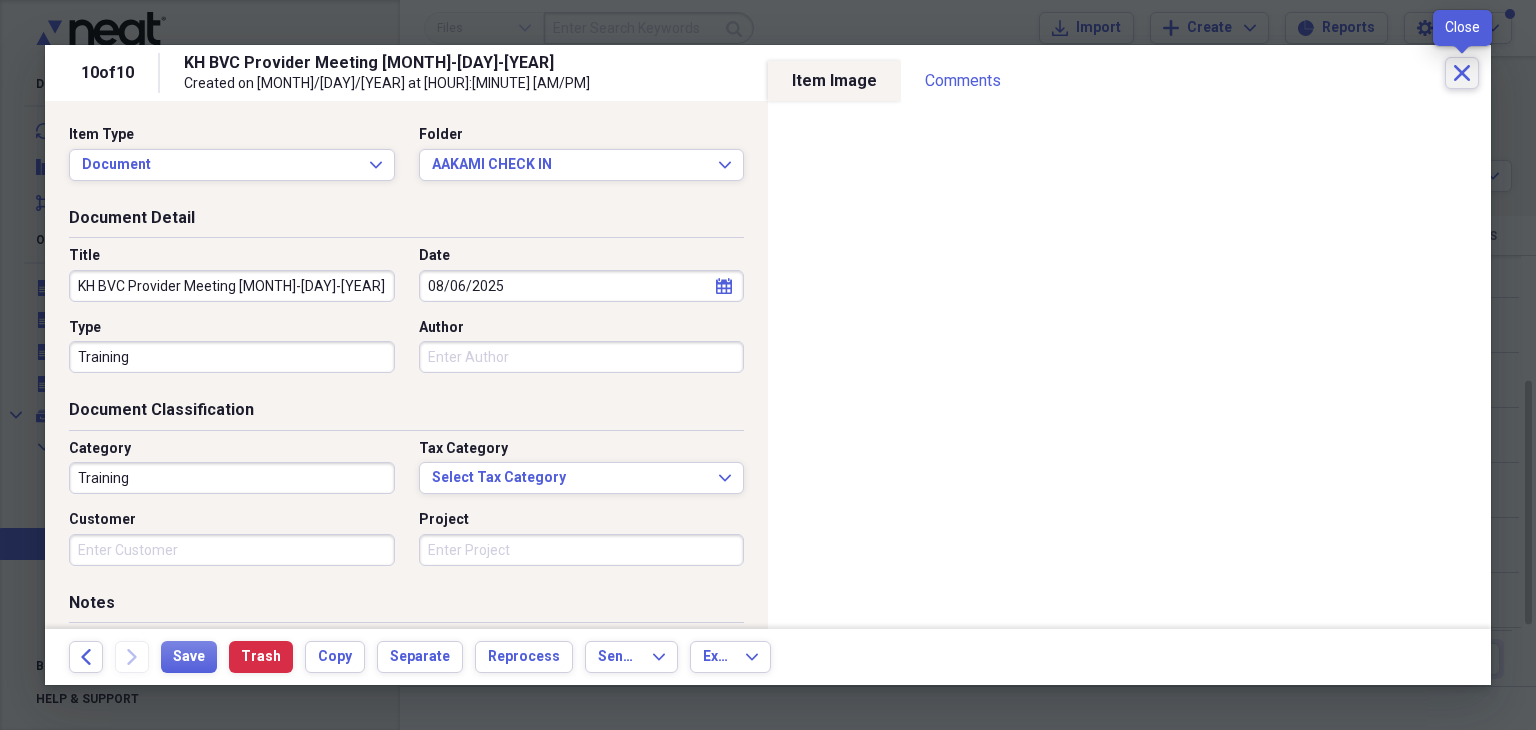 click on "Close" 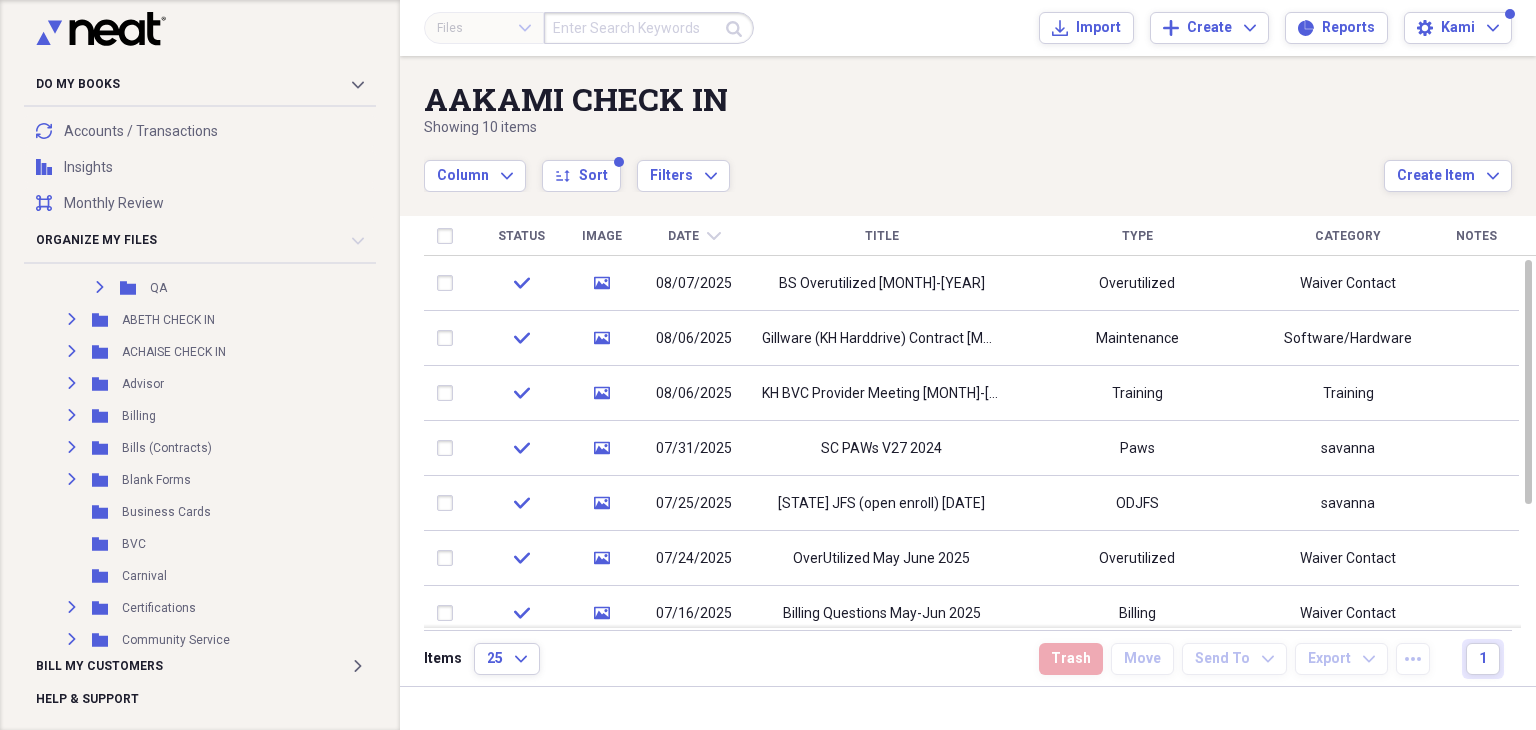 scroll, scrollTop: 400, scrollLeft: 0, axis: vertical 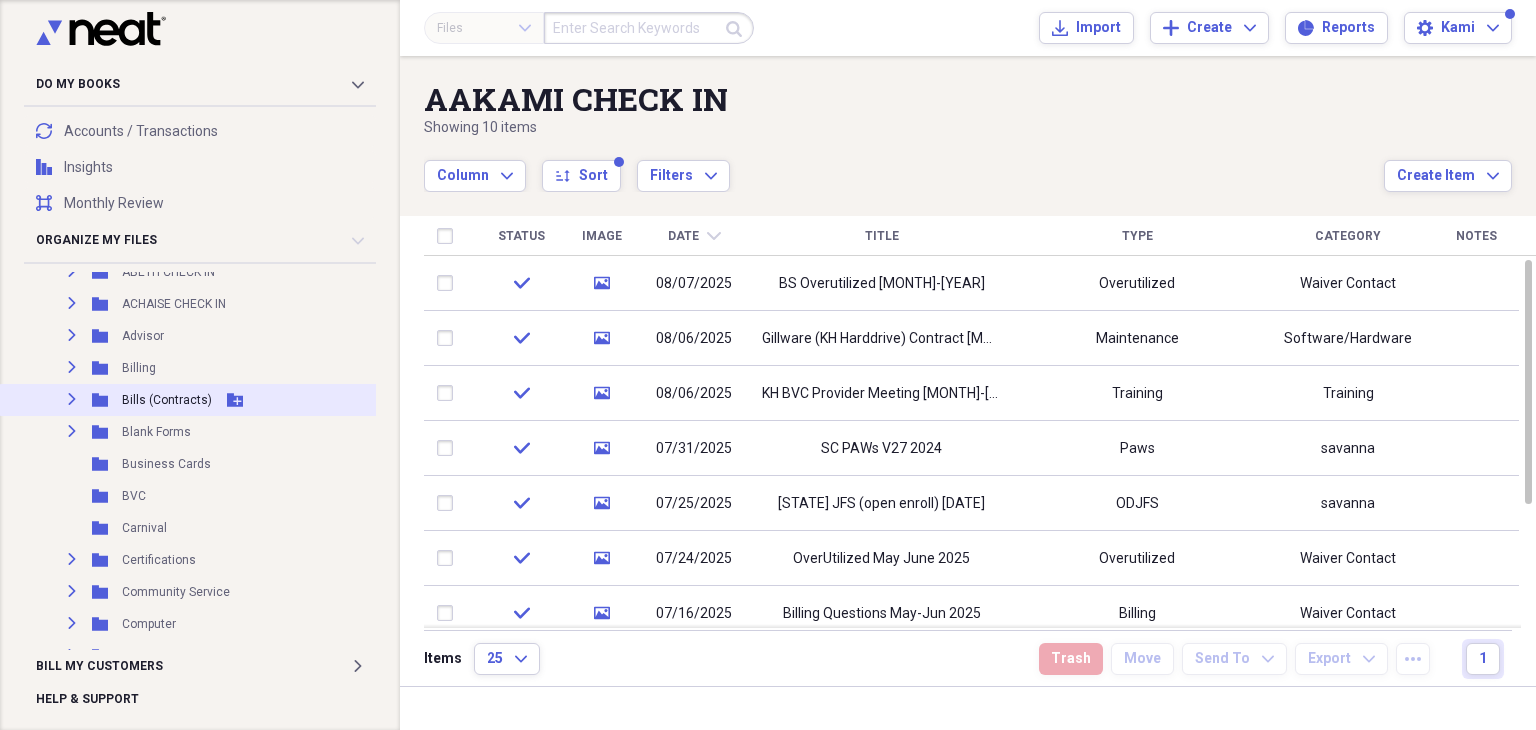 click on "Expand" 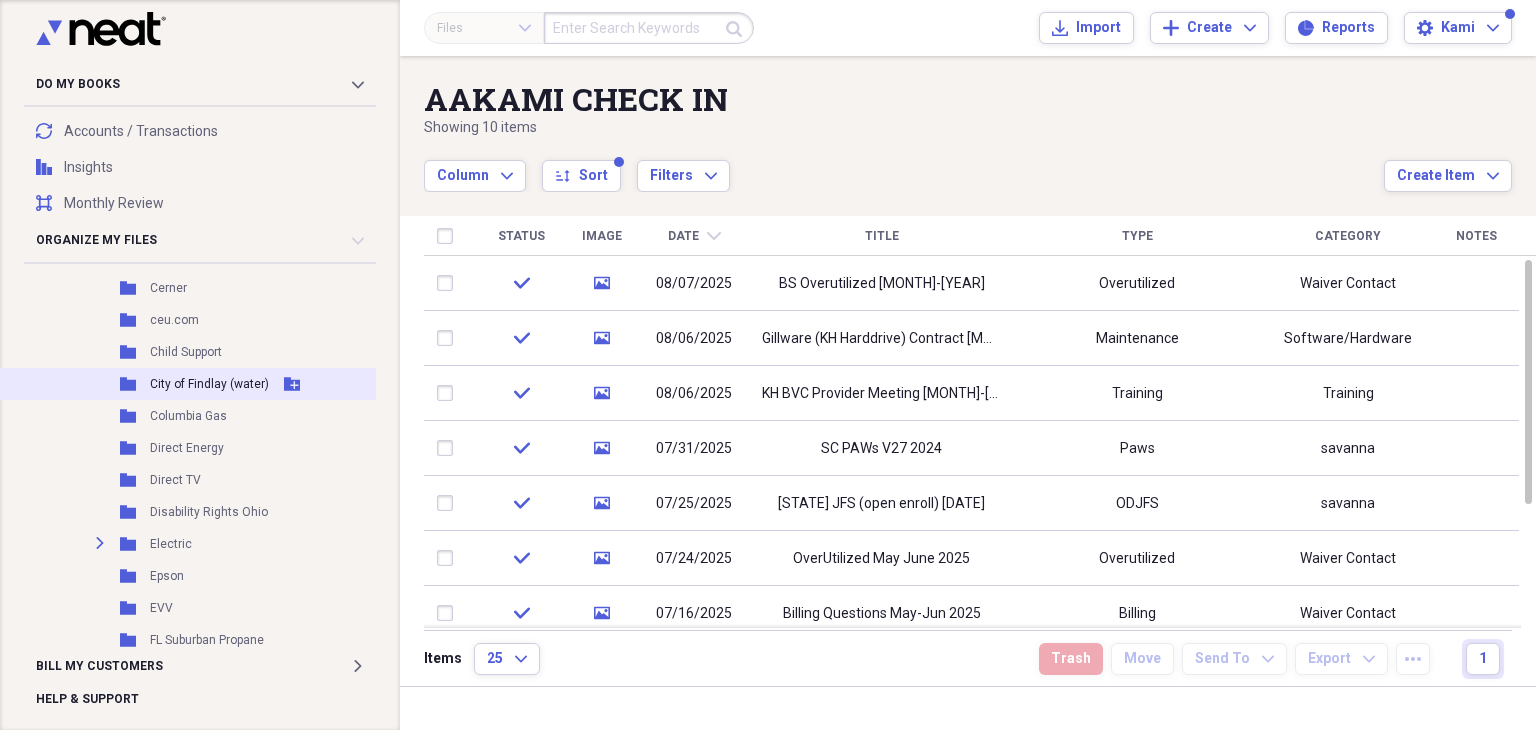scroll, scrollTop: 400, scrollLeft: 0, axis: vertical 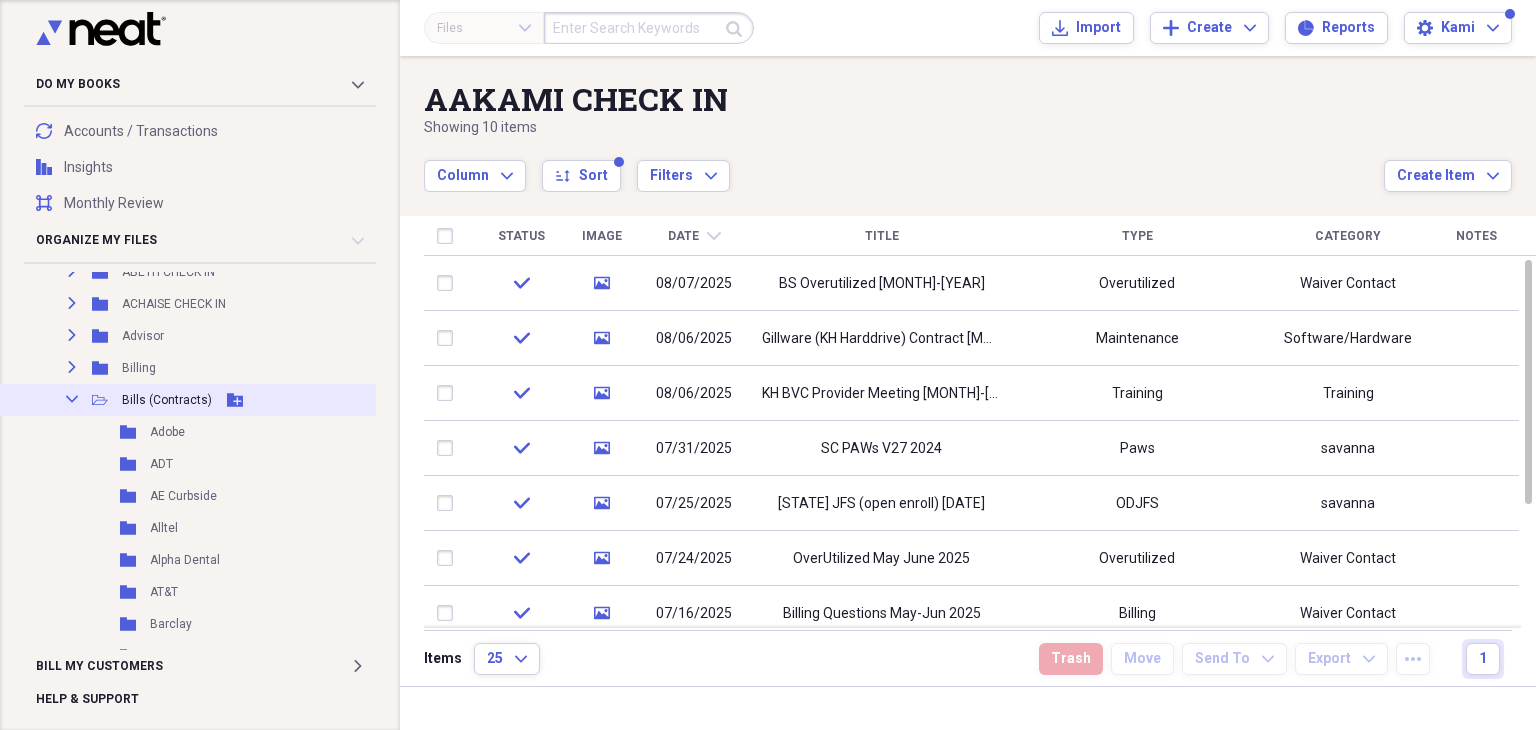 click on "Collapse" 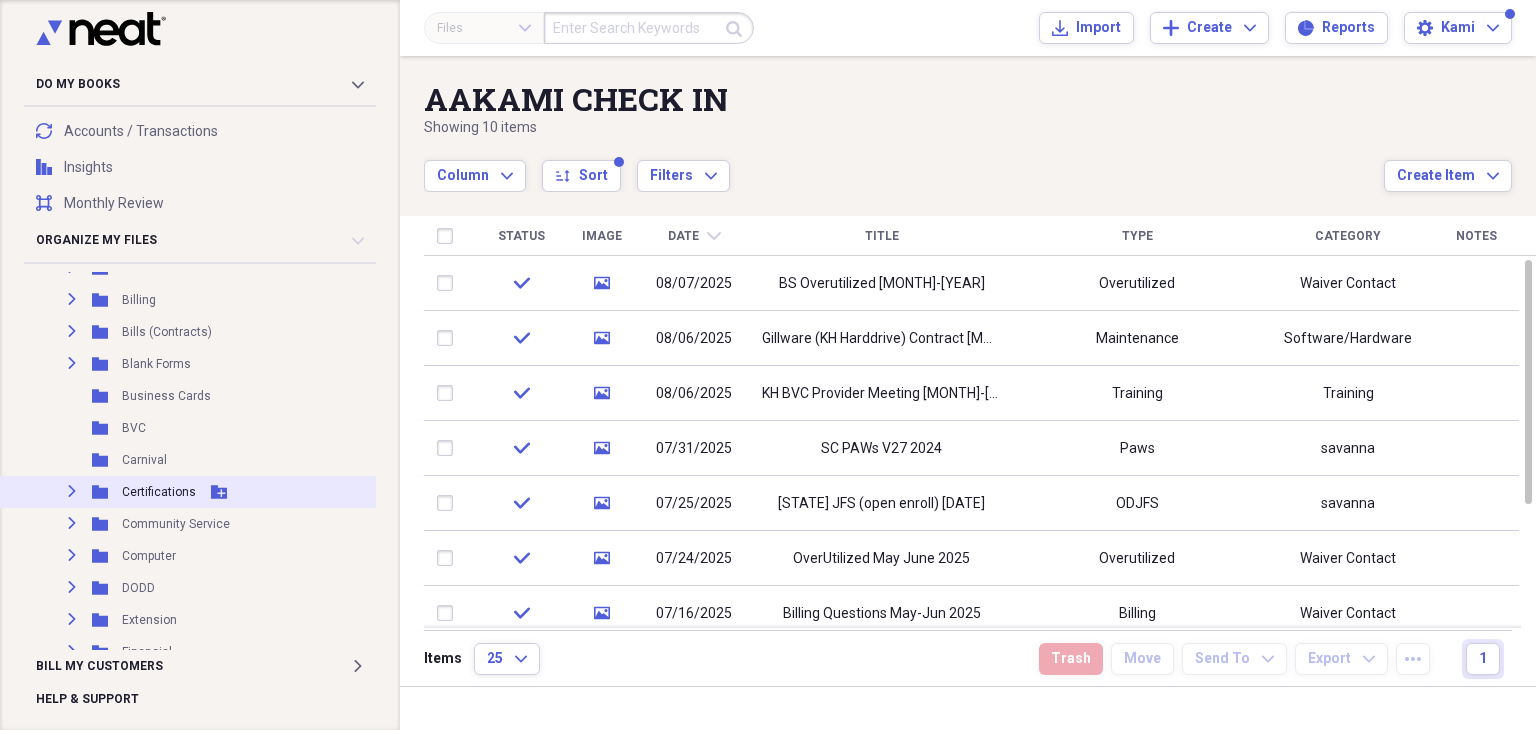 scroll, scrollTop: 500, scrollLeft: 0, axis: vertical 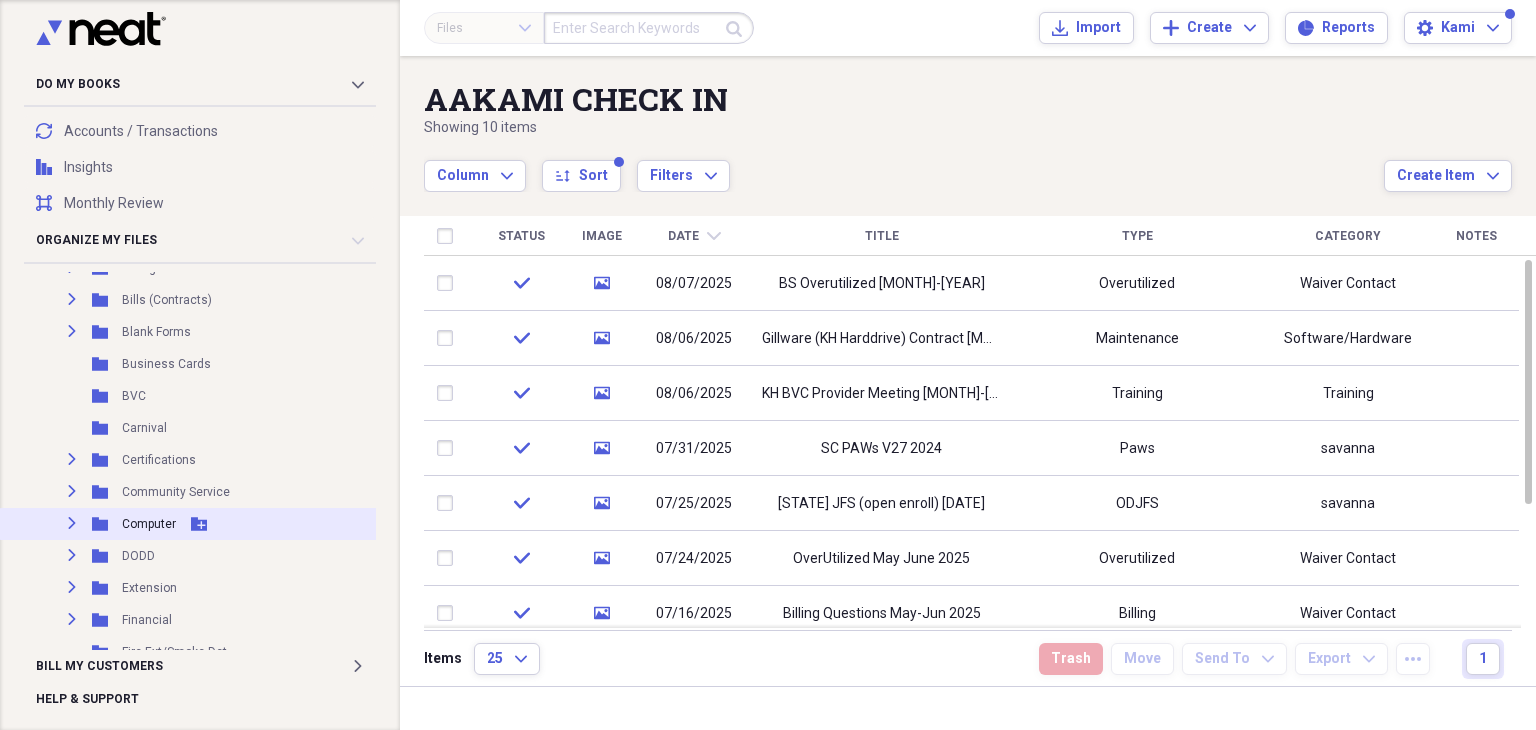 click 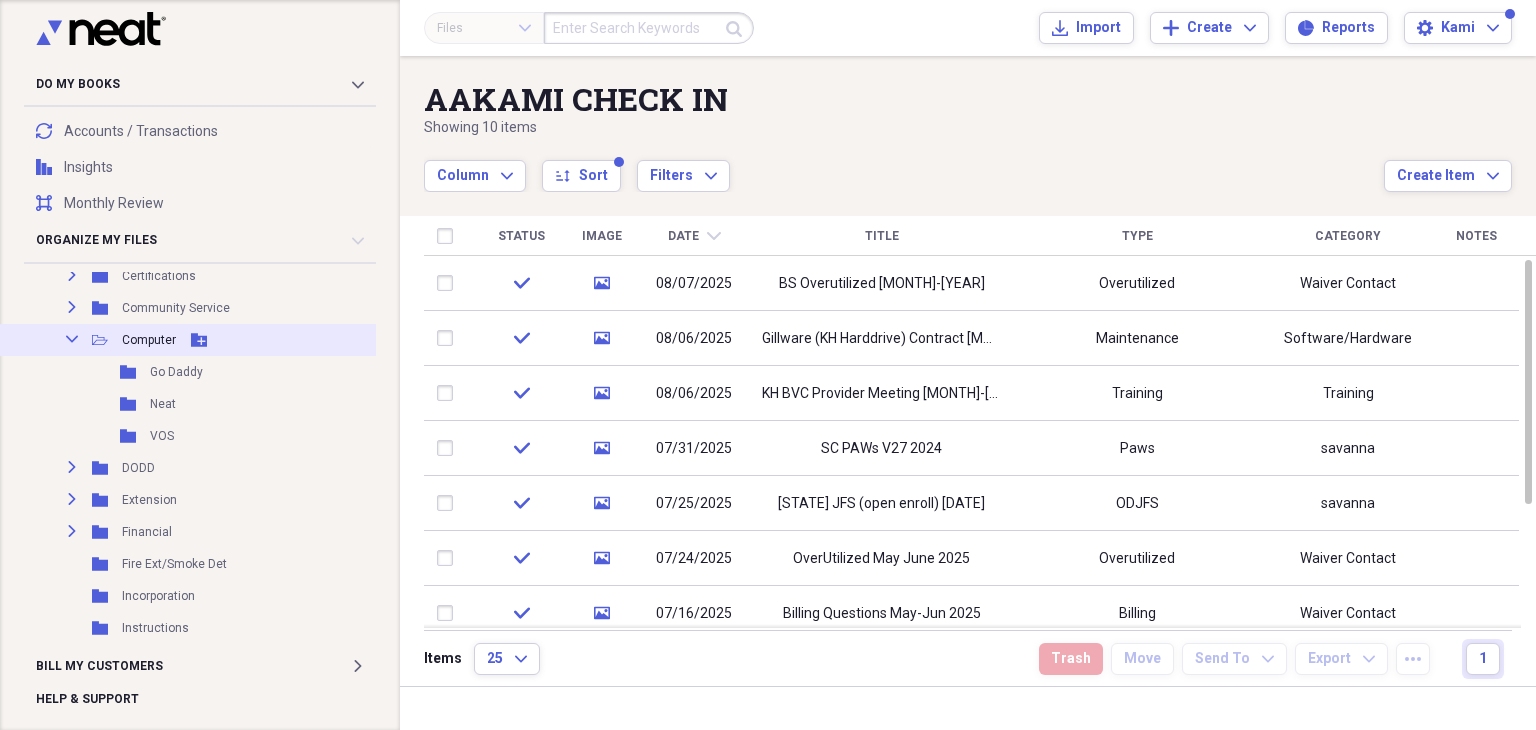 scroll, scrollTop: 700, scrollLeft: 0, axis: vertical 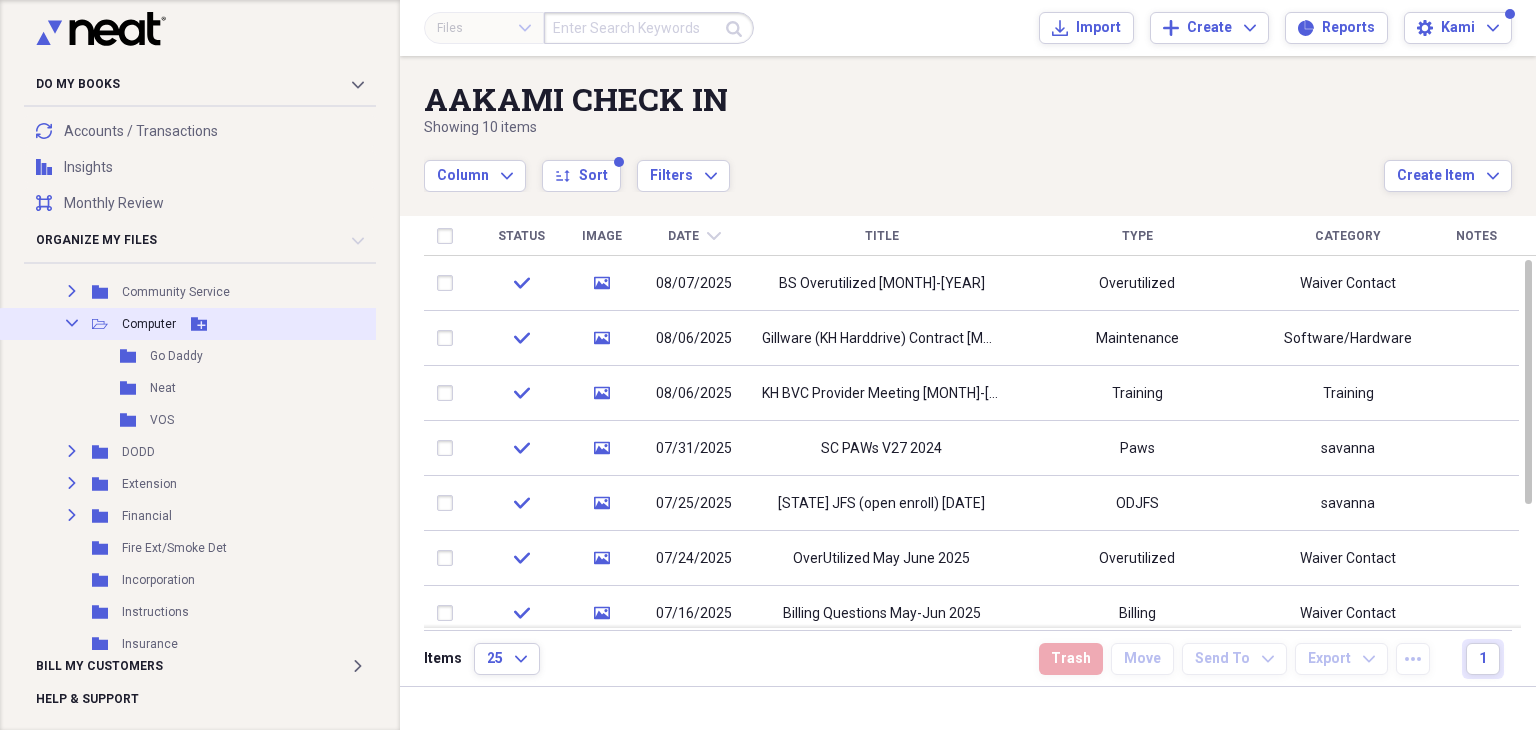 click on "Computer" at bounding box center [149, 324] 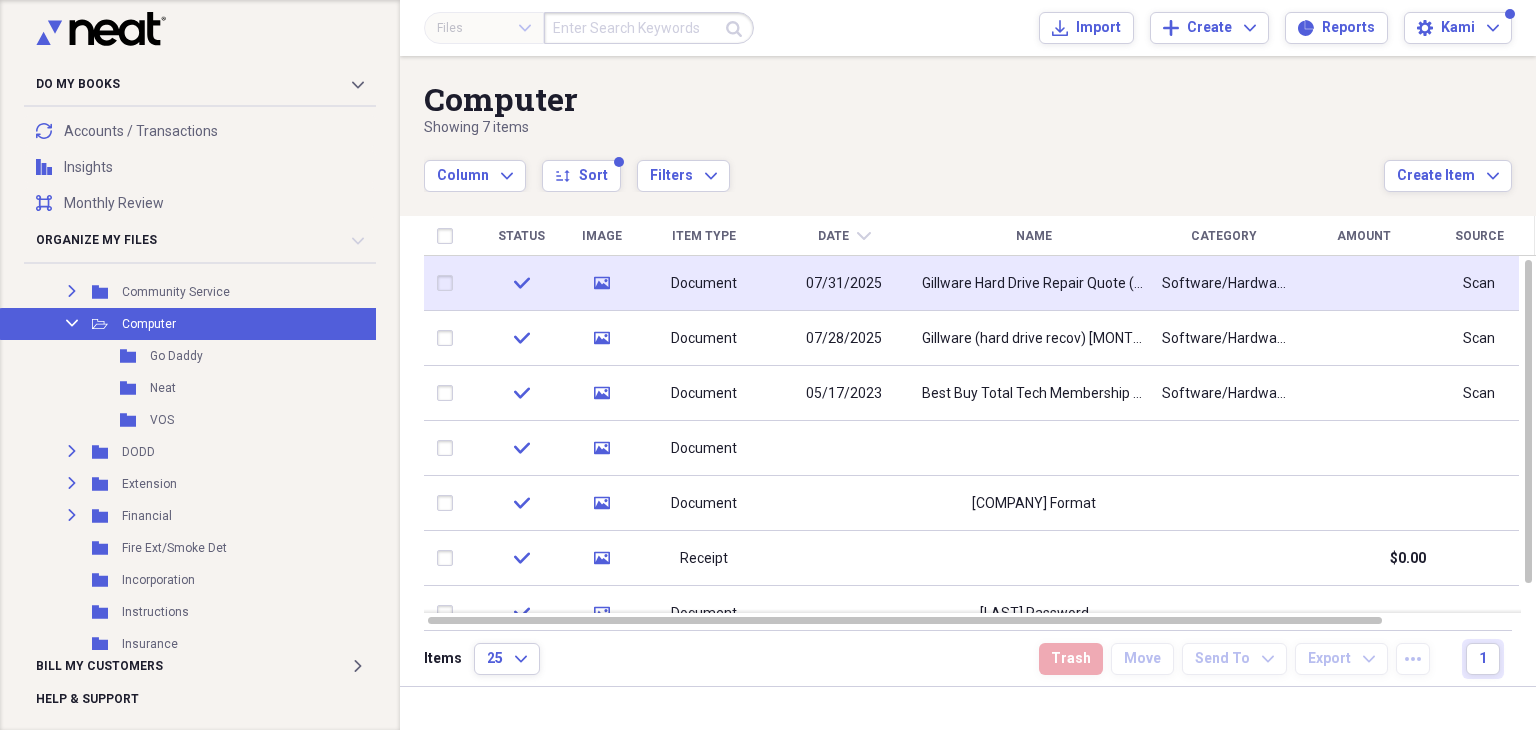 click on "Gillware Hard Drive Repair Quote (KH) [MONTH]-[DAY]-[YEAR]" at bounding box center (1034, 284) 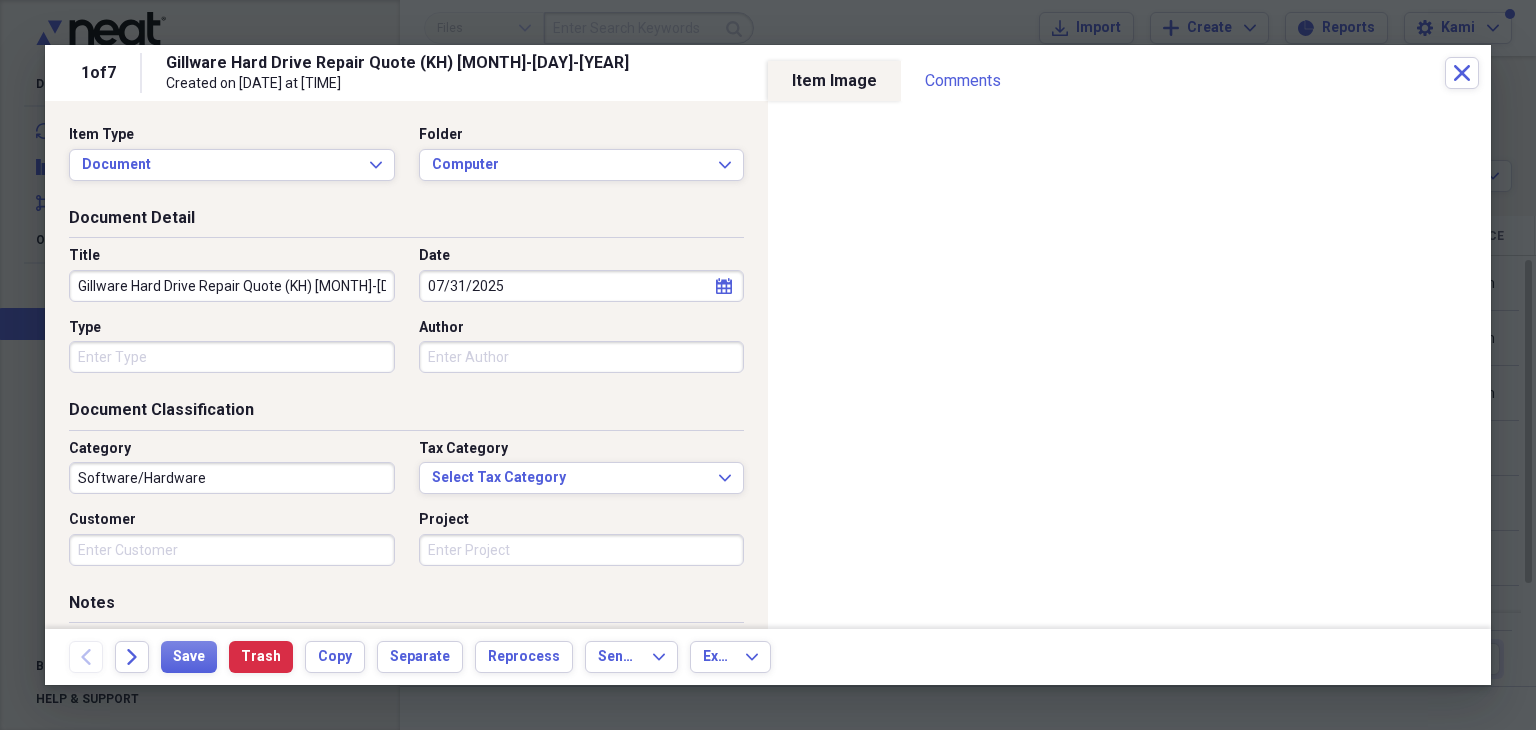 click on "Gillware Hard Drive Repair Quote (KH) [MONTH]-[DAY]-[YEAR]" at bounding box center (232, 286) 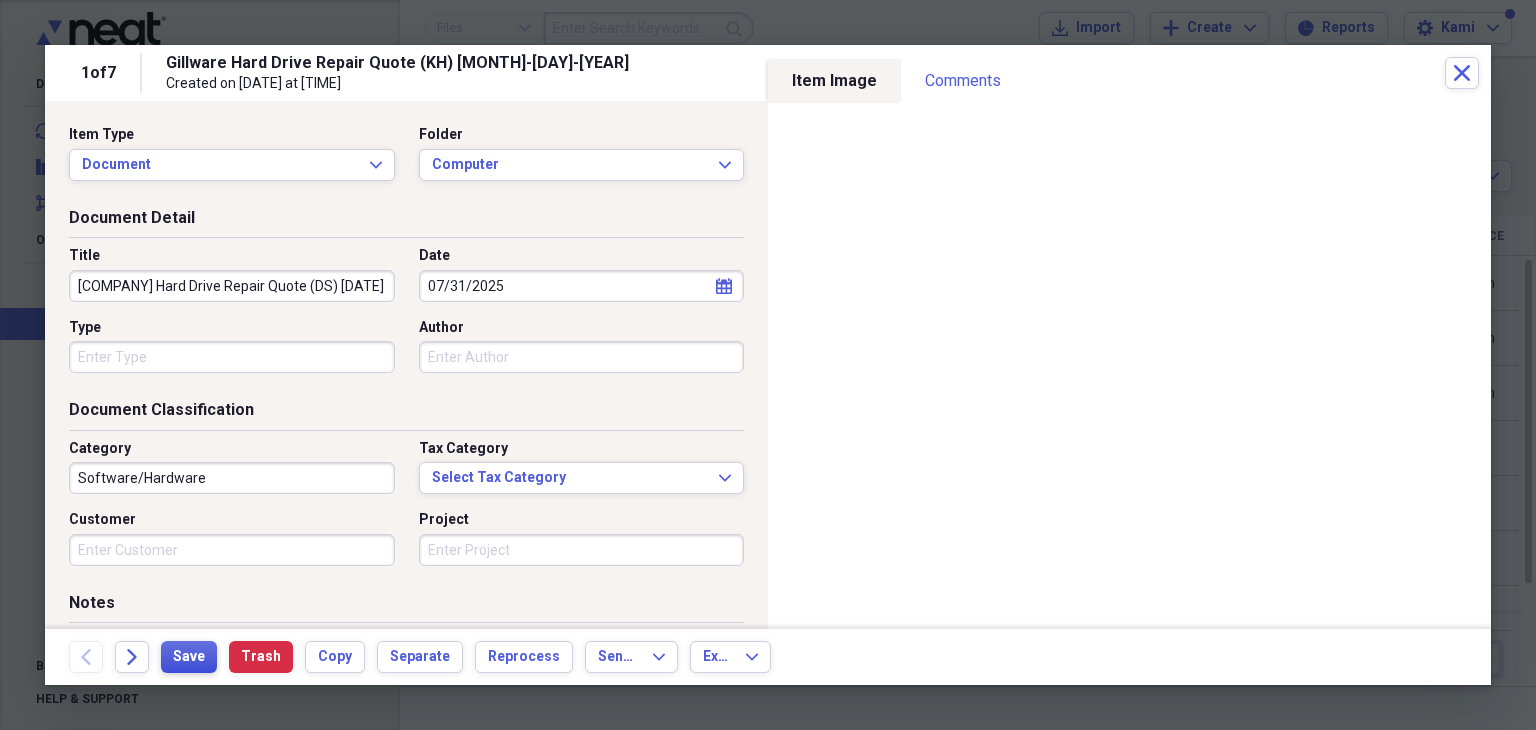 type on "[COMPANY] Hard Drive Repair Quote (DS) [DATE]" 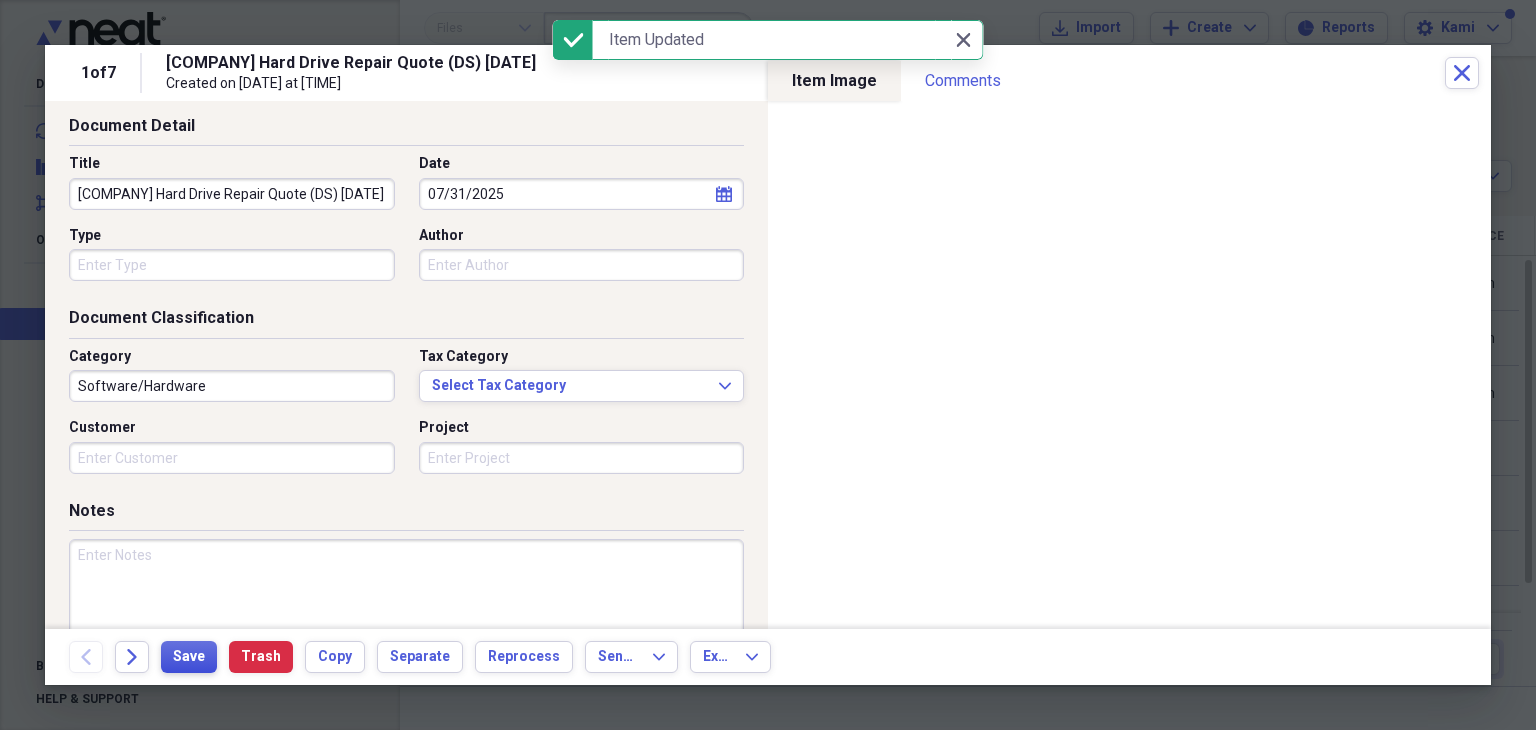scroll, scrollTop: 206, scrollLeft: 0, axis: vertical 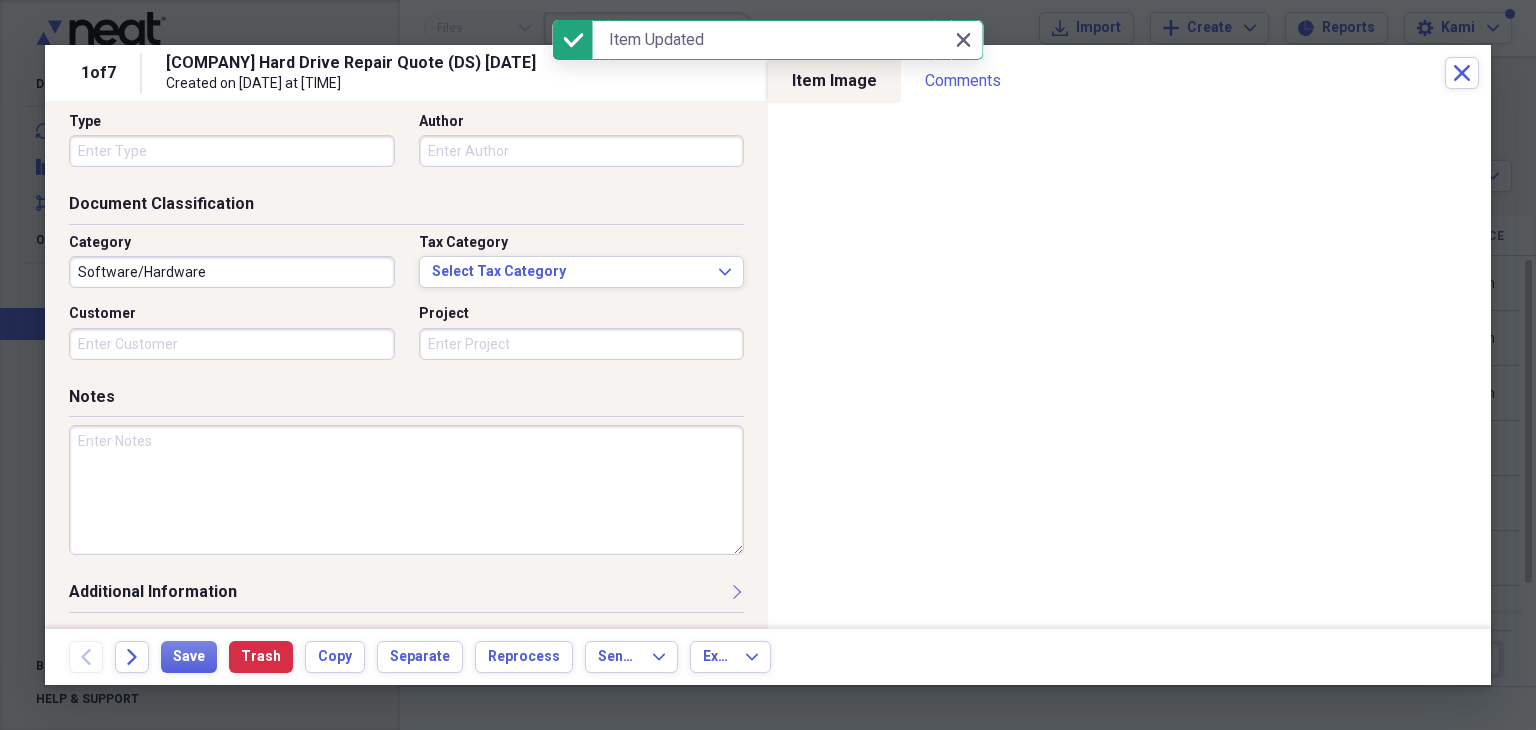click at bounding box center [406, 490] 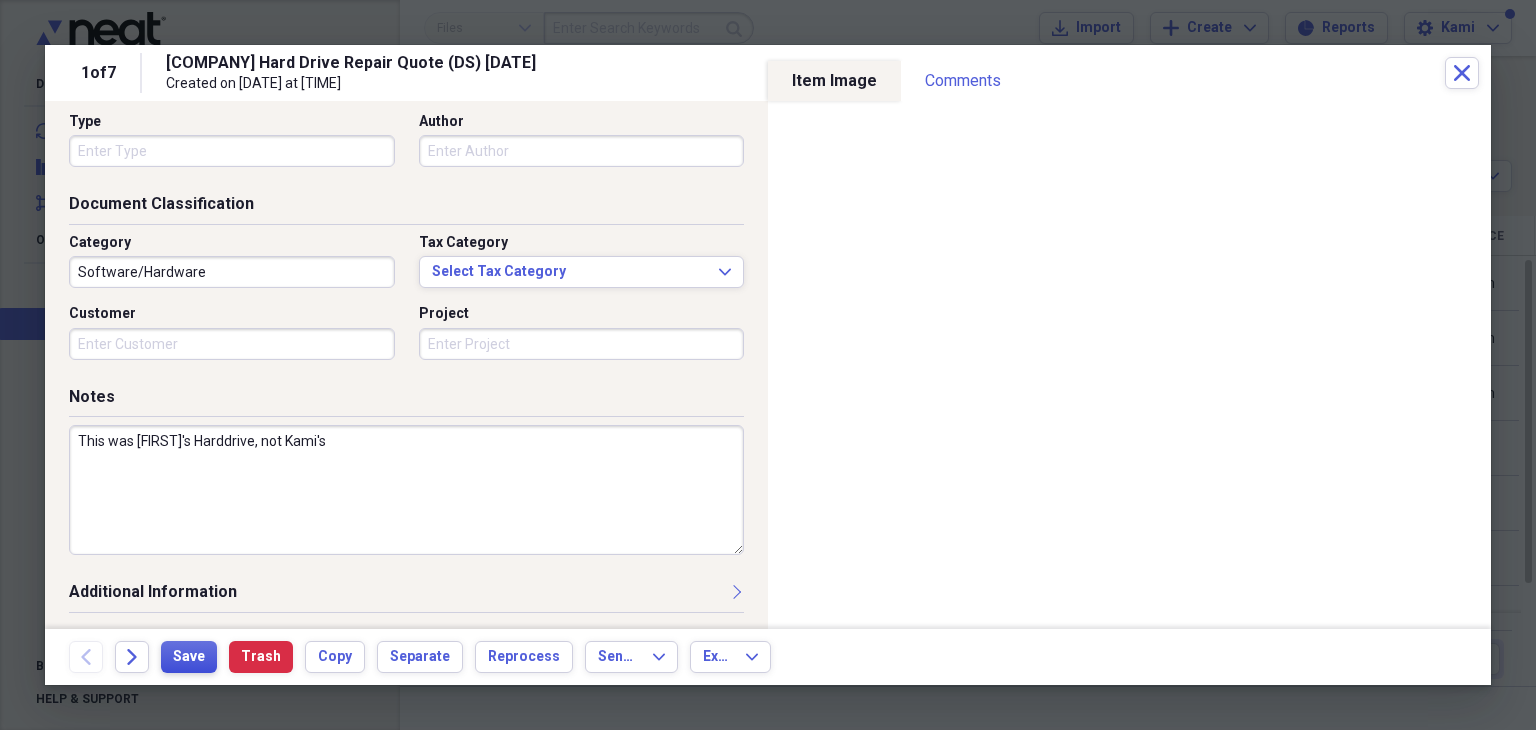 type on "This was [FIRST]'s Harddrive, not Kami's" 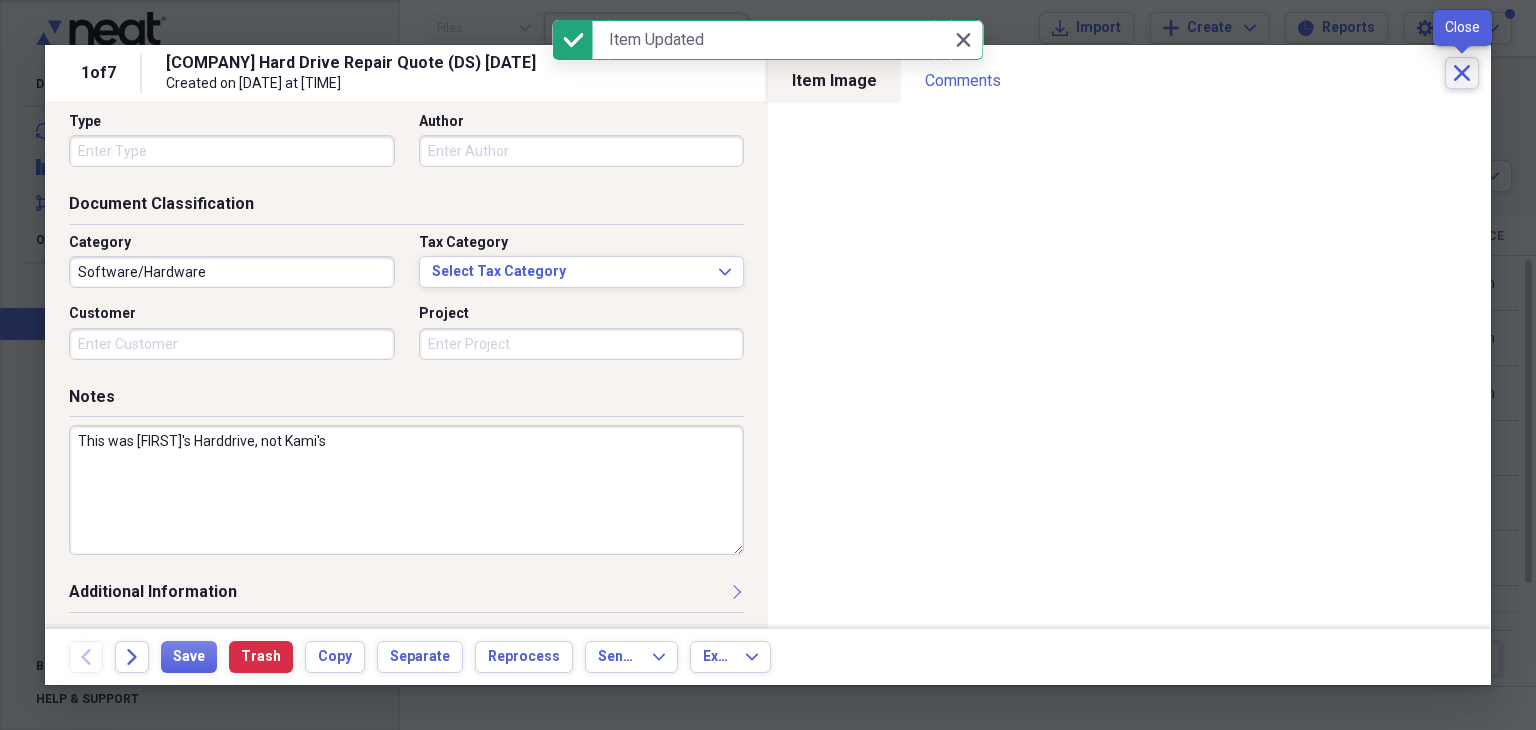 click 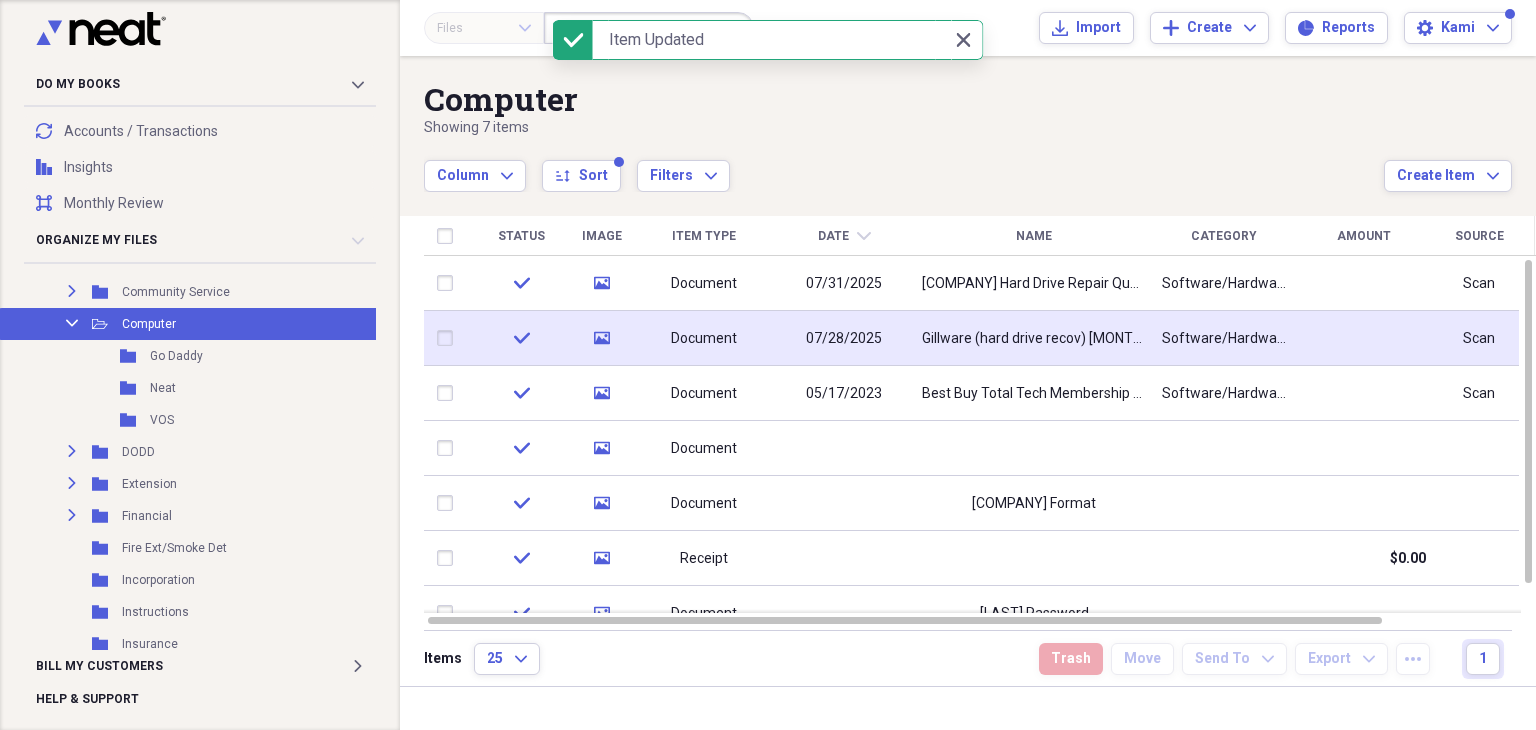 click on "Gillware (hard drive recov) [MONTH]-[DAY]-[YEAR]" at bounding box center [1034, 339] 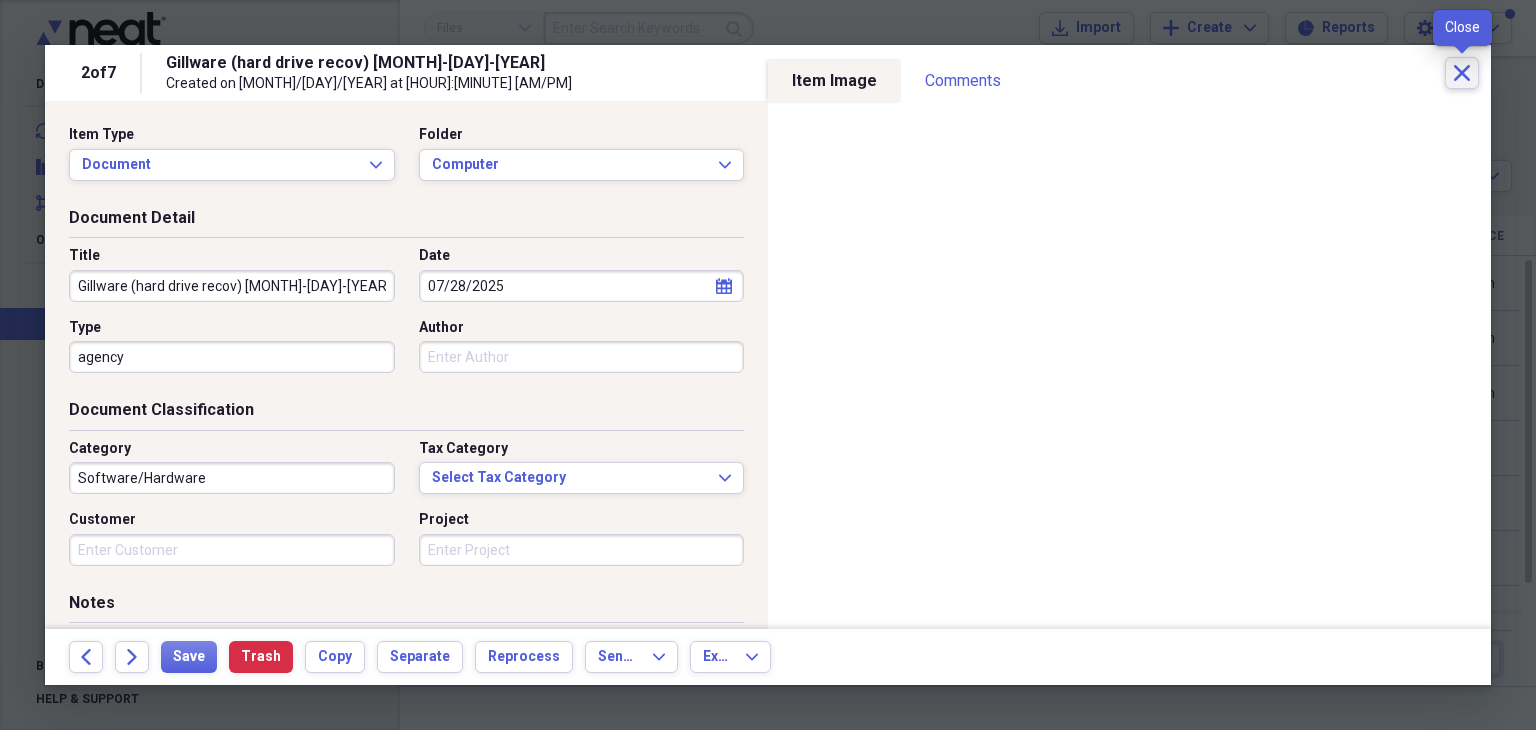 click 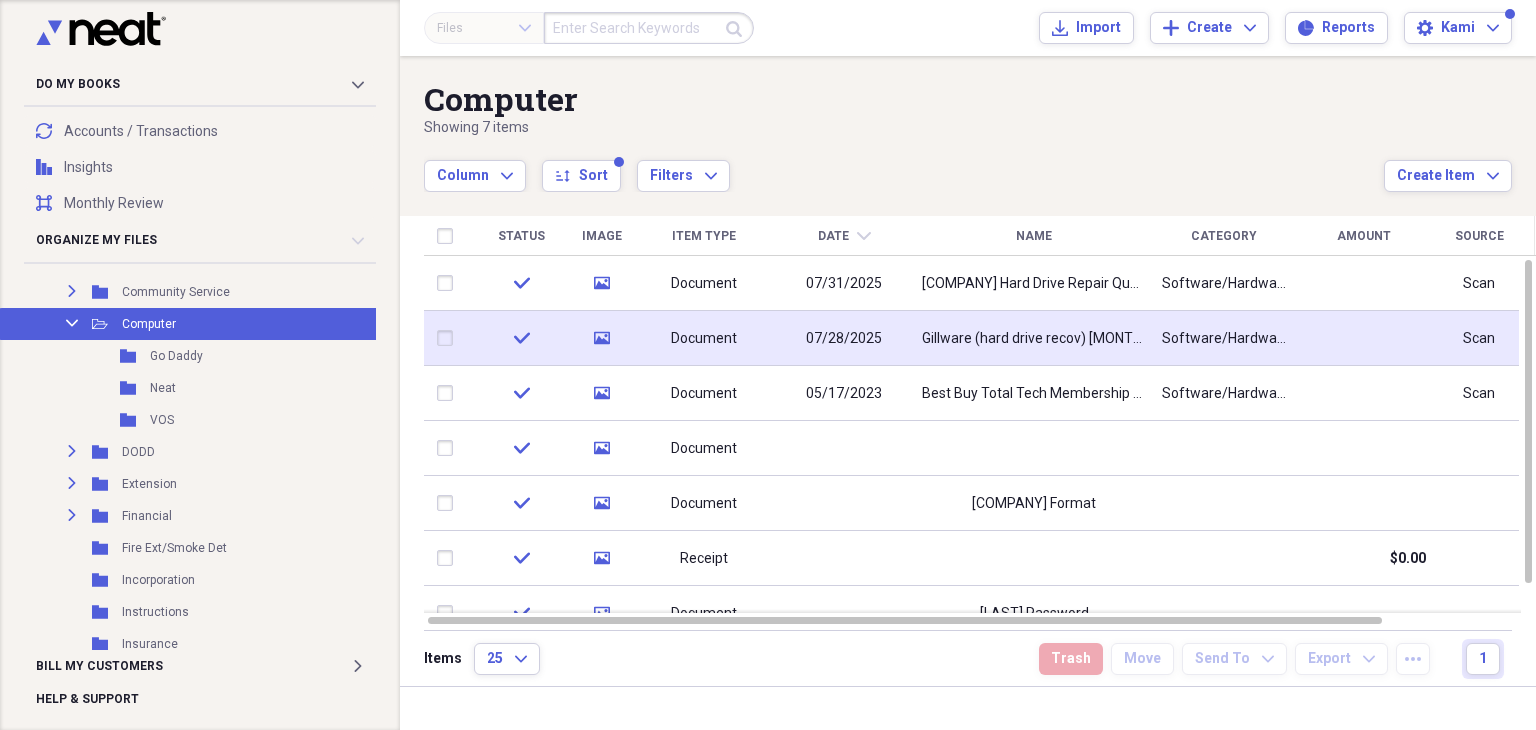 click on "Gillware (hard drive recov) [MONTH]-[DAY]-[YEAR]" at bounding box center [1034, 339] 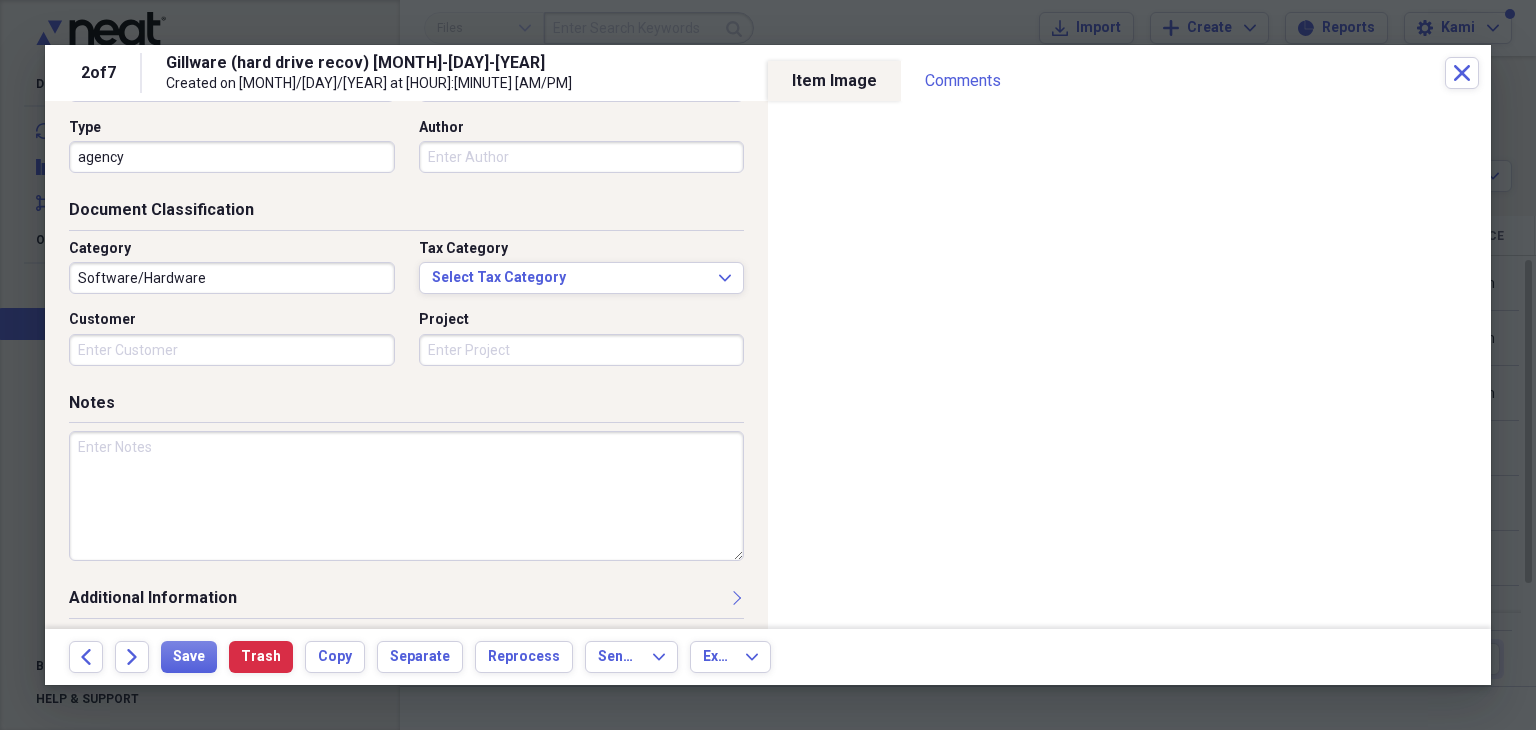 scroll, scrollTop: 206, scrollLeft: 0, axis: vertical 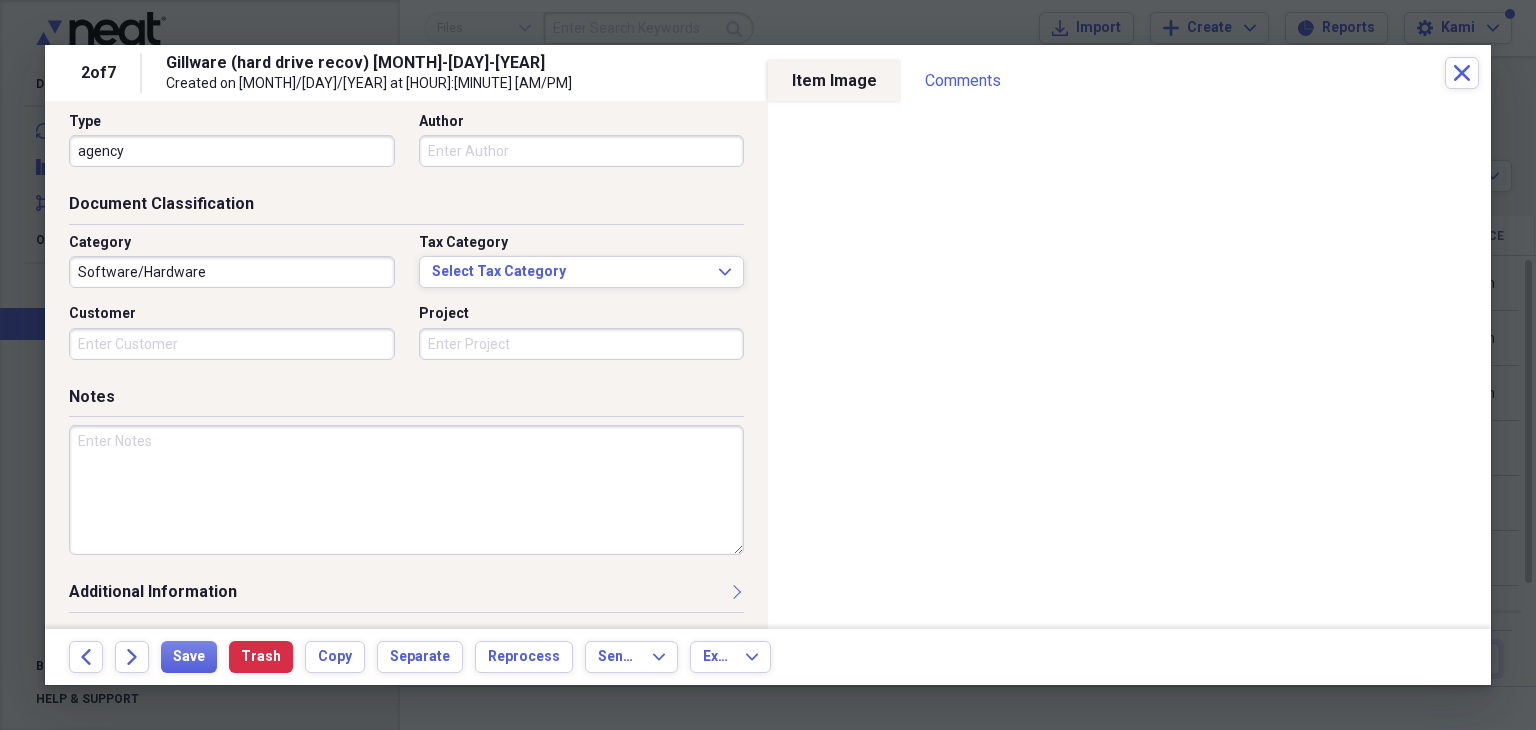 click at bounding box center [406, 490] 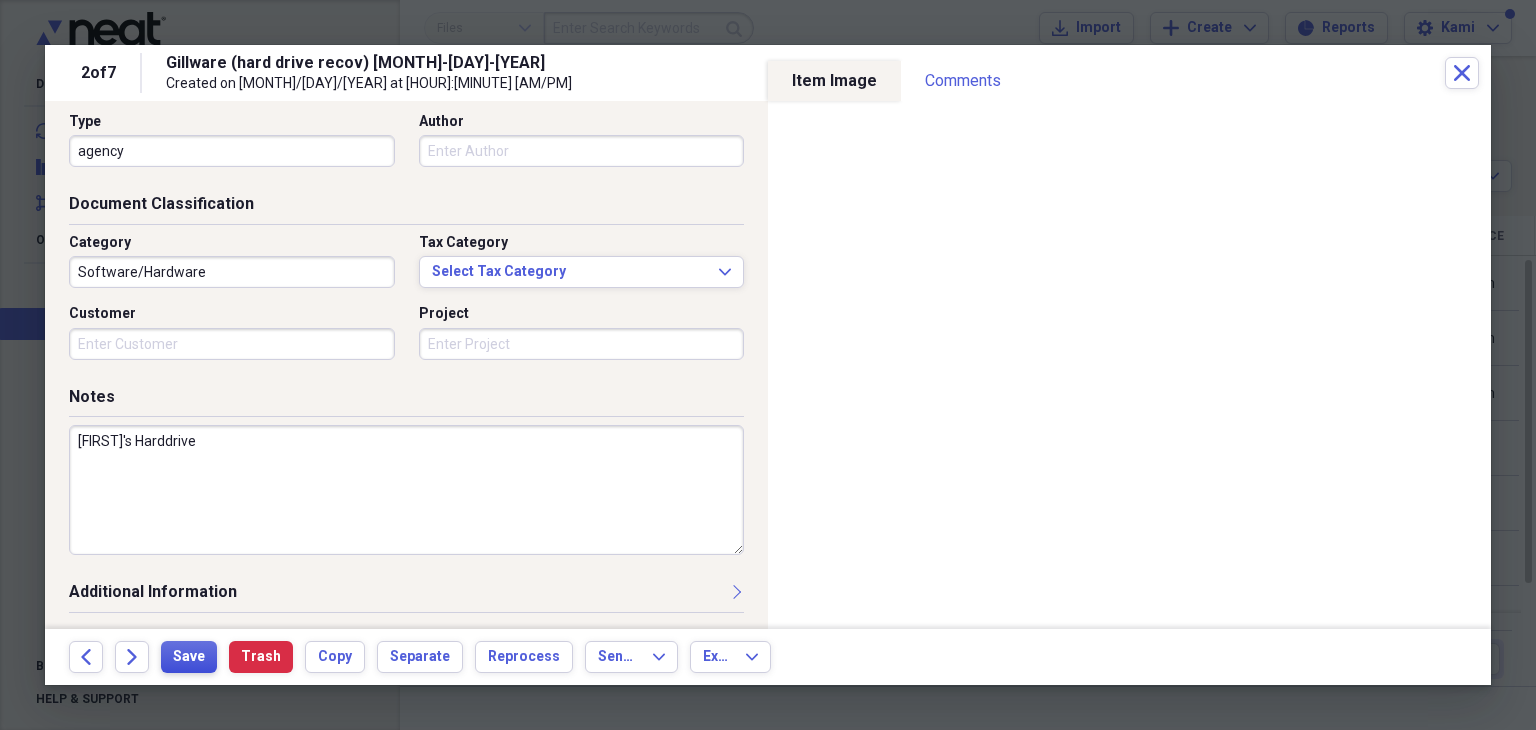 type on "[FIRST]'s Harddrive" 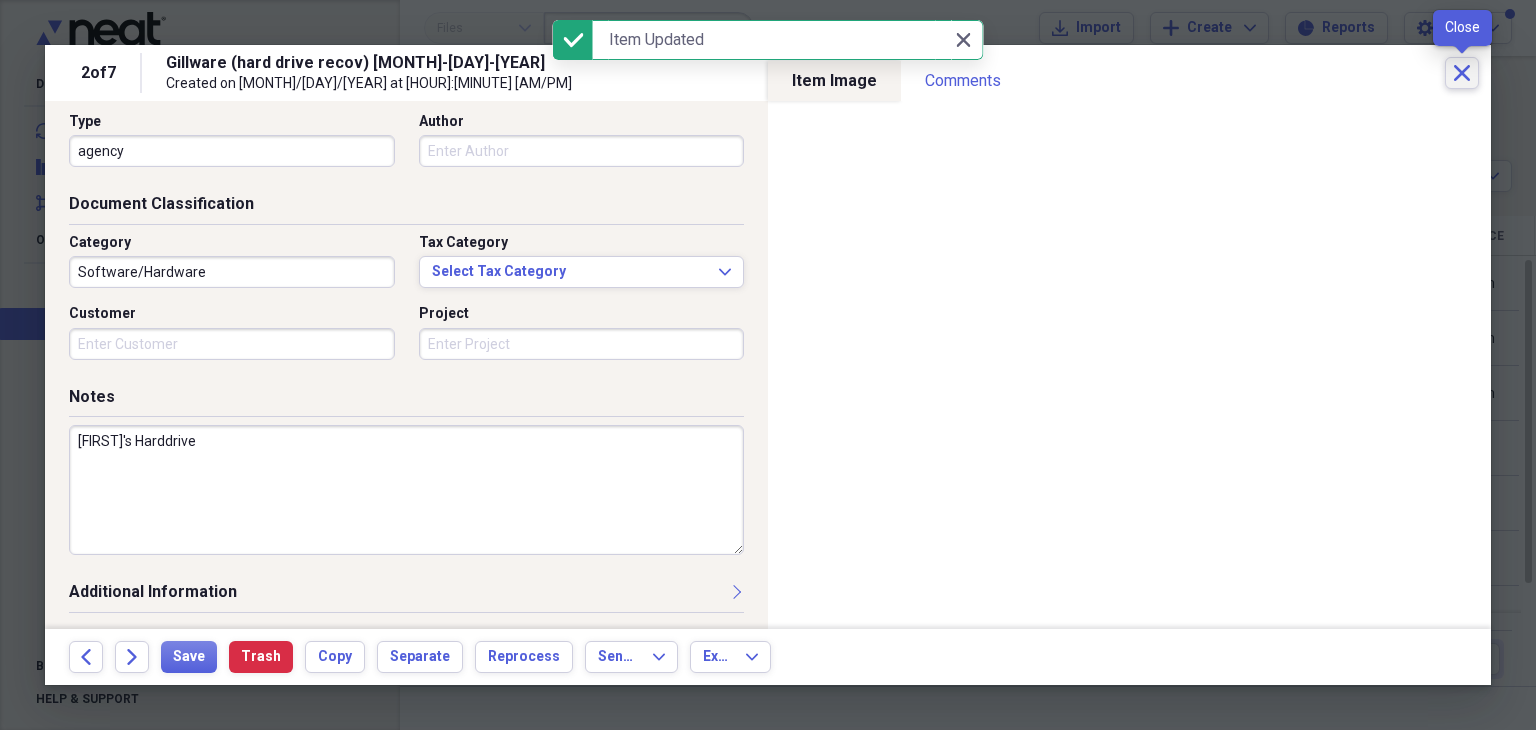 click 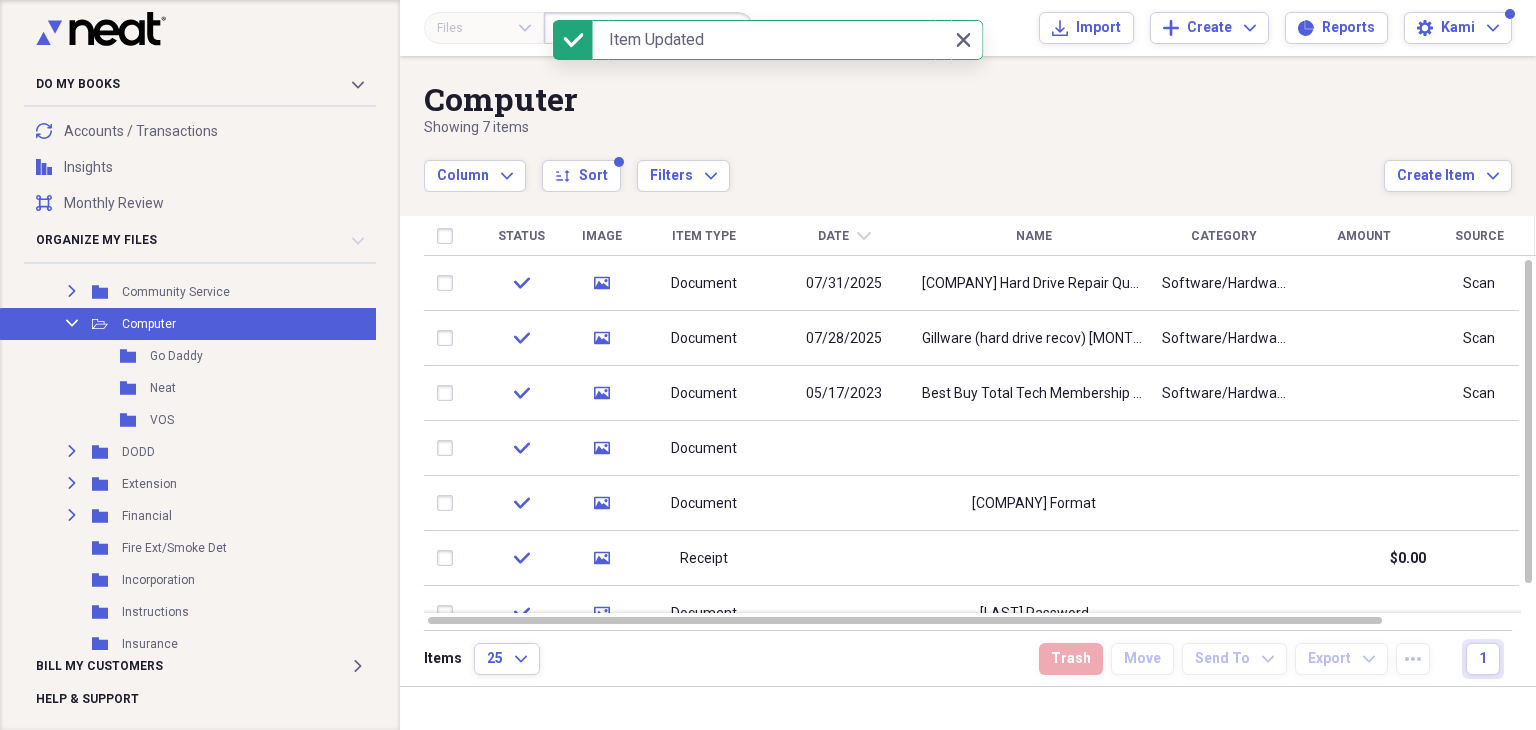 scroll, scrollTop: 0, scrollLeft: 0, axis: both 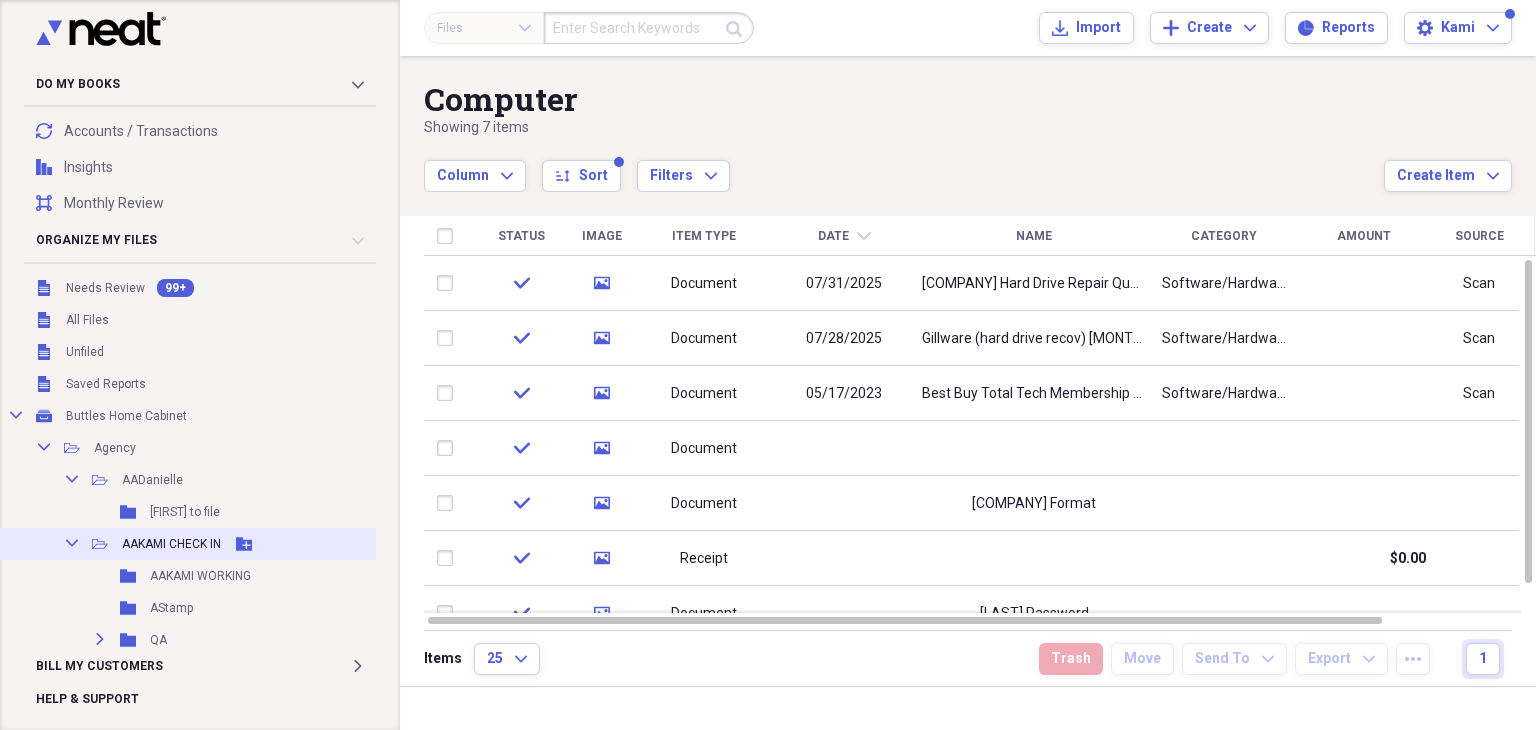 click on "AAKAMI CHECK IN" at bounding box center [171, 544] 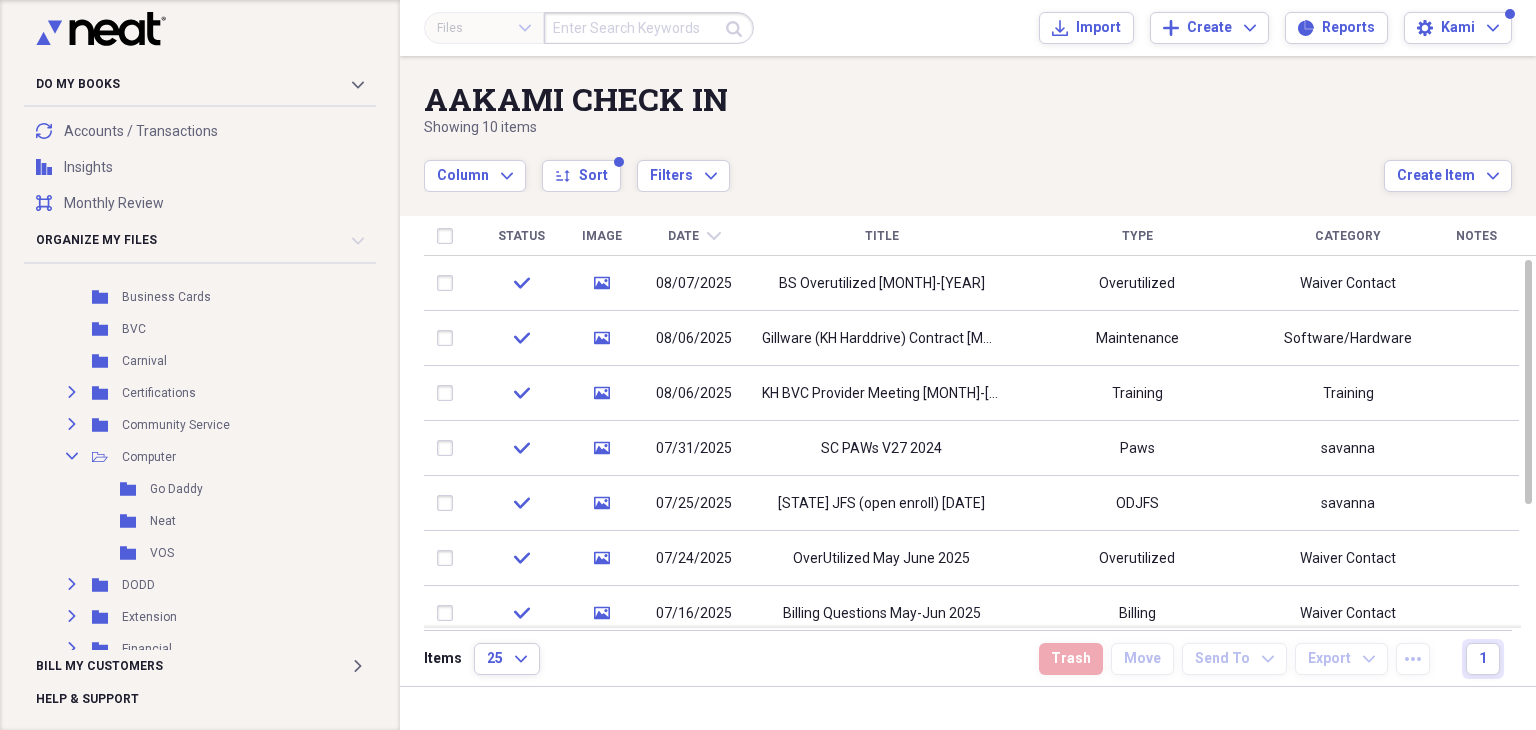 scroll, scrollTop: 600, scrollLeft: 0, axis: vertical 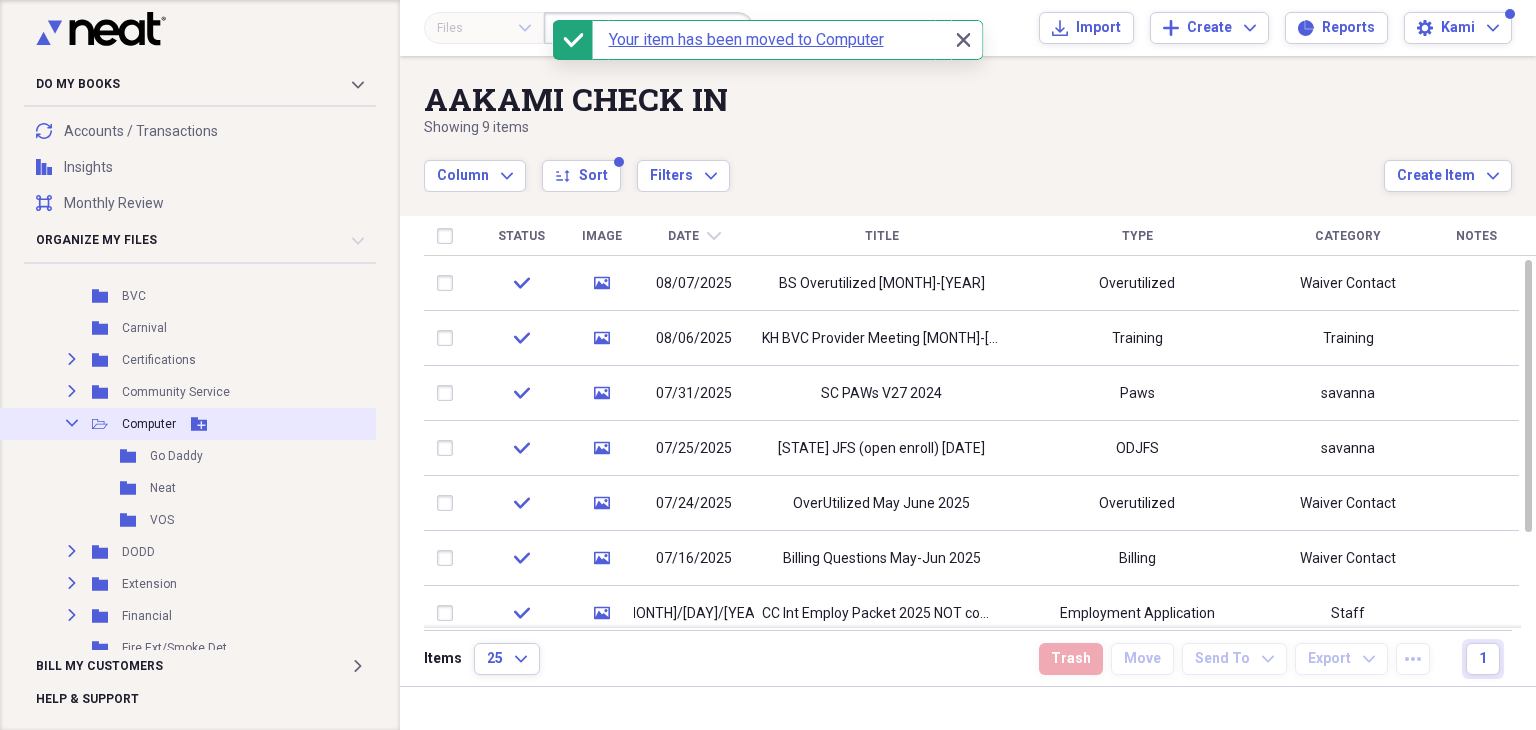 click on "Collapse" 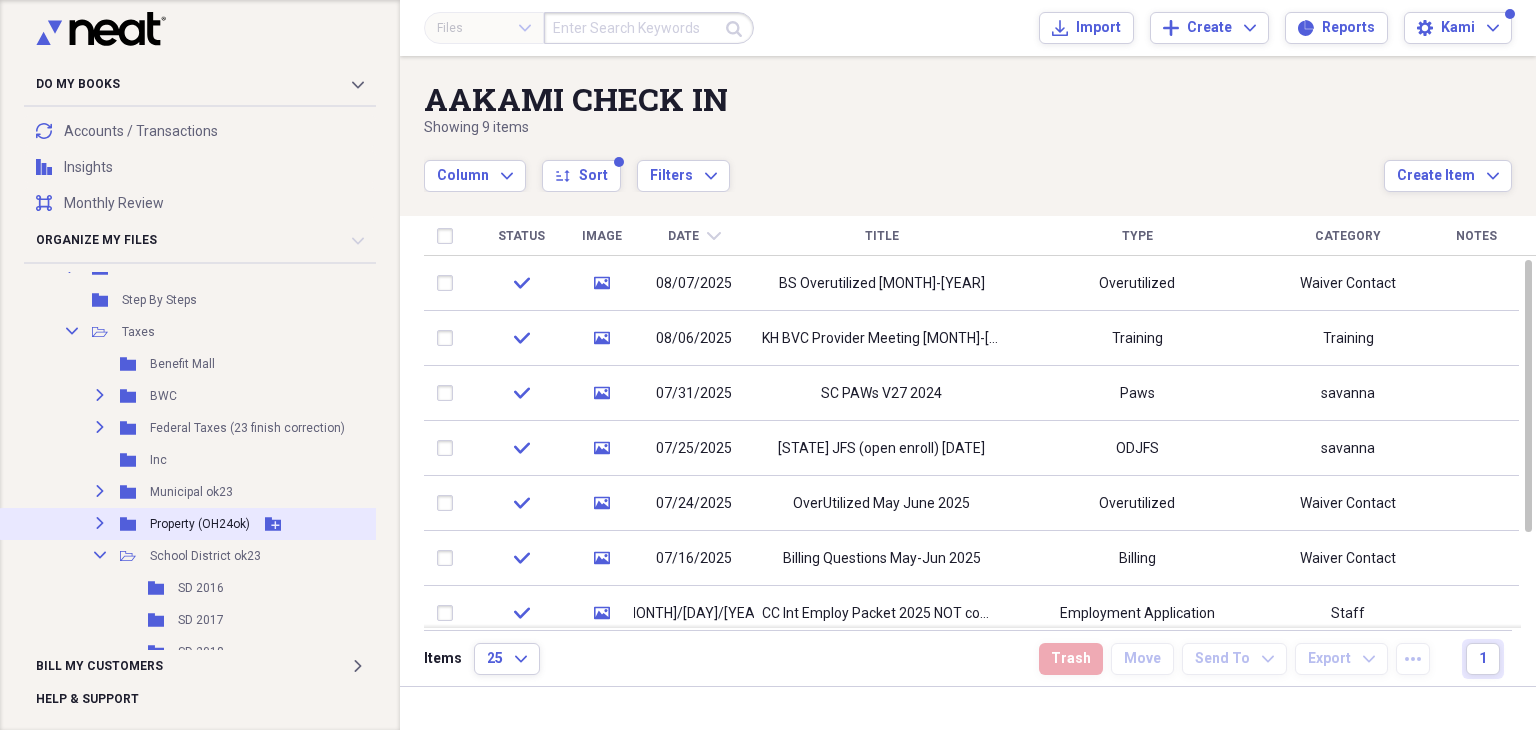 scroll, scrollTop: 1400, scrollLeft: 0, axis: vertical 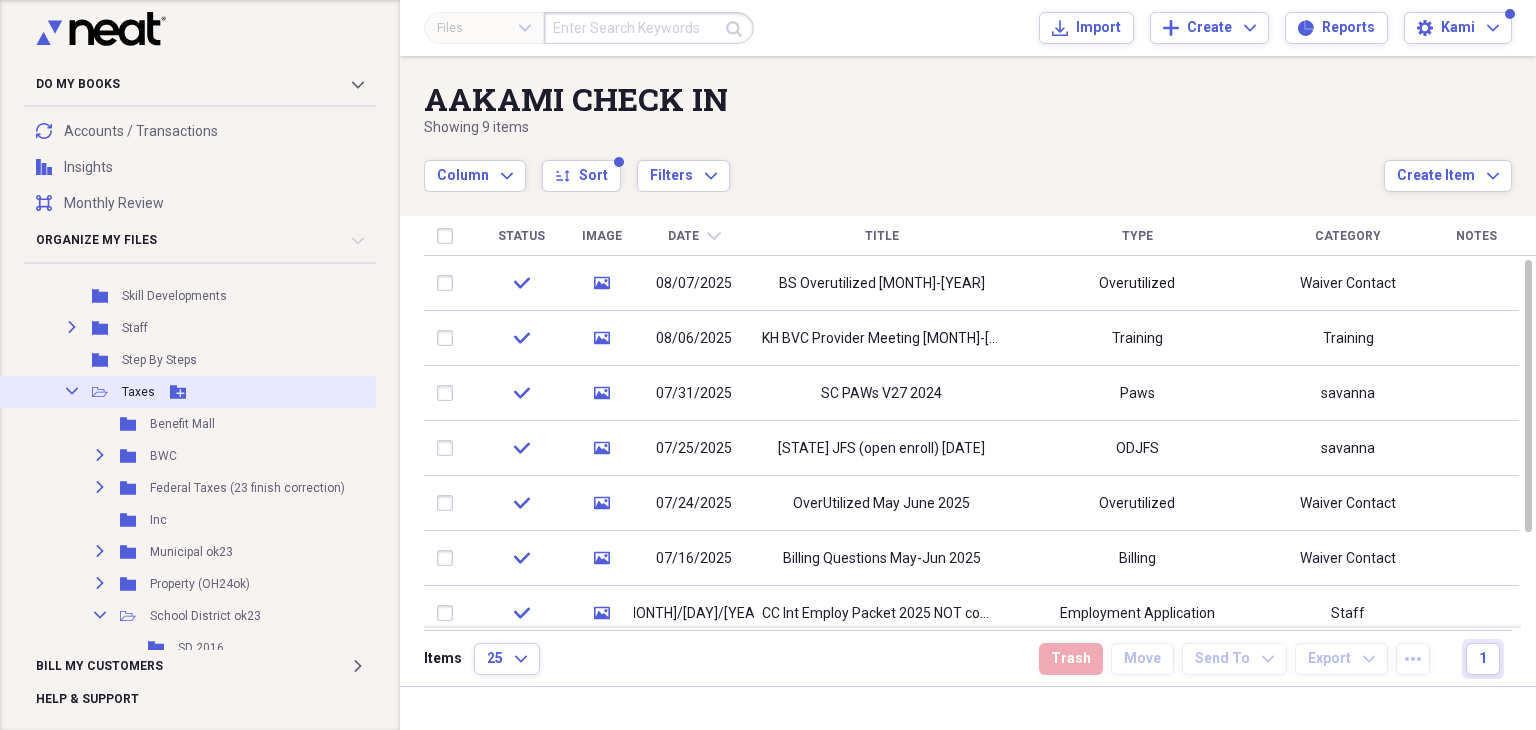 click on "Collapse" 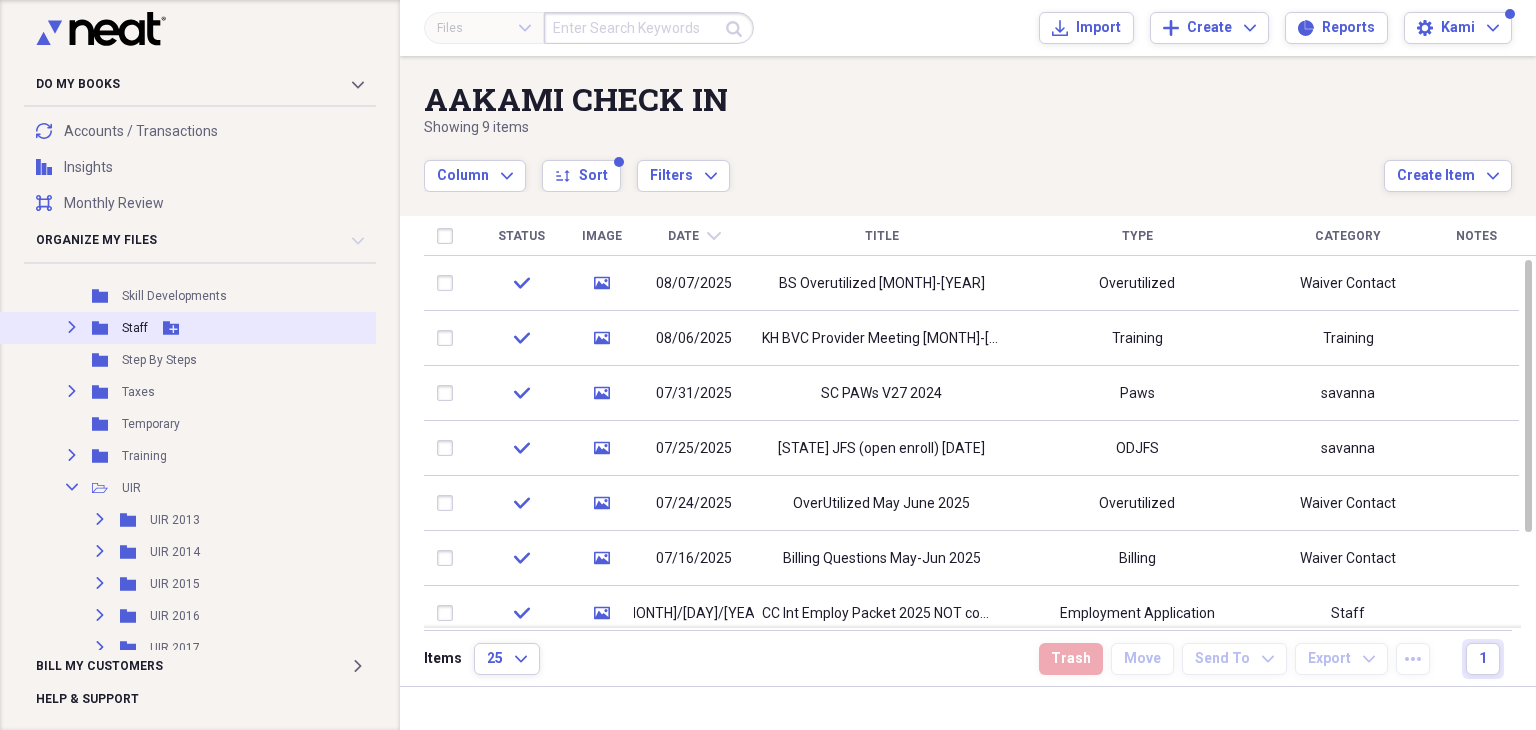 click 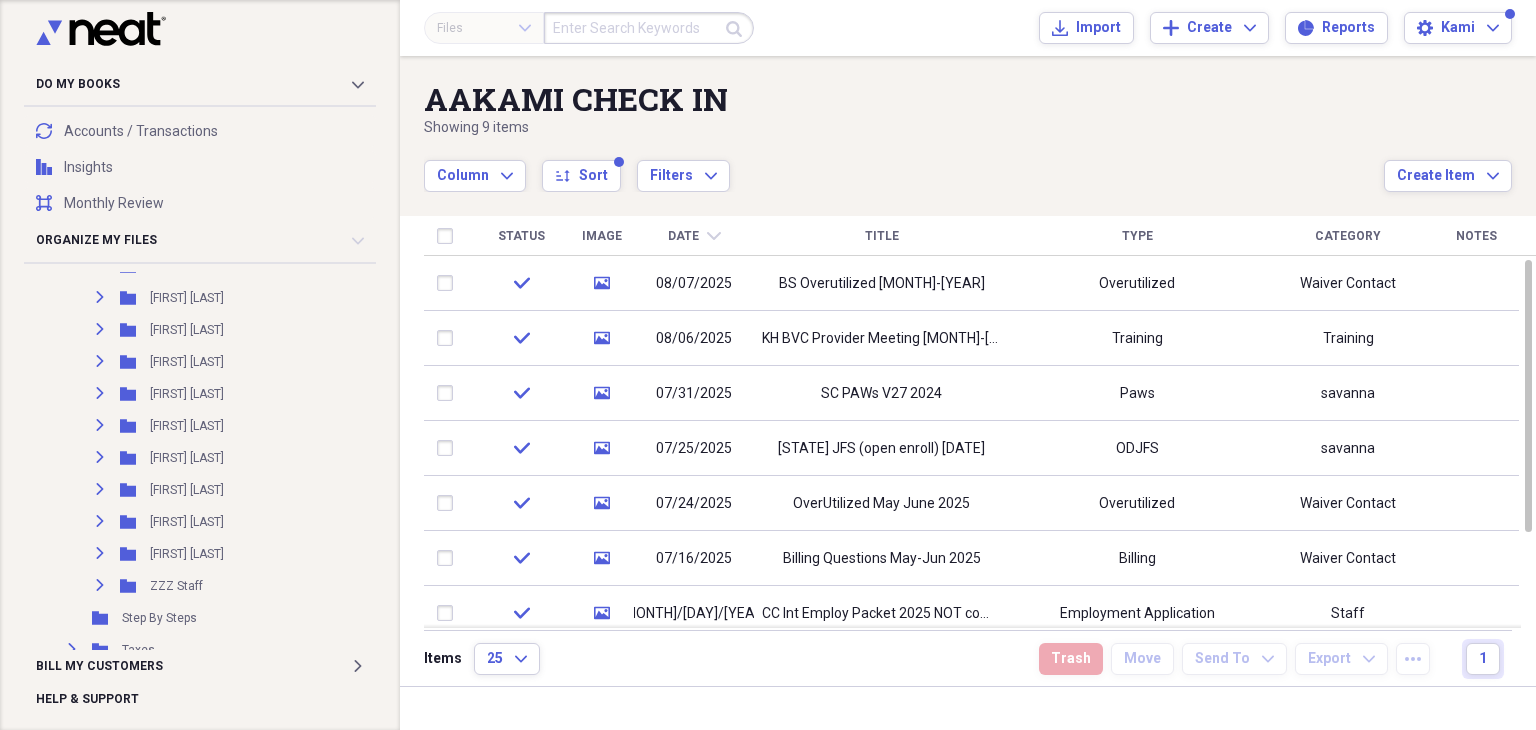 scroll, scrollTop: 1700, scrollLeft: 0, axis: vertical 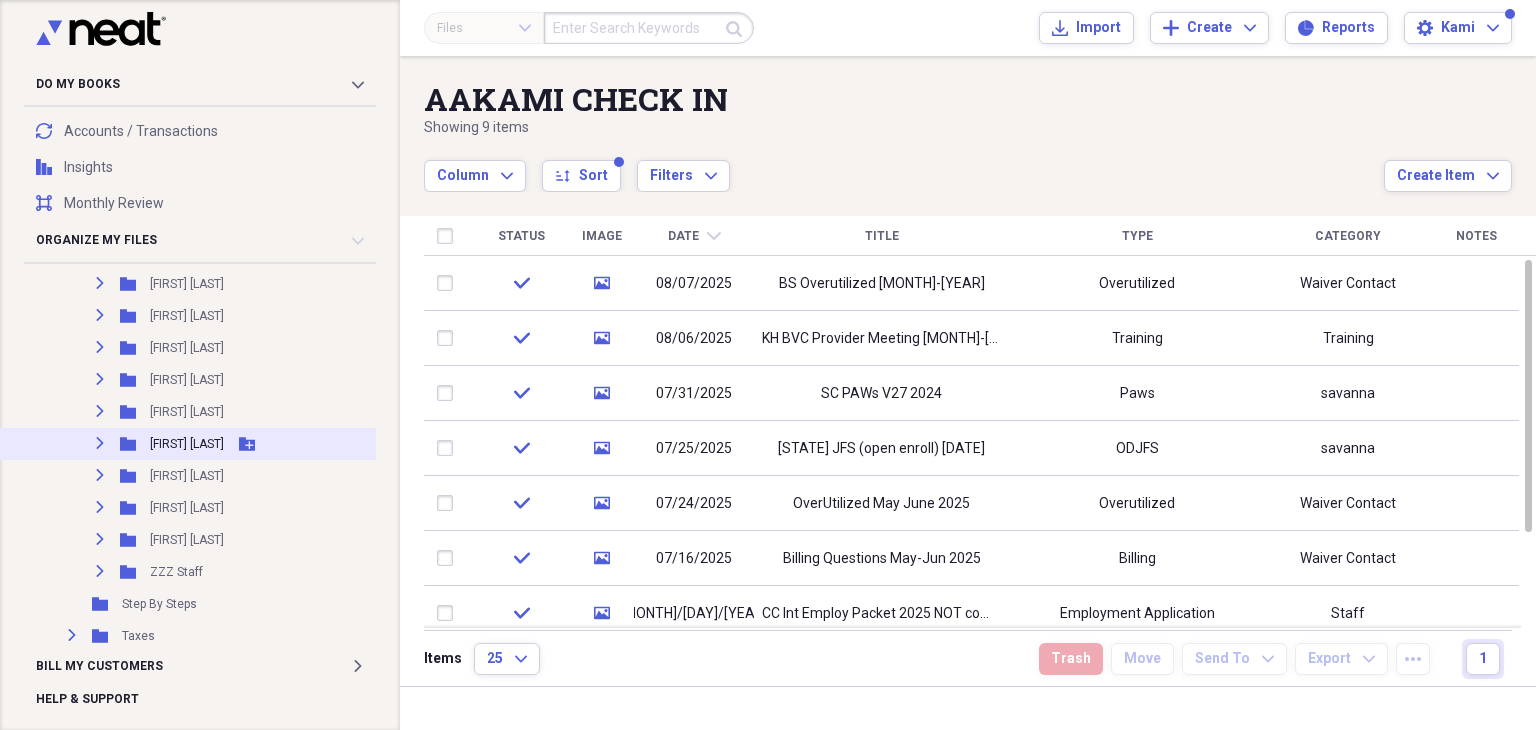 click on "Expand" 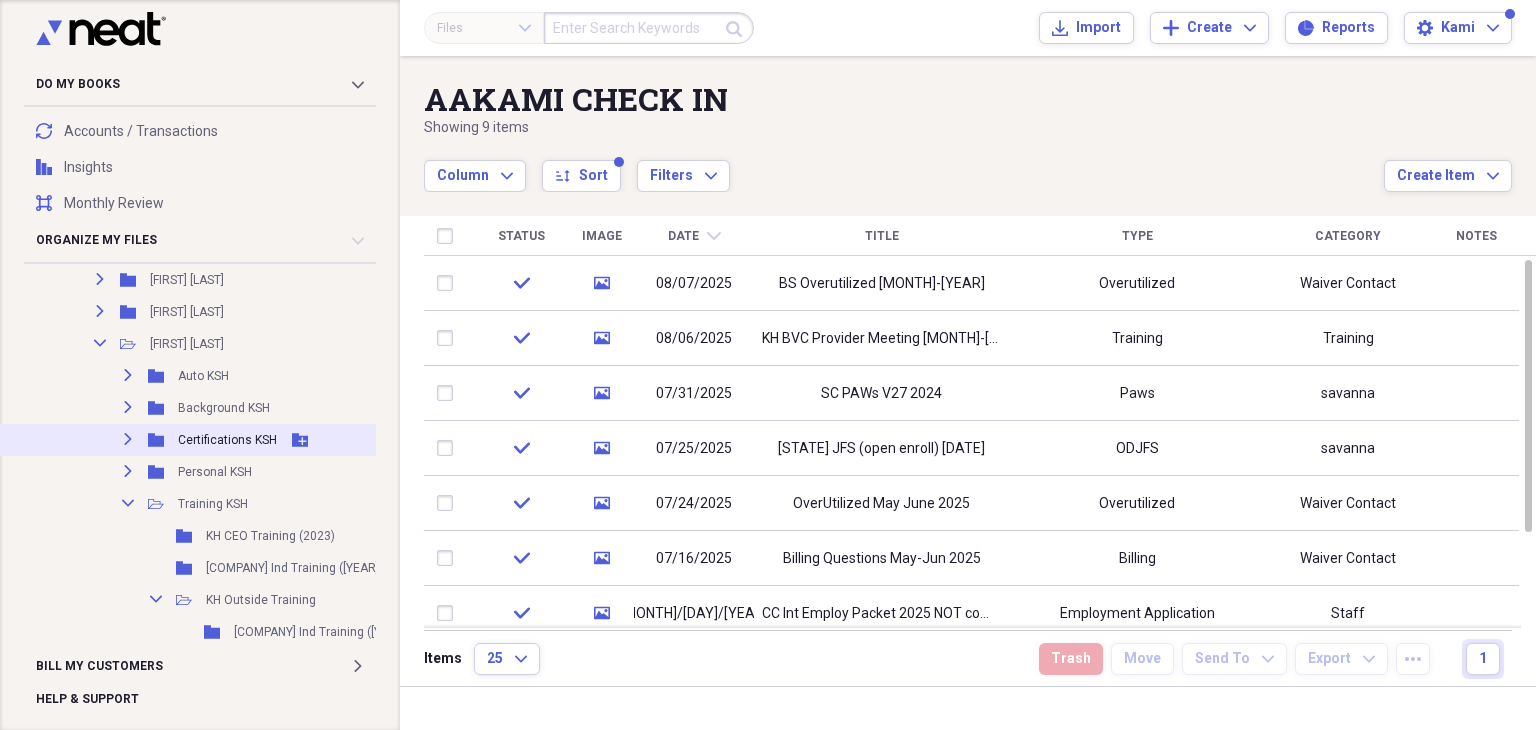 scroll, scrollTop: 1900, scrollLeft: 0, axis: vertical 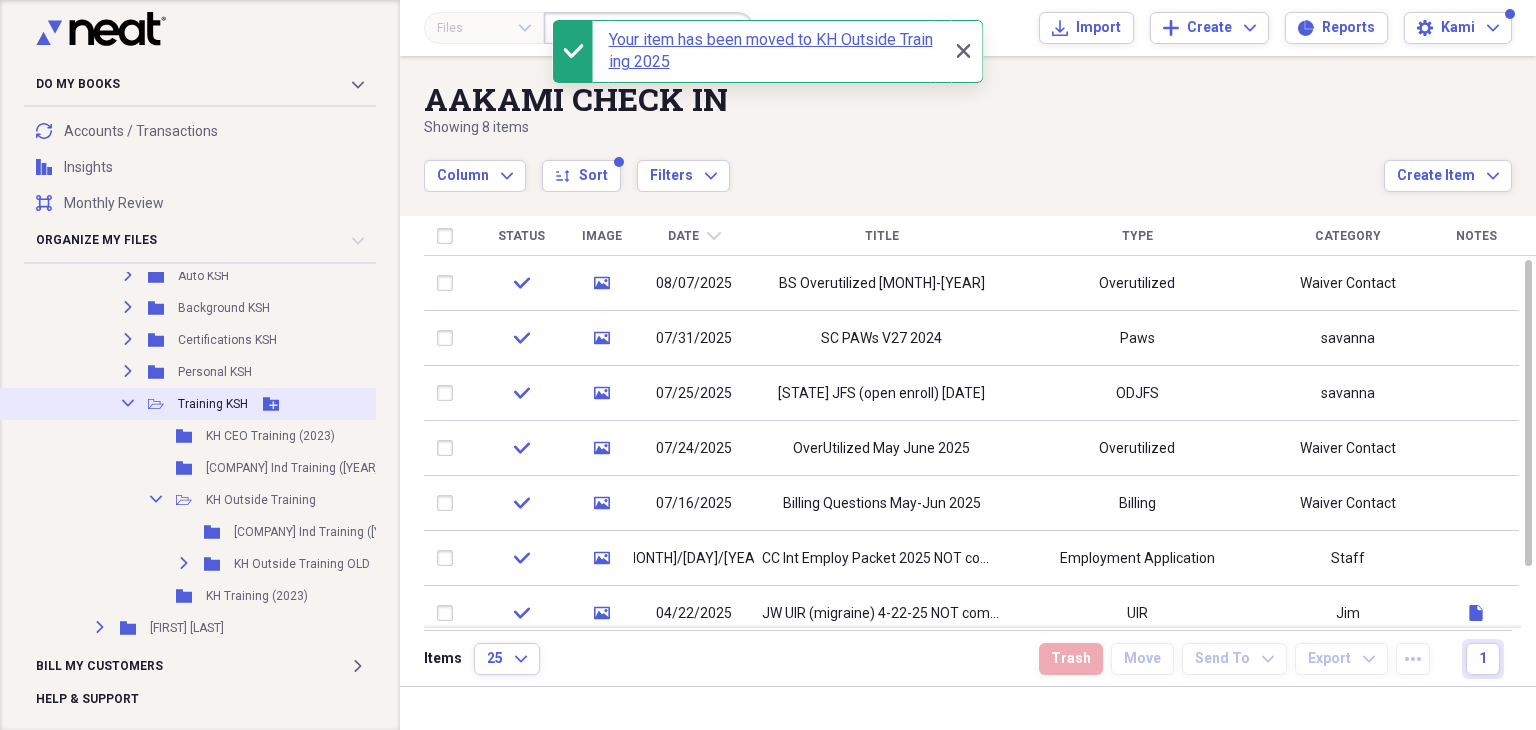 click 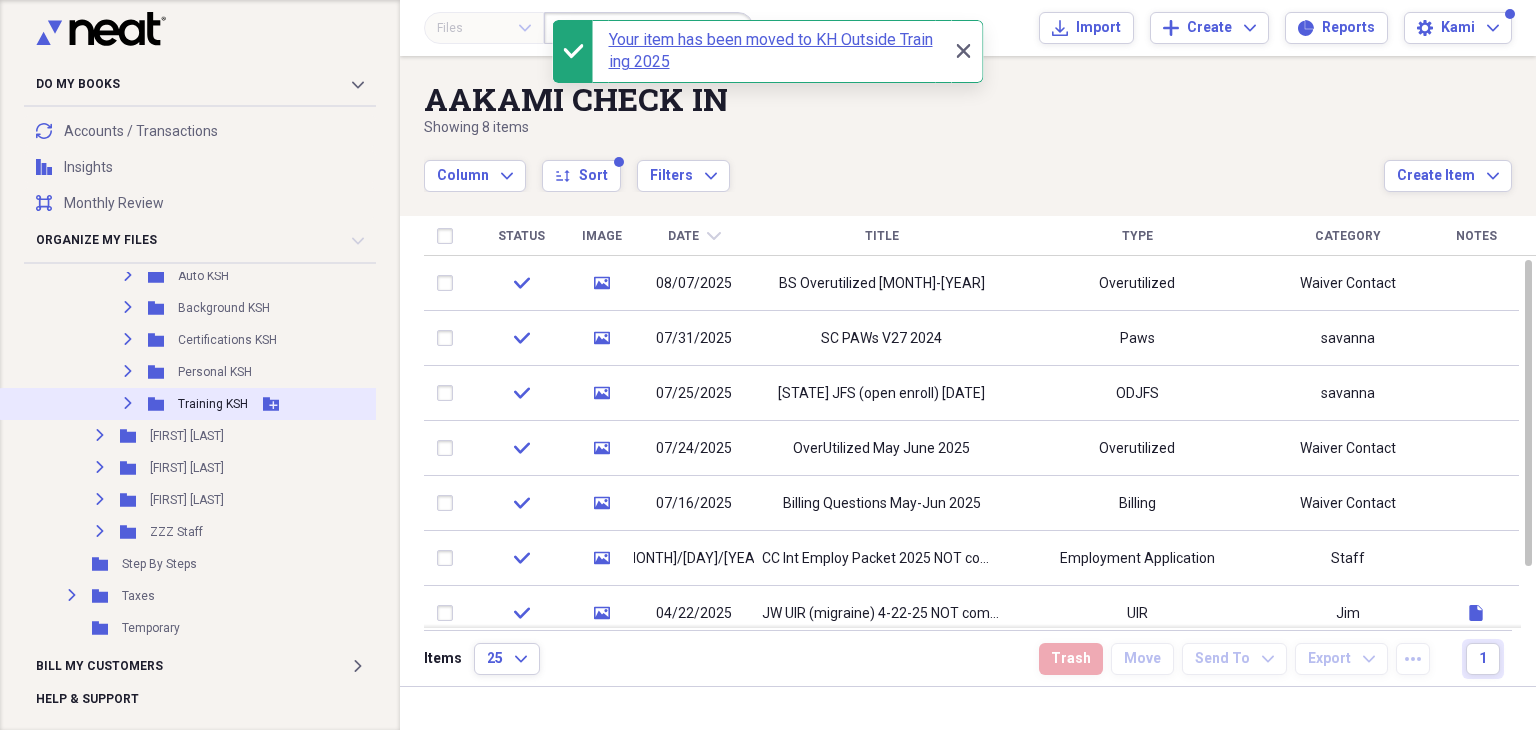 scroll, scrollTop: 1800, scrollLeft: 0, axis: vertical 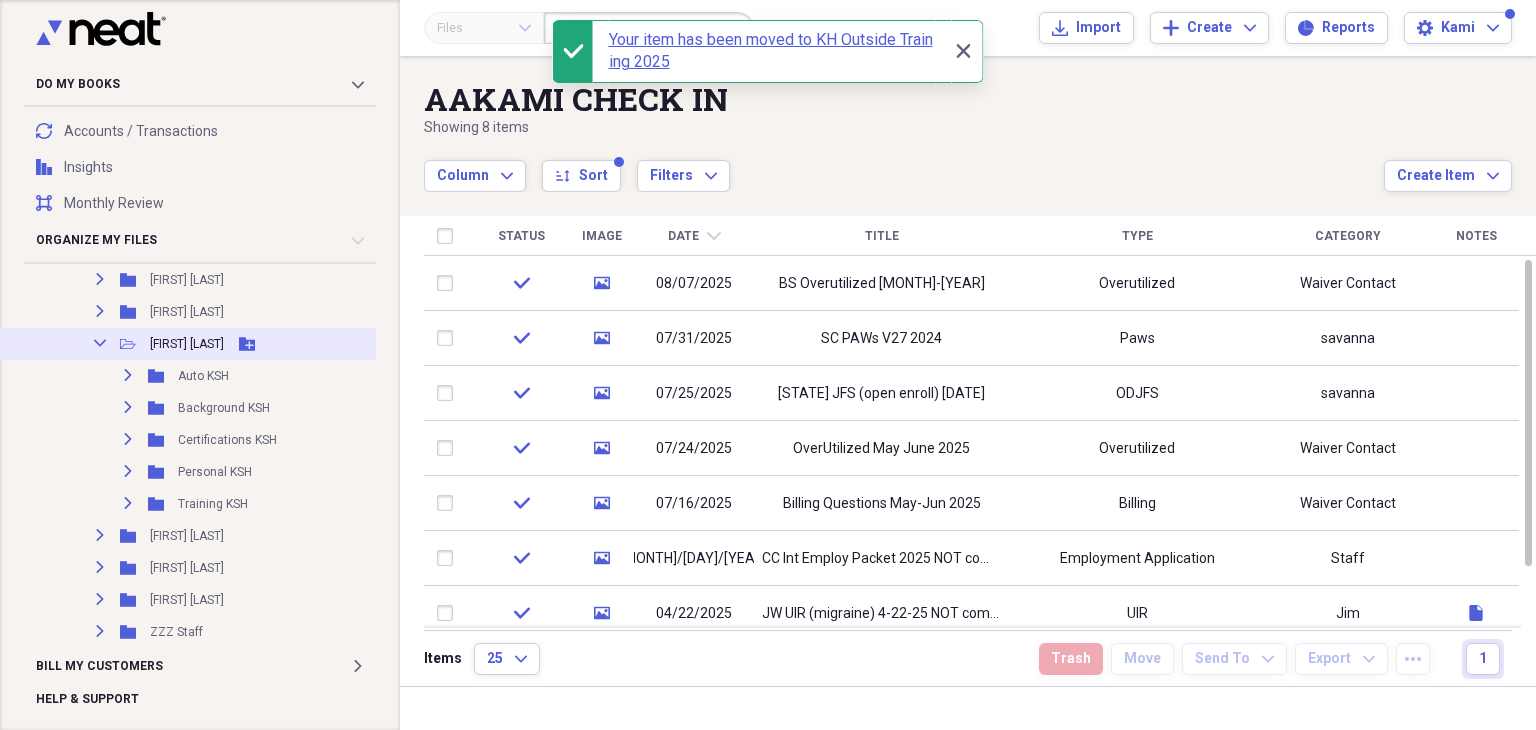 click 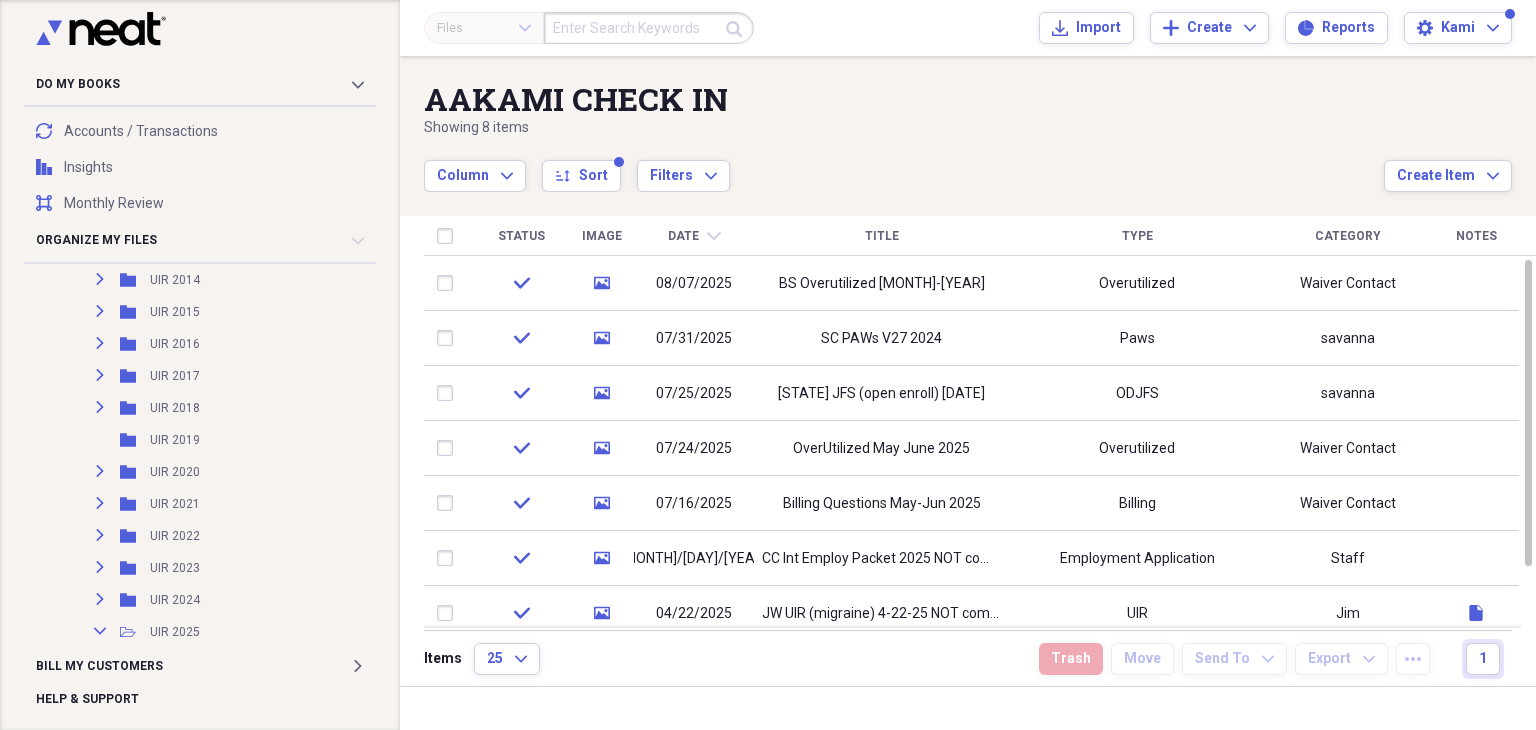 scroll, scrollTop: 2100, scrollLeft: 0, axis: vertical 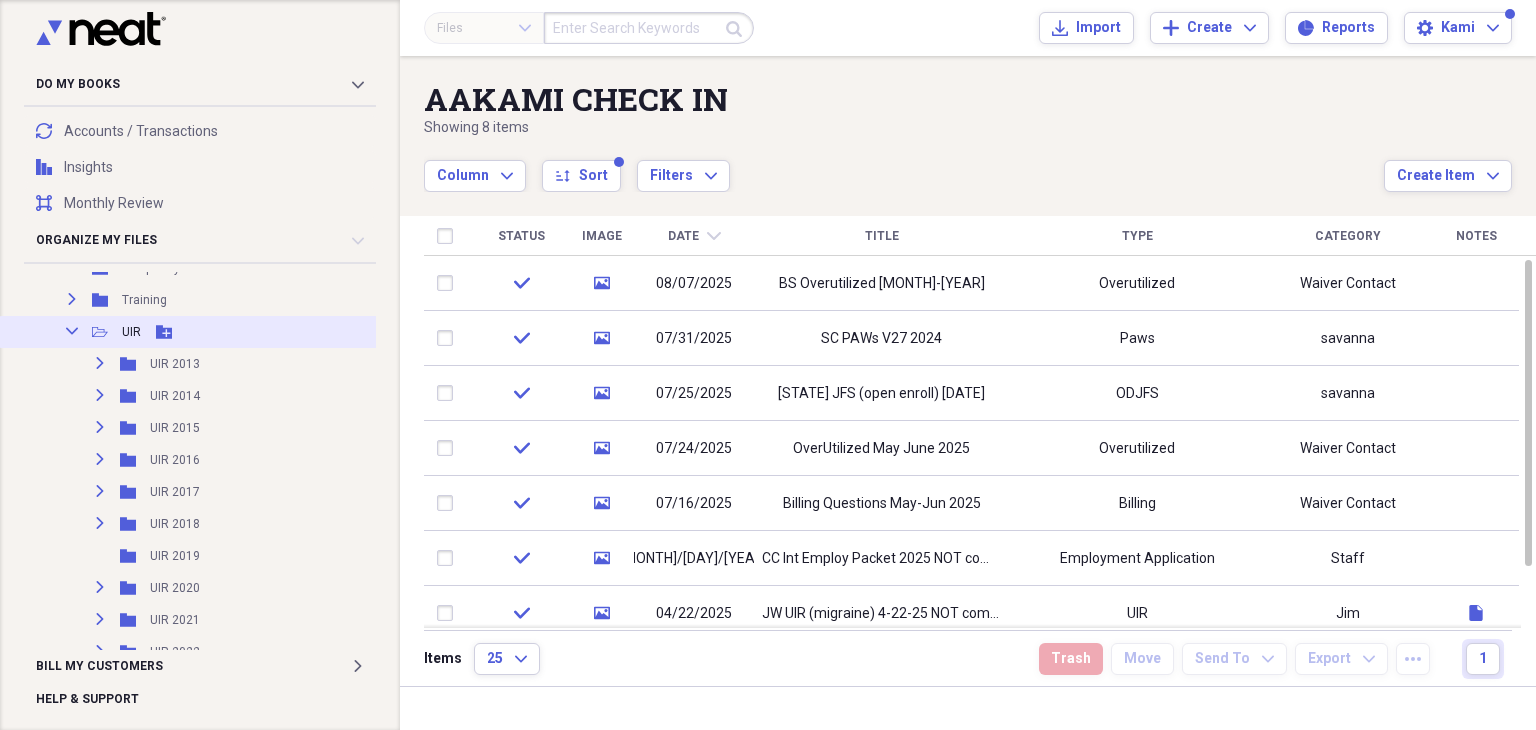 click on "Collapse" 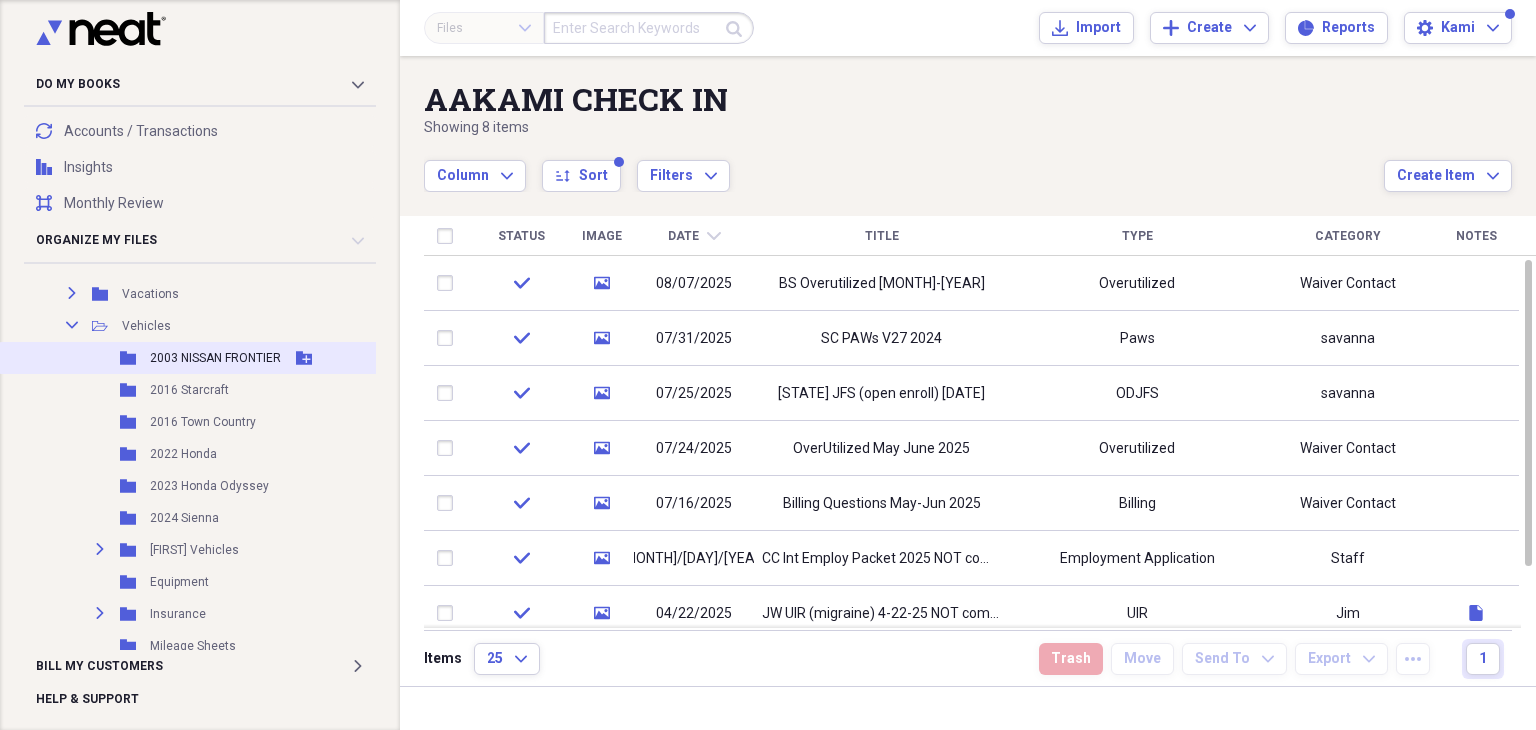 scroll, scrollTop: 2200, scrollLeft: 0, axis: vertical 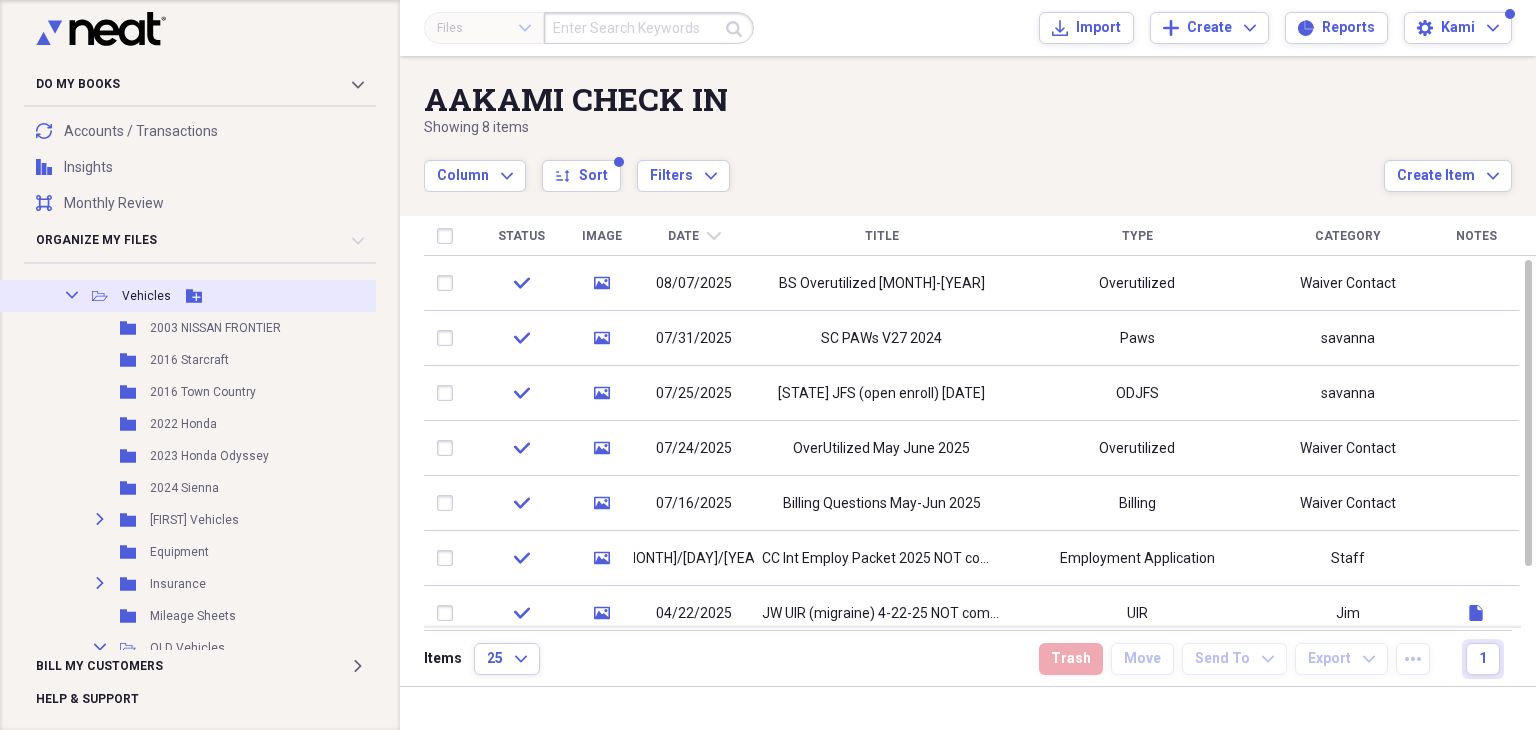 click on "Collapse" 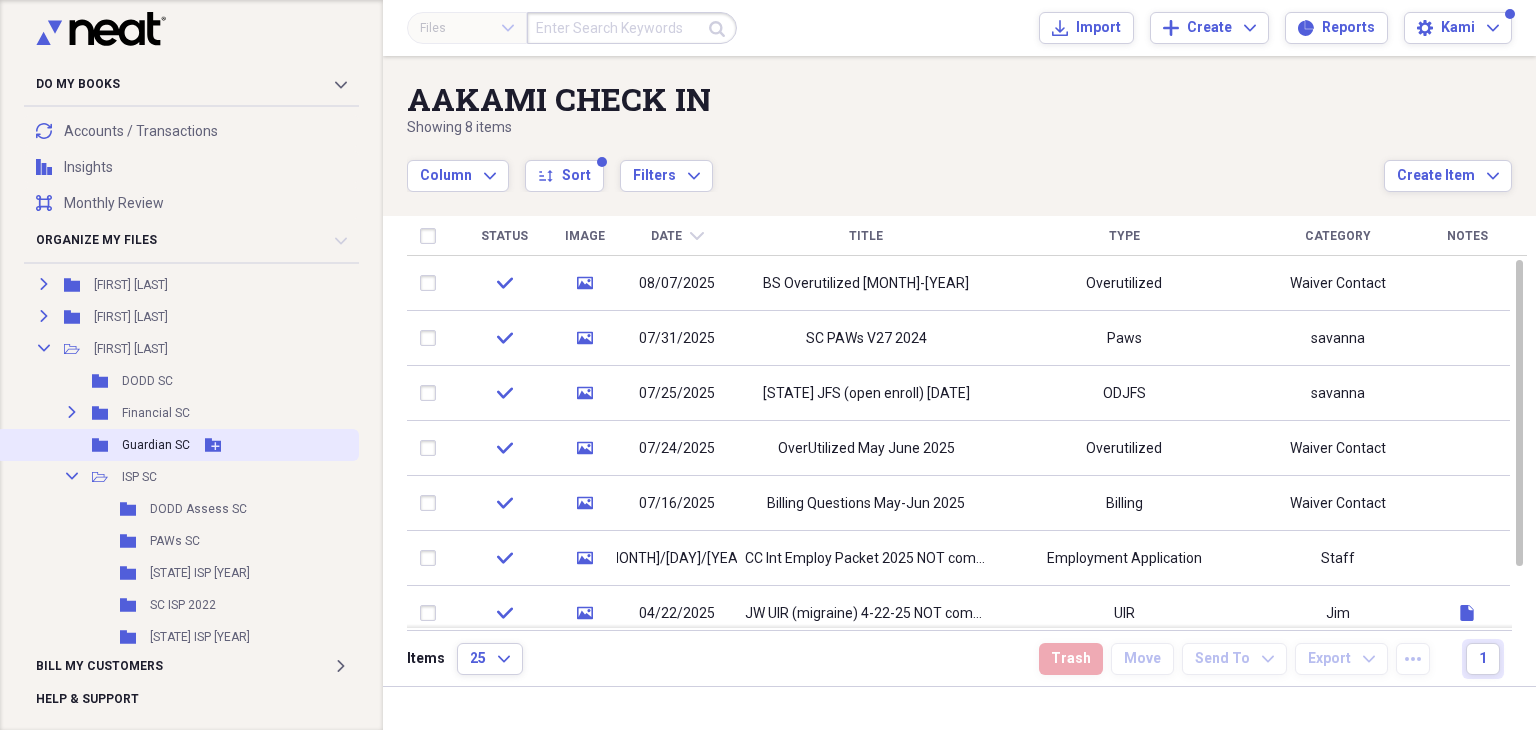 scroll, scrollTop: 2600, scrollLeft: 0, axis: vertical 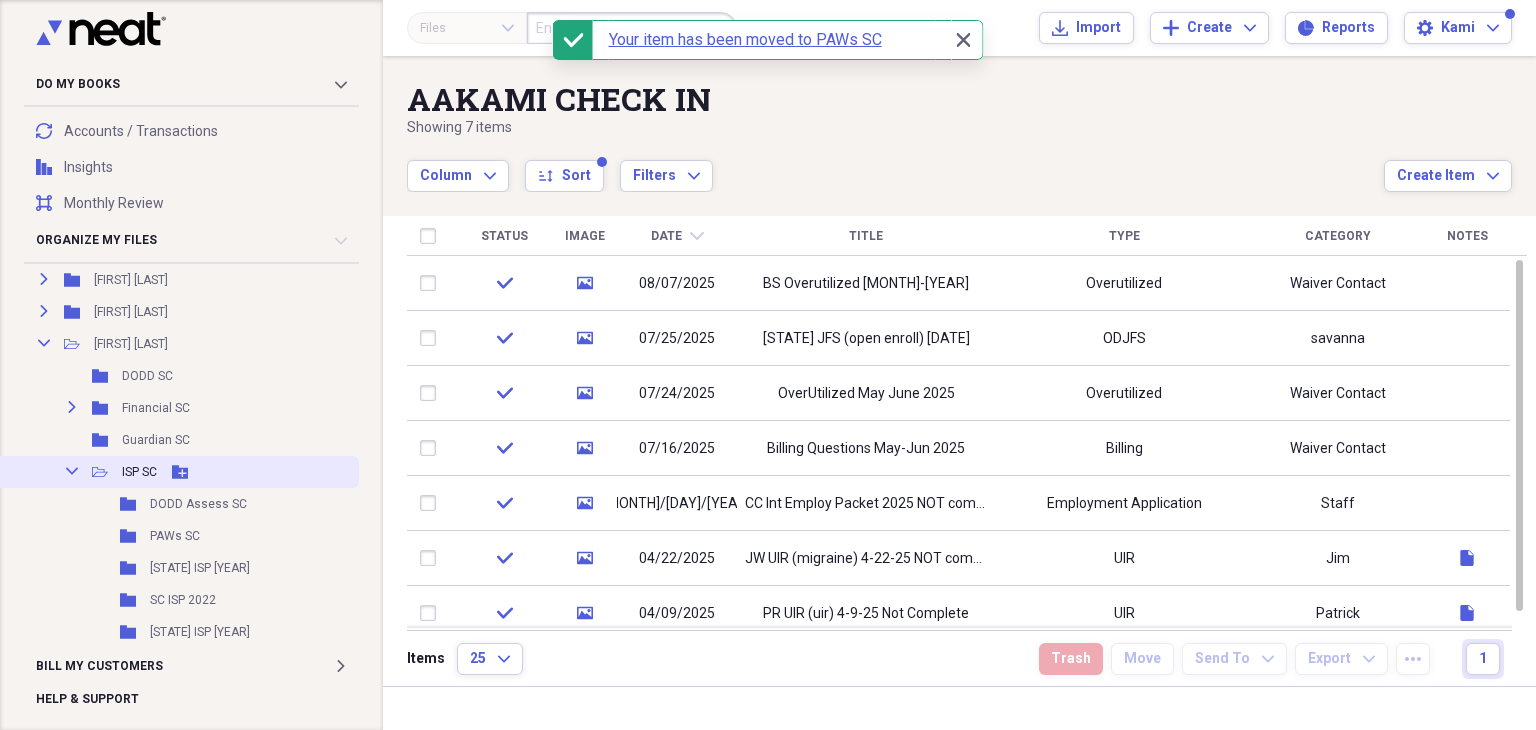 click 